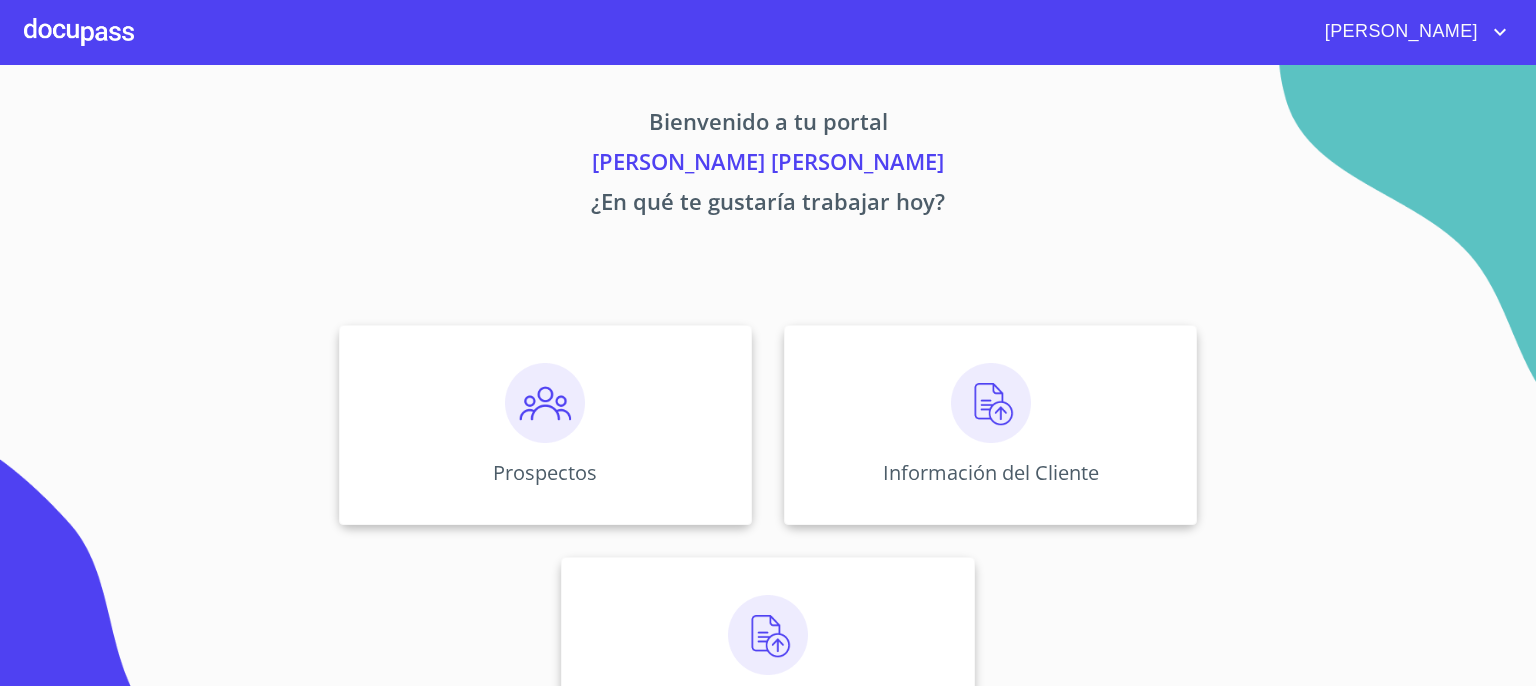 scroll, scrollTop: 0, scrollLeft: 0, axis: both 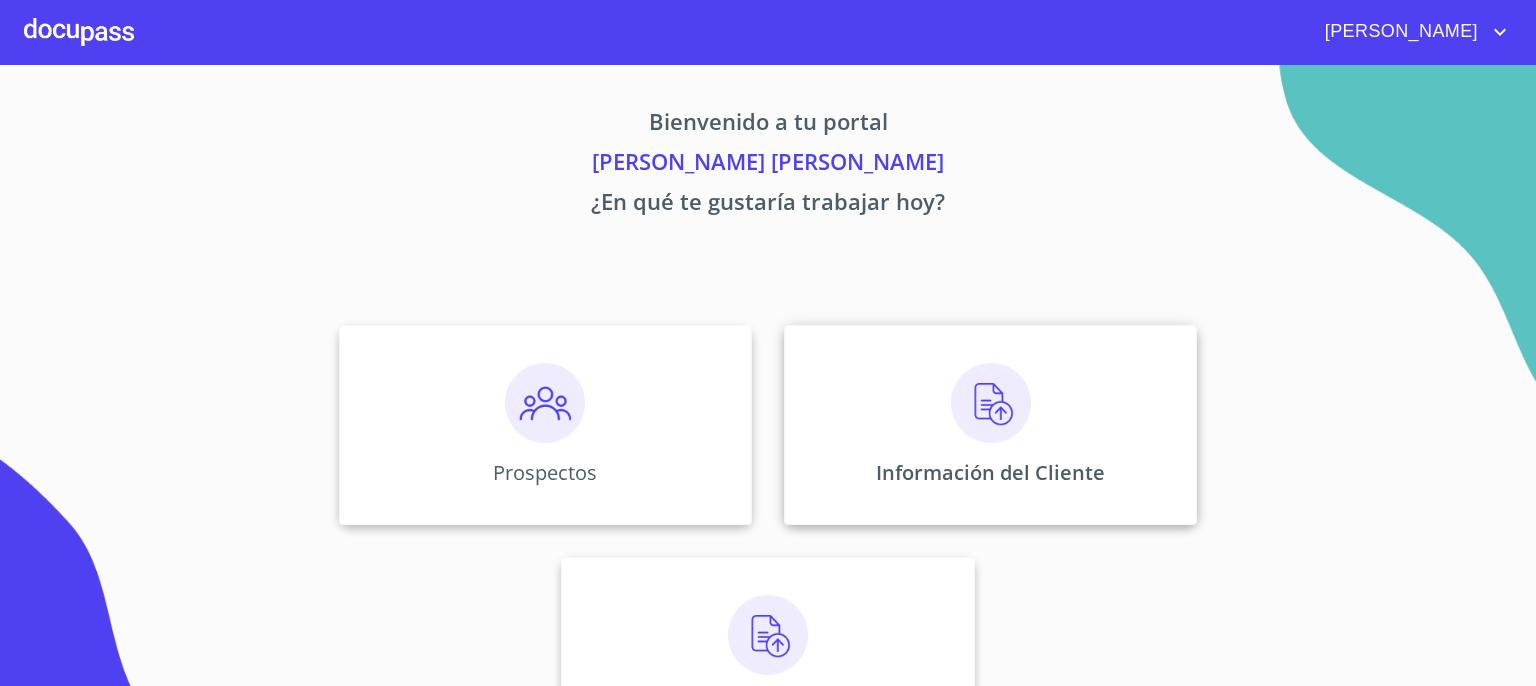 click at bounding box center [991, 403] 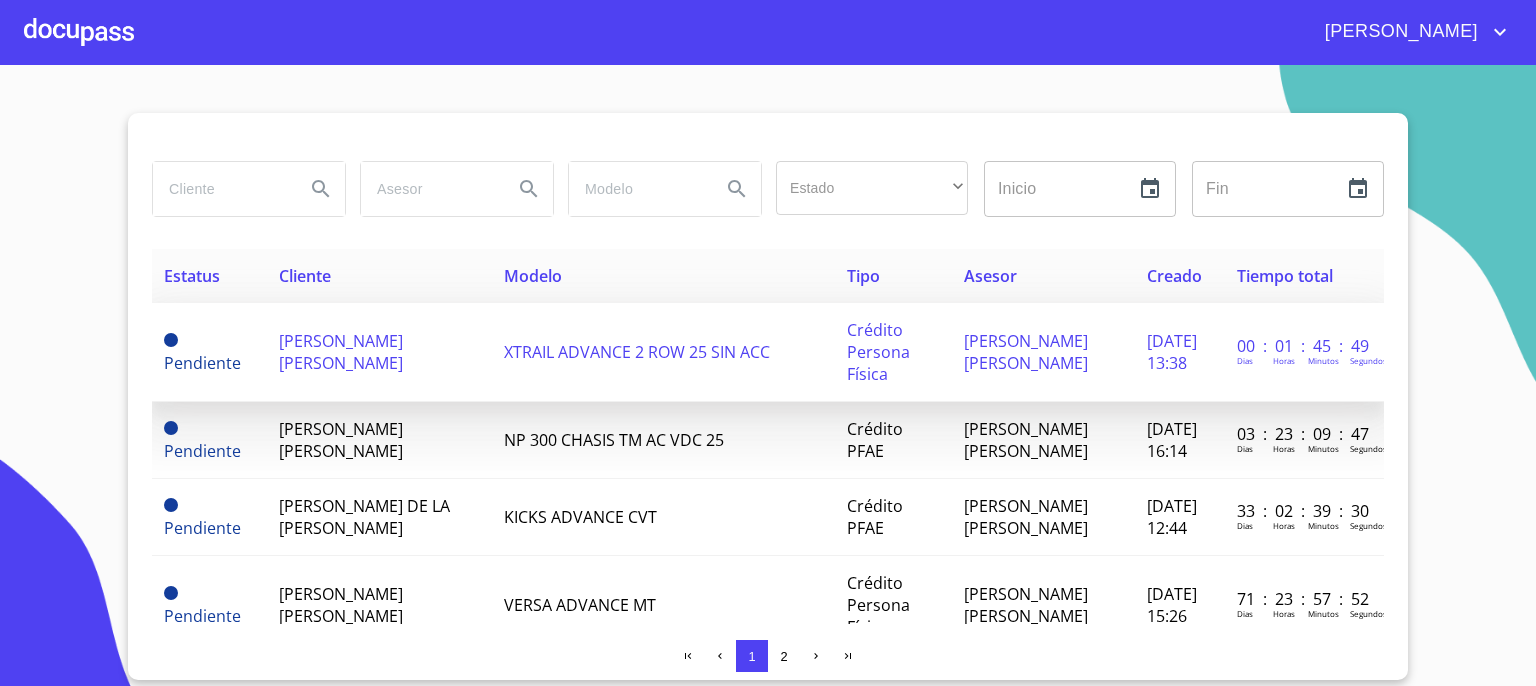 click on "[PERSON_NAME]" at bounding box center [341, 352] 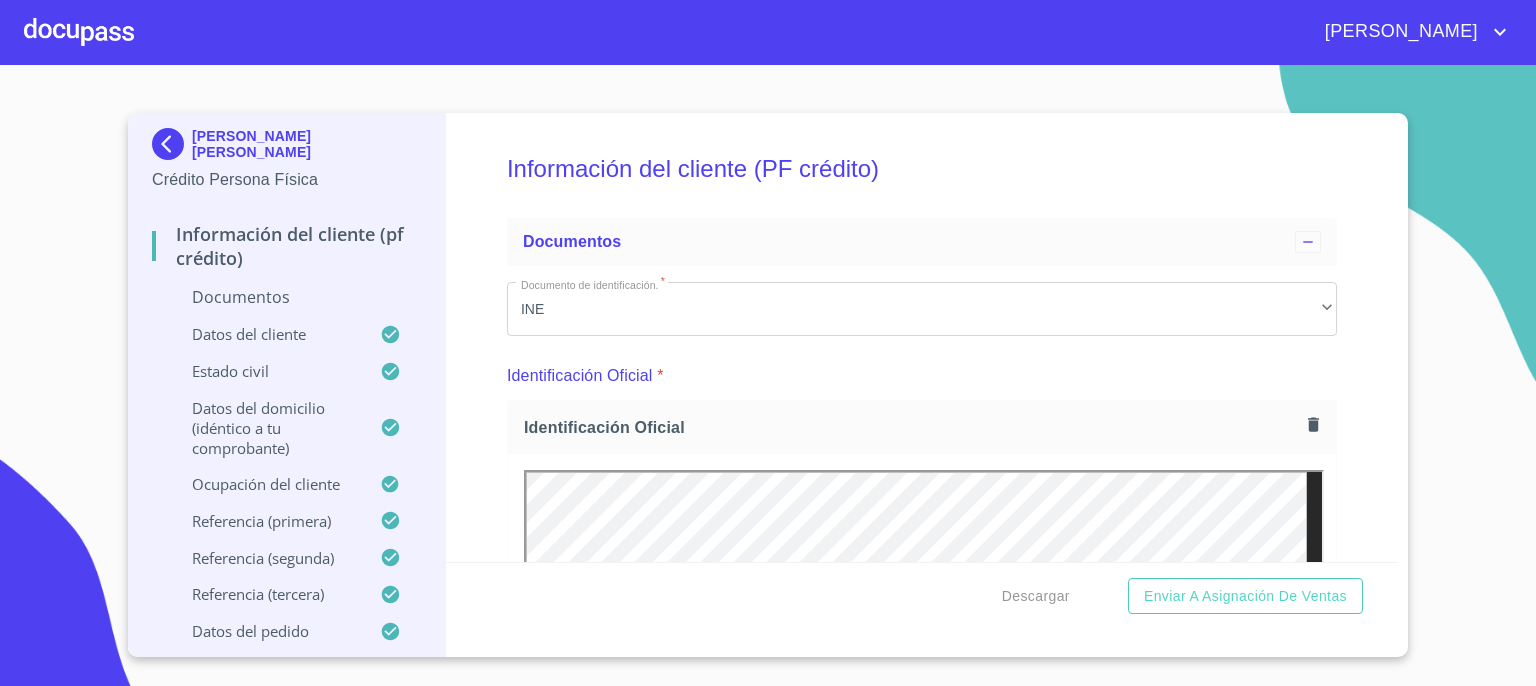 scroll, scrollTop: 0, scrollLeft: 0, axis: both 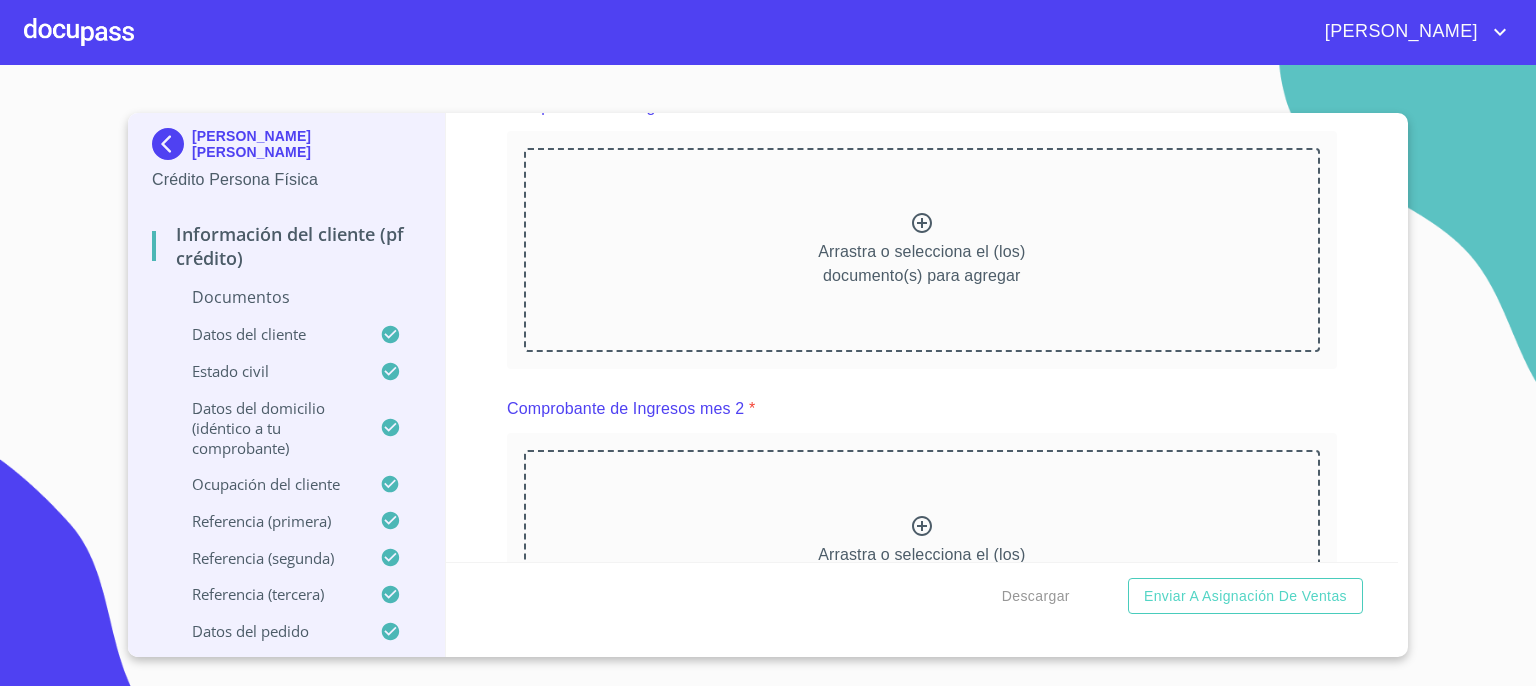 click 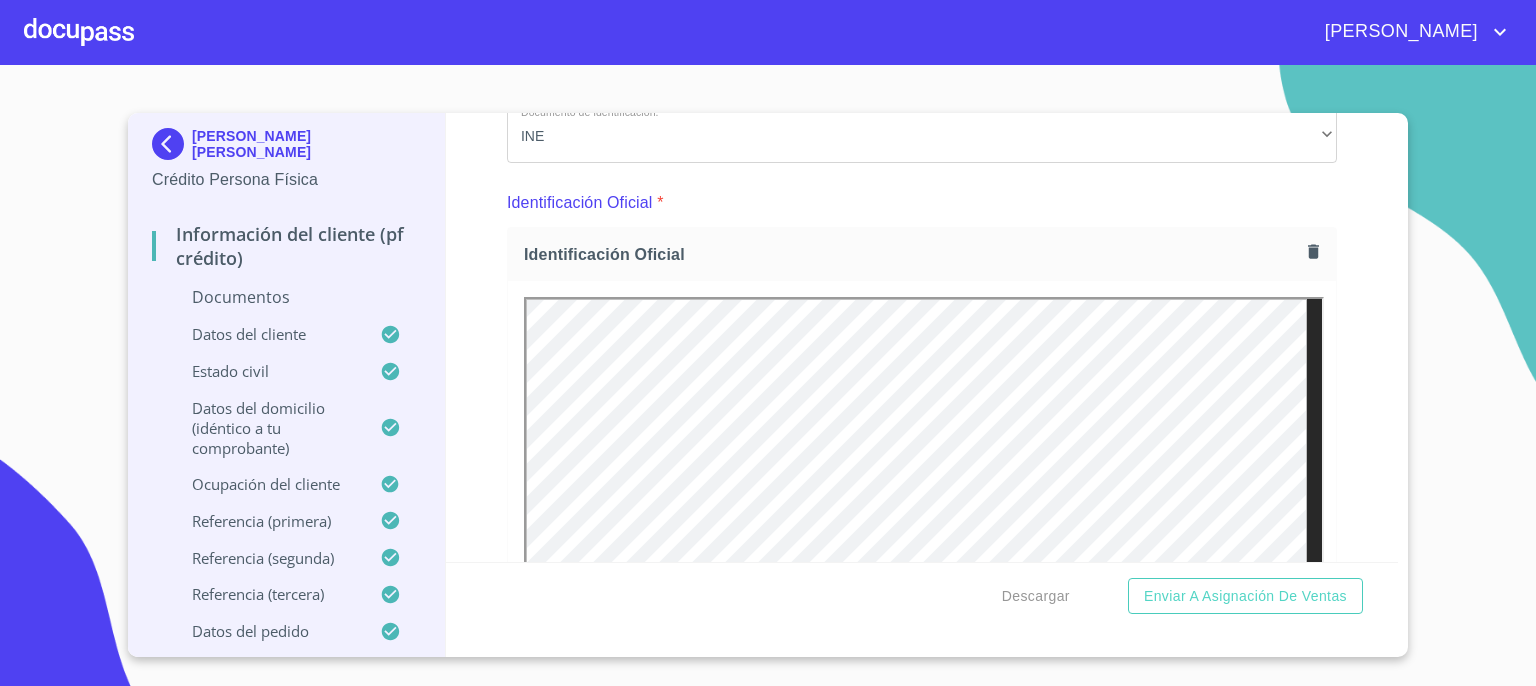 scroll, scrollTop: 0, scrollLeft: 0, axis: both 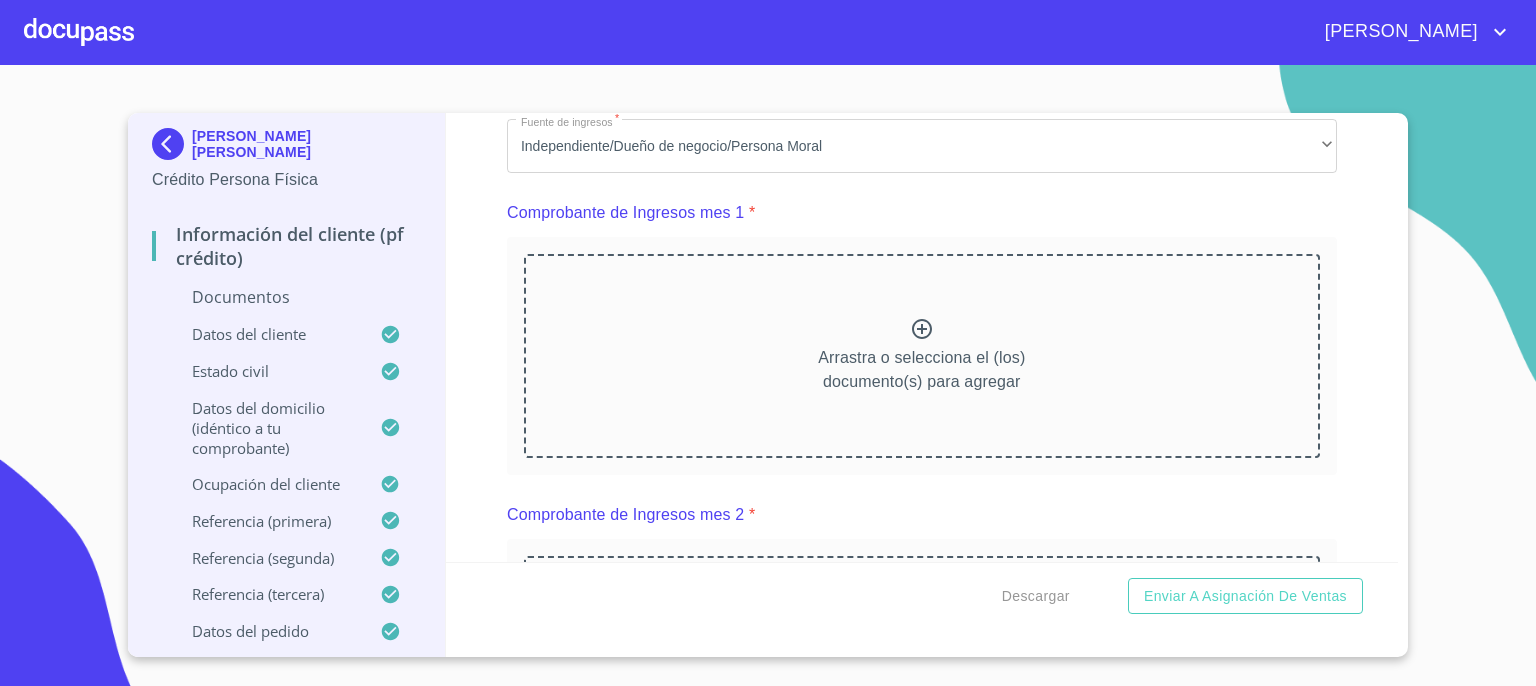 click 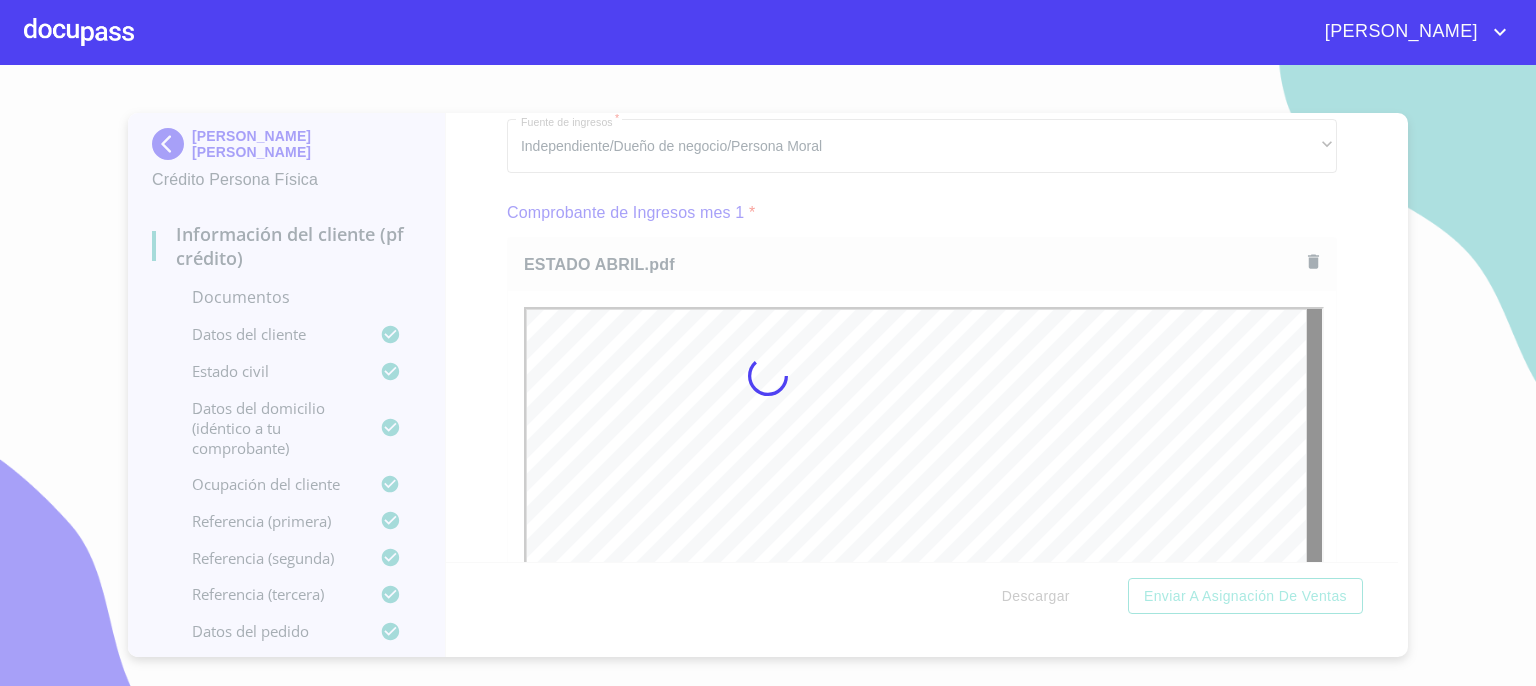 scroll, scrollTop: 0, scrollLeft: 0, axis: both 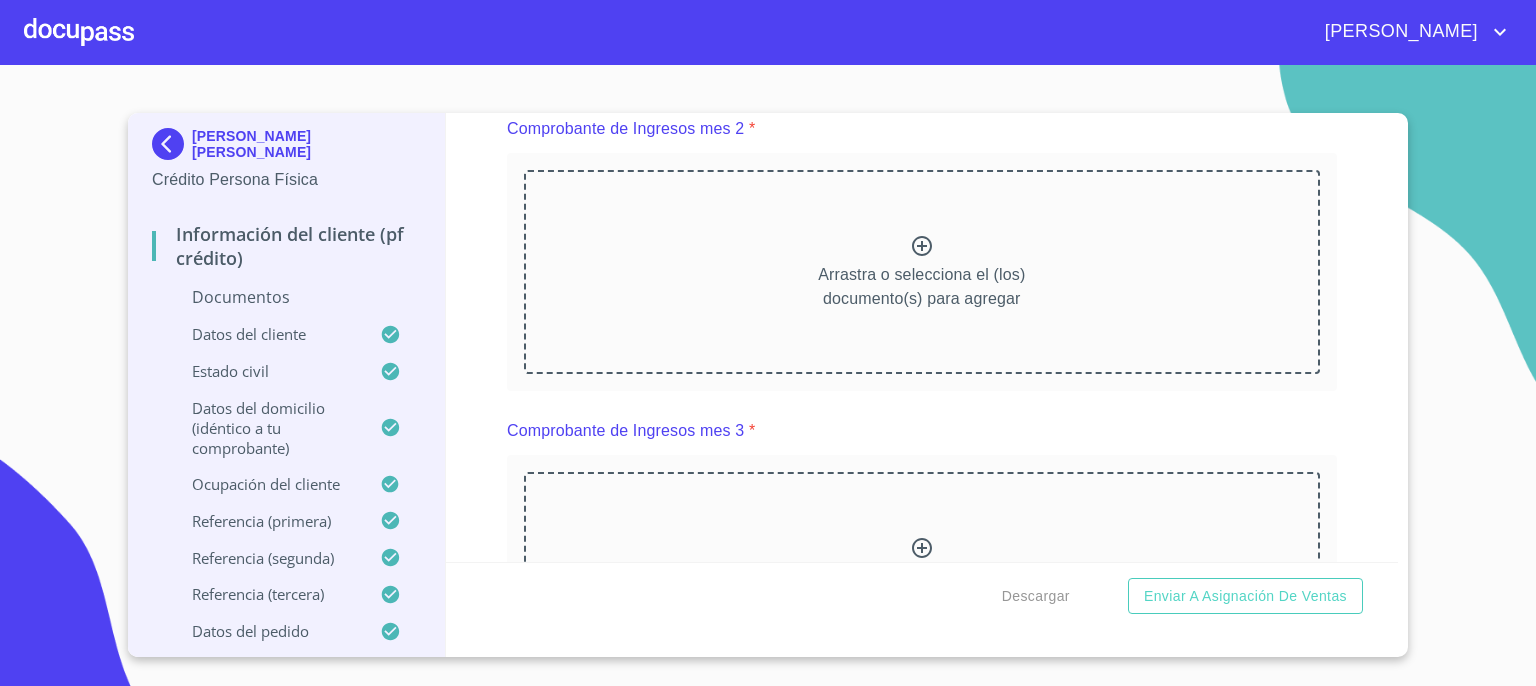 click 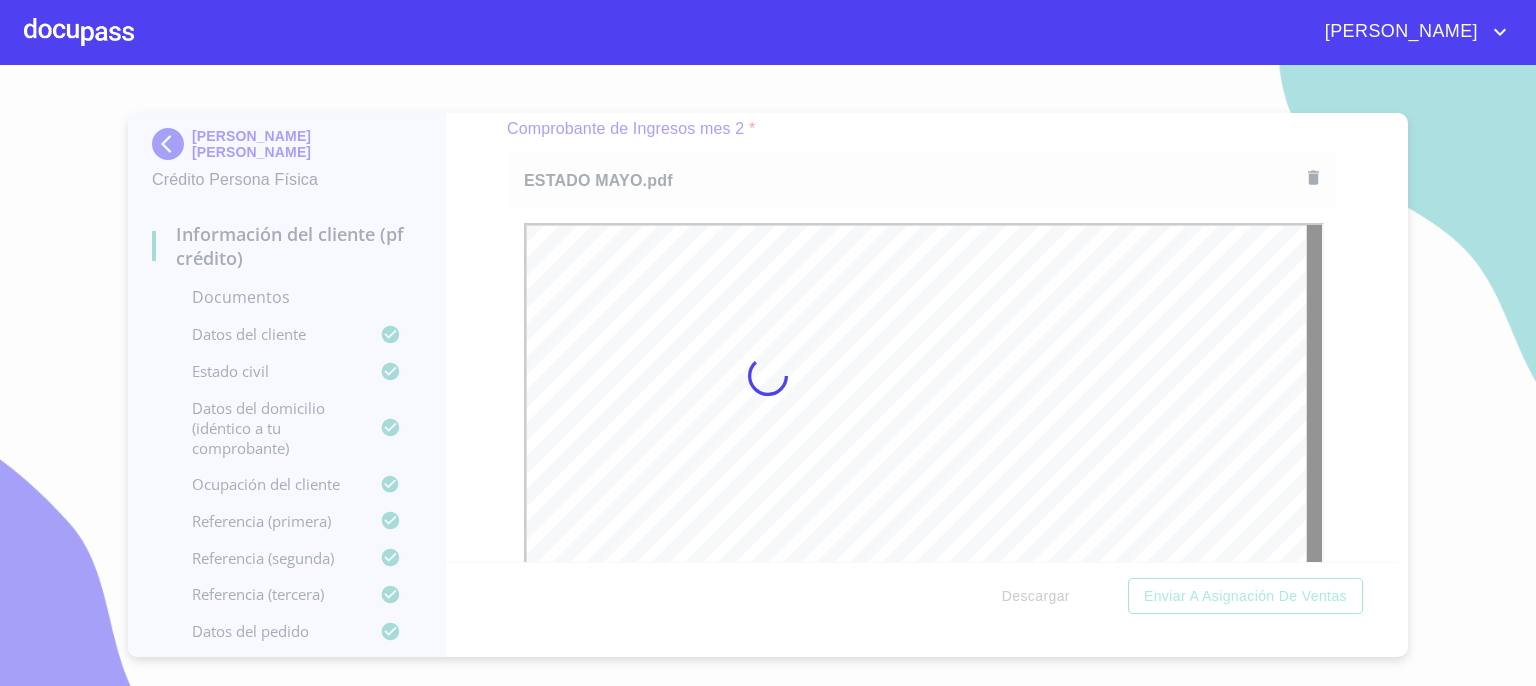 scroll, scrollTop: 0, scrollLeft: 0, axis: both 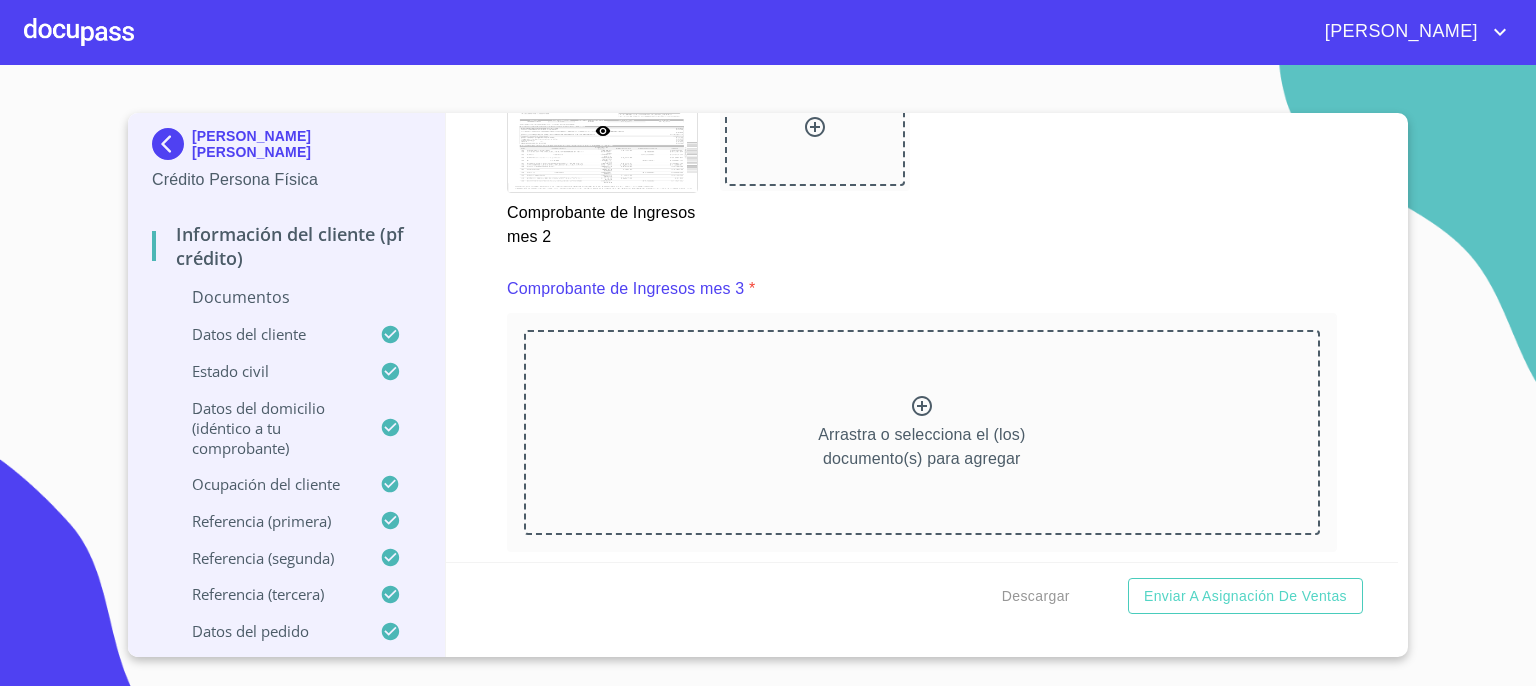 click 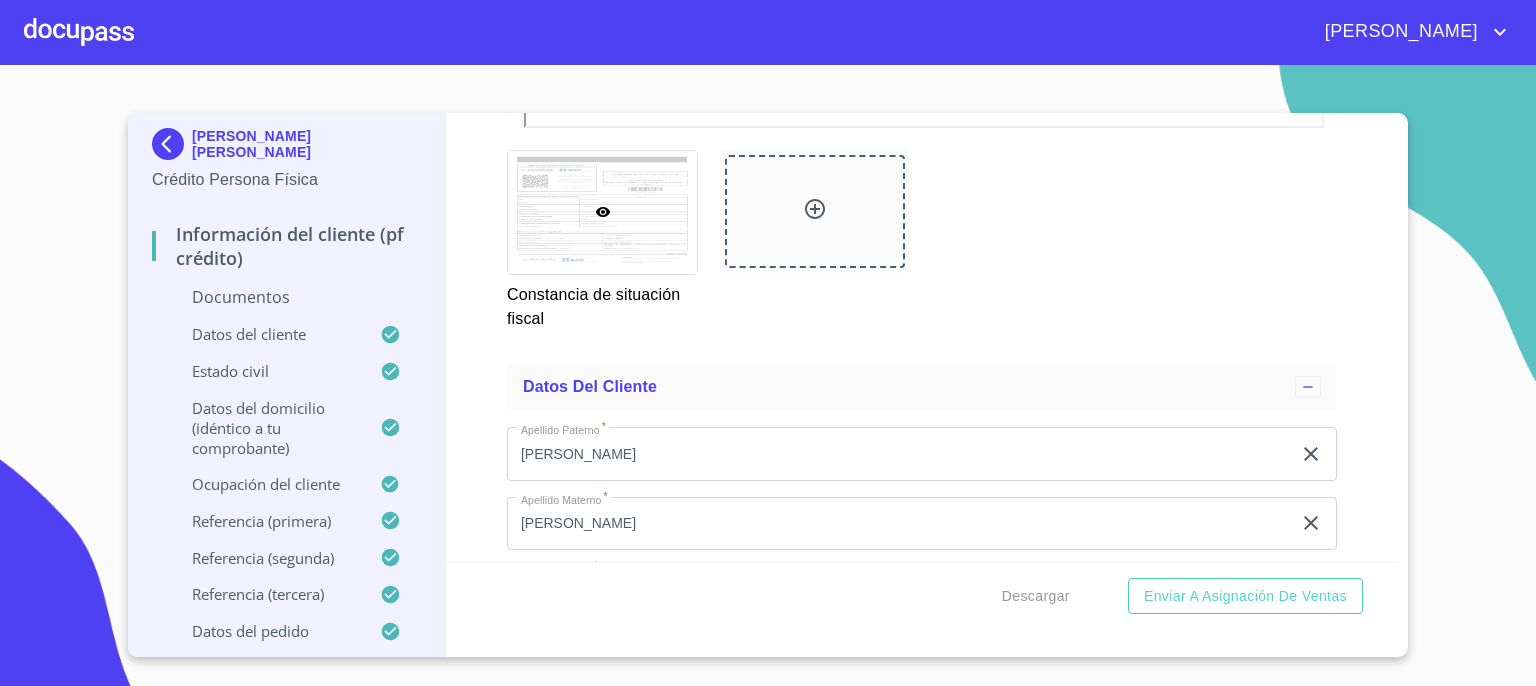 scroll, scrollTop: 5593, scrollLeft: 0, axis: vertical 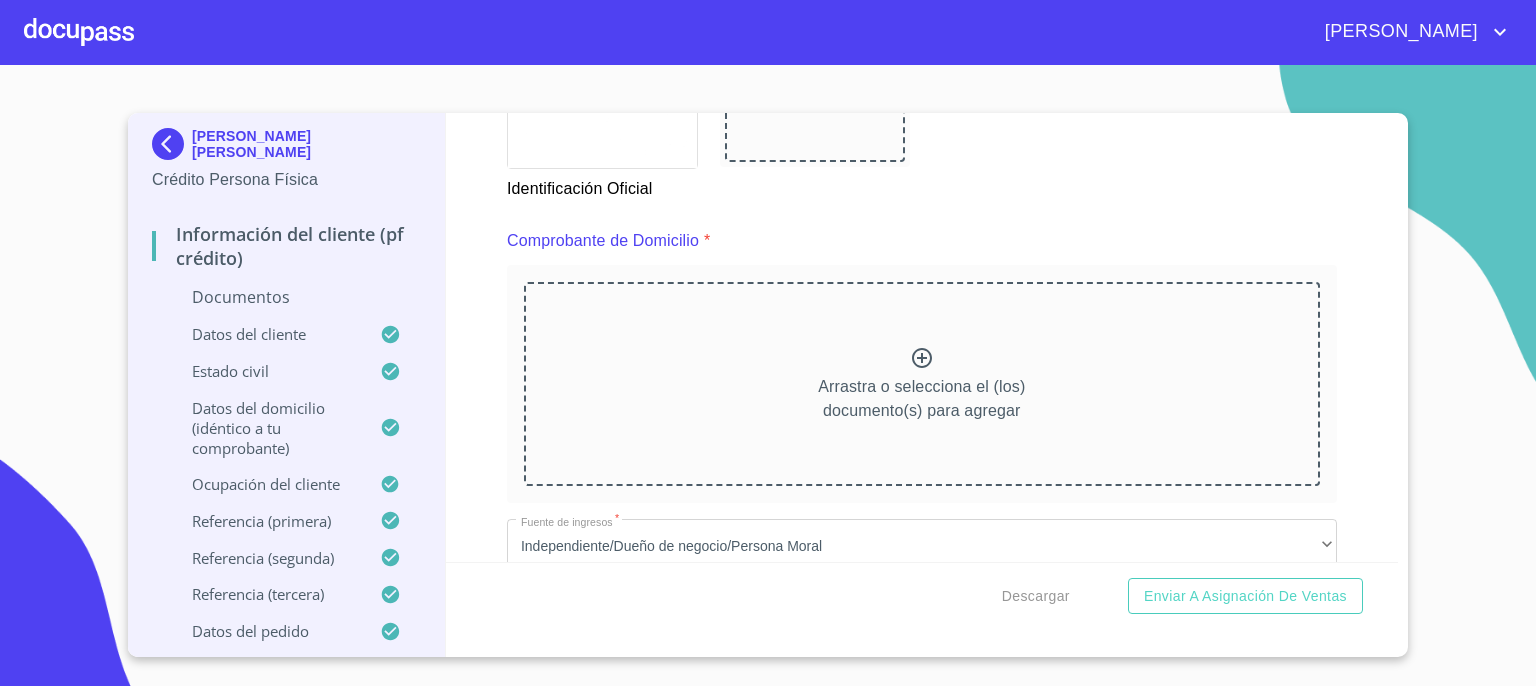 click 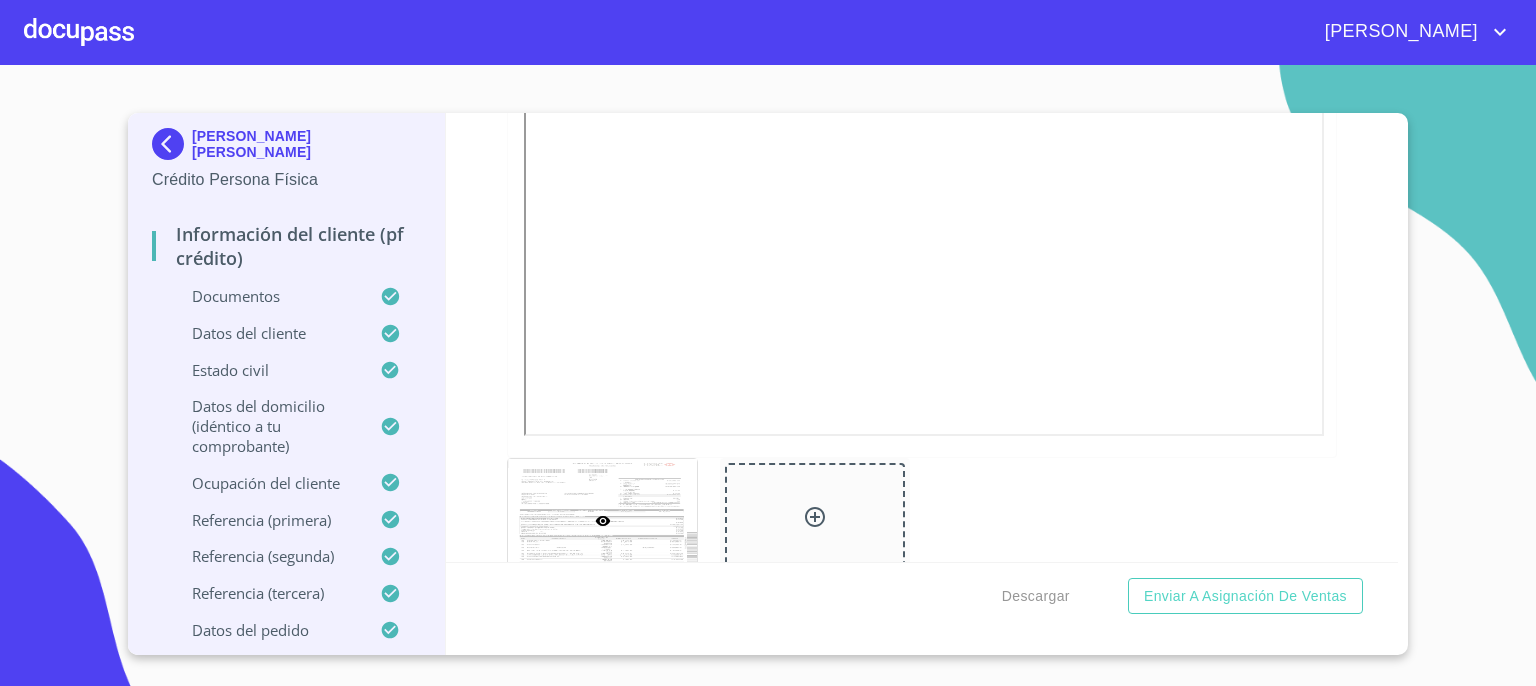 scroll, scrollTop: 4265, scrollLeft: 0, axis: vertical 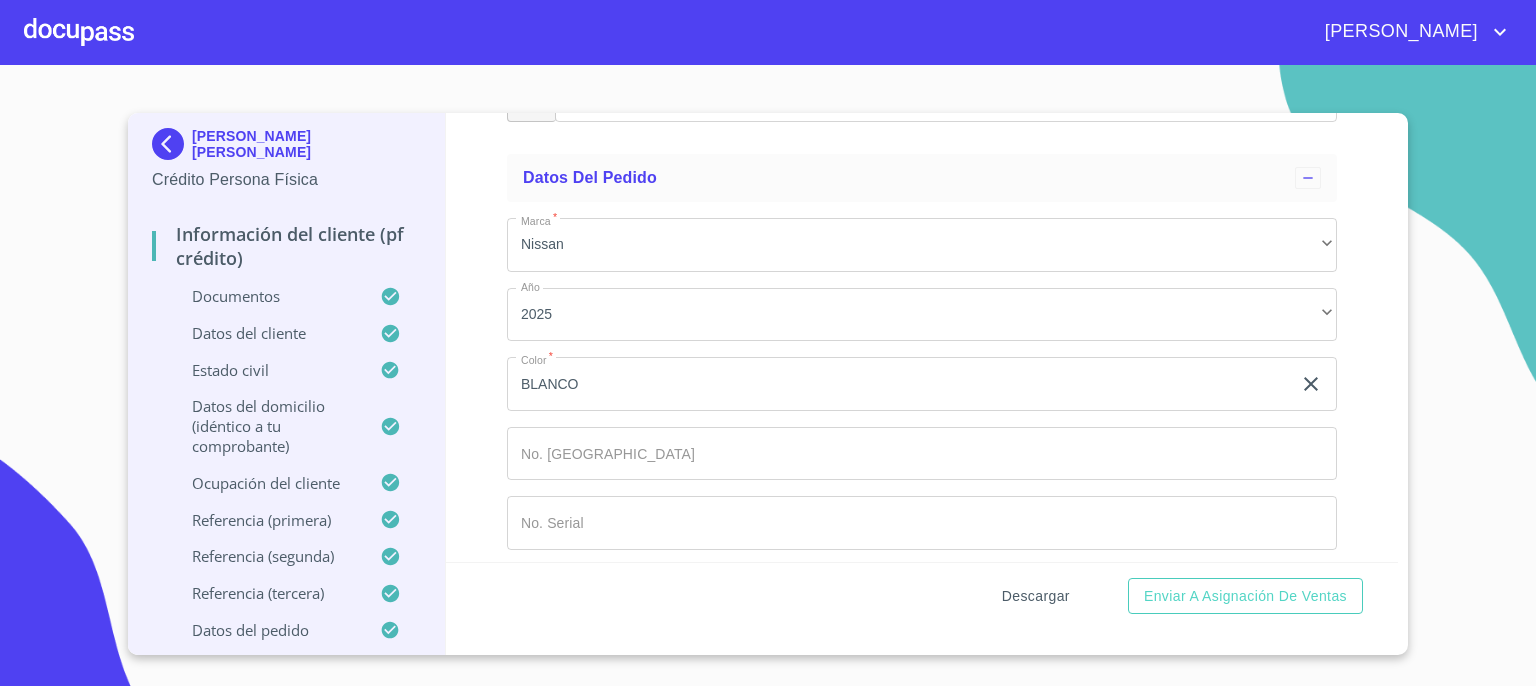 click on "Descargar" at bounding box center [1036, 596] 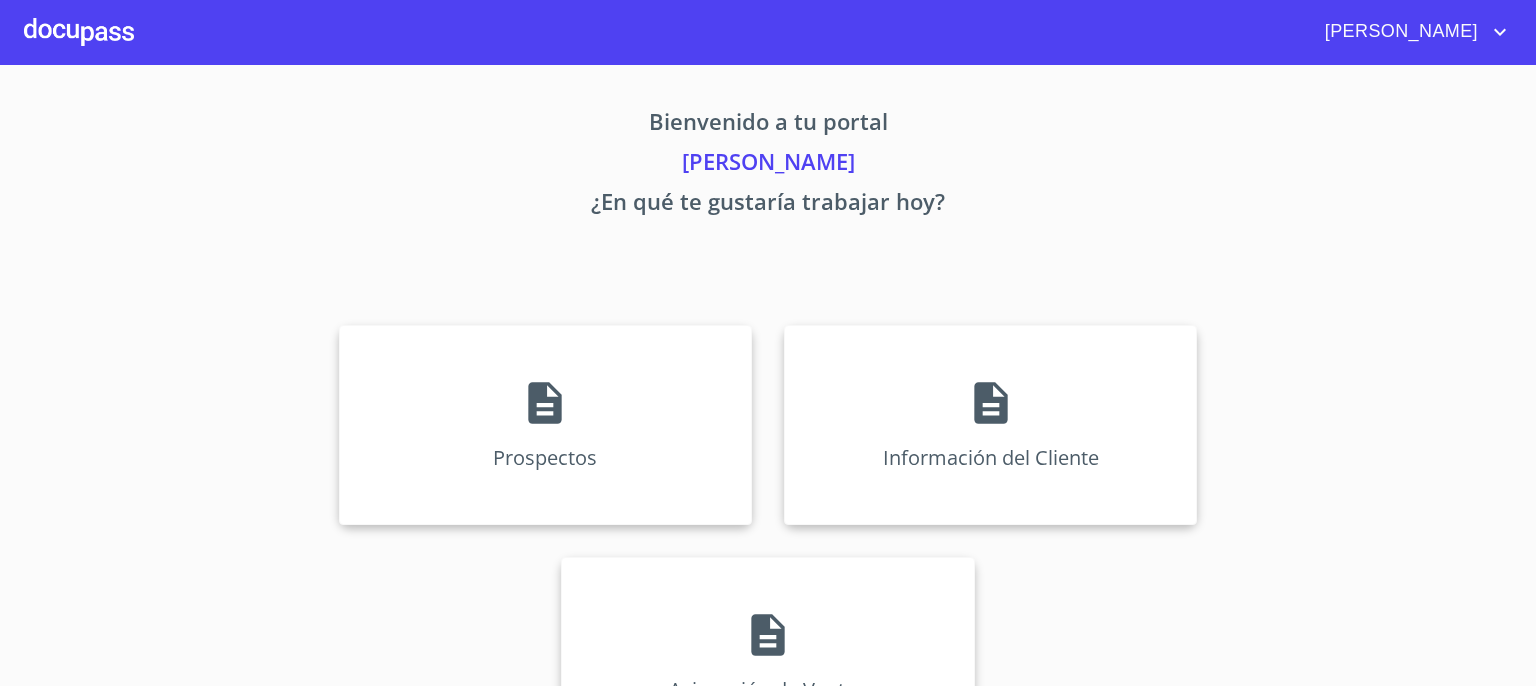 scroll, scrollTop: 0, scrollLeft: 0, axis: both 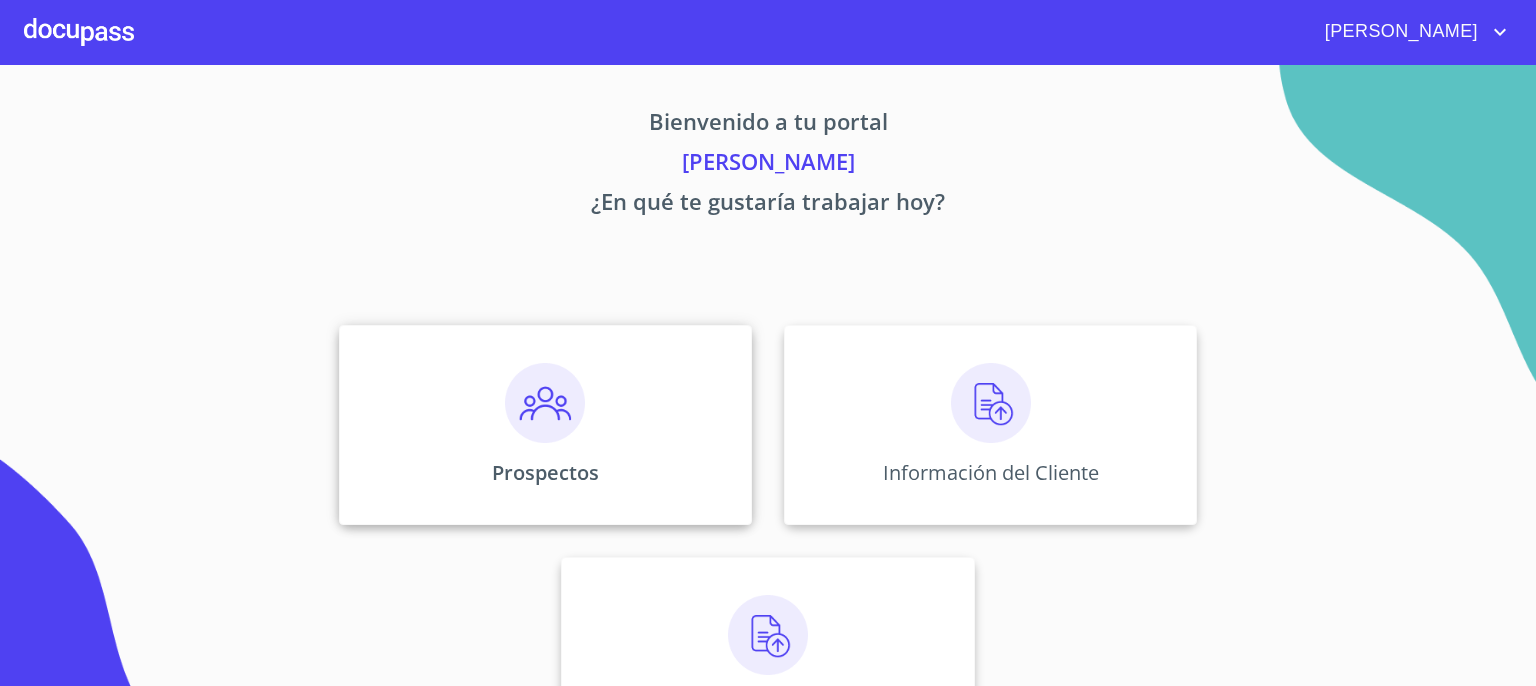 click at bounding box center (545, 403) 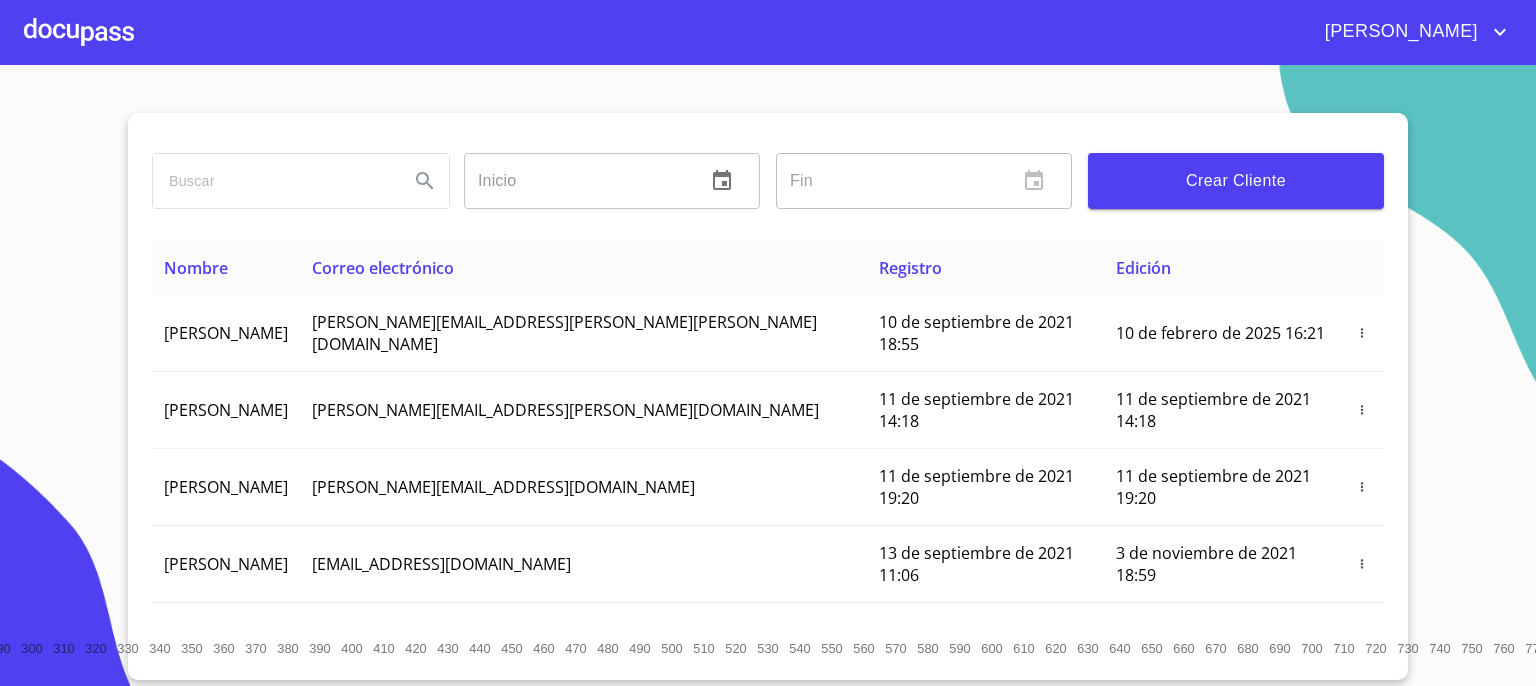 click on "Crear Cliente" at bounding box center (1236, 181) 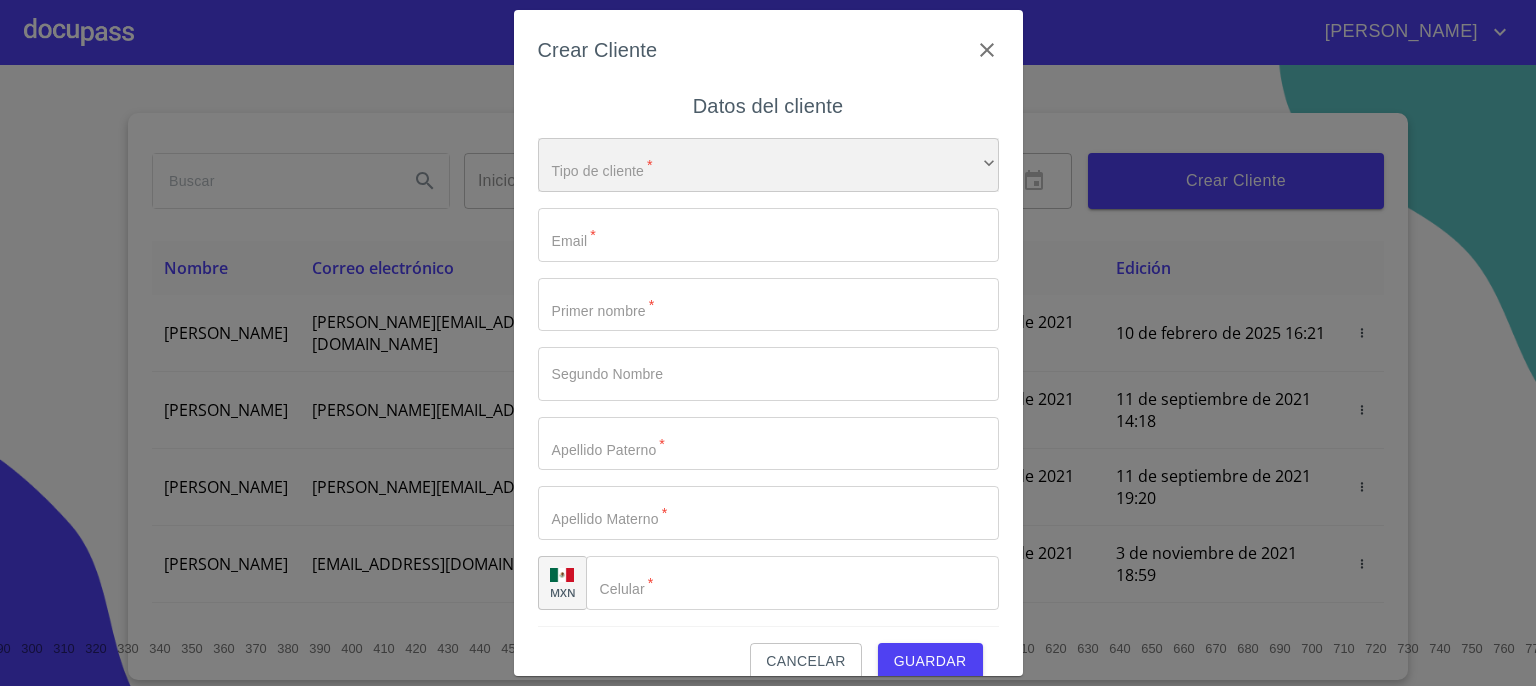 click on "​" at bounding box center (768, 165) 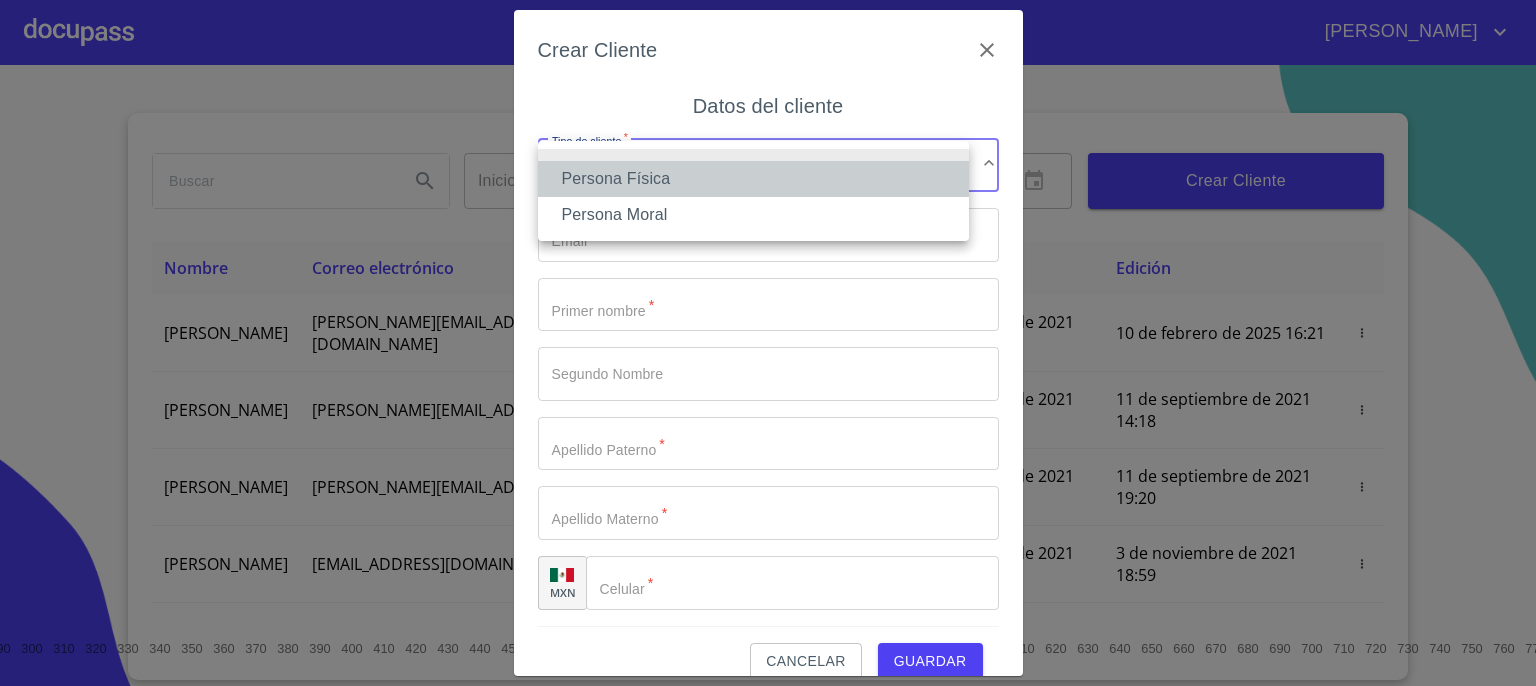 click on "Persona Física" at bounding box center (753, 179) 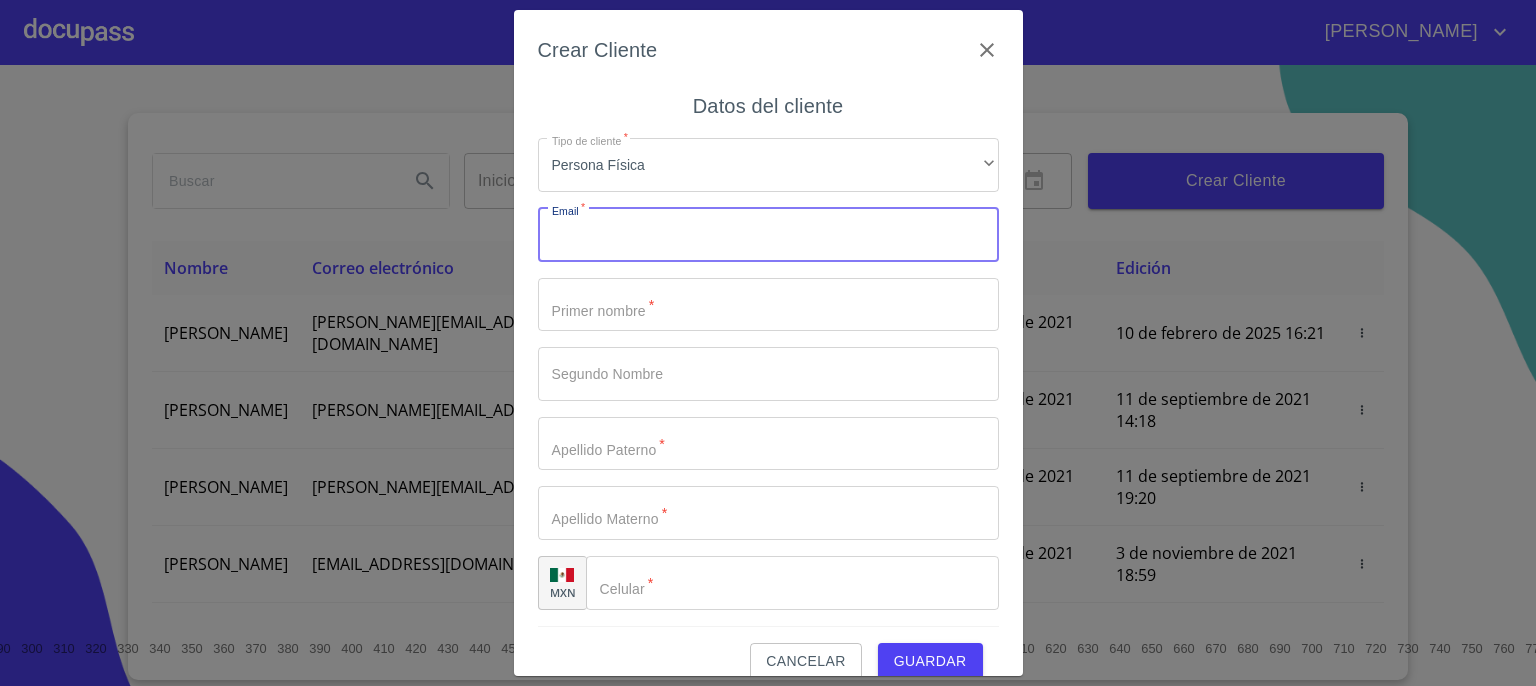 click on "Tipo de cliente   *" at bounding box center [768, 235] 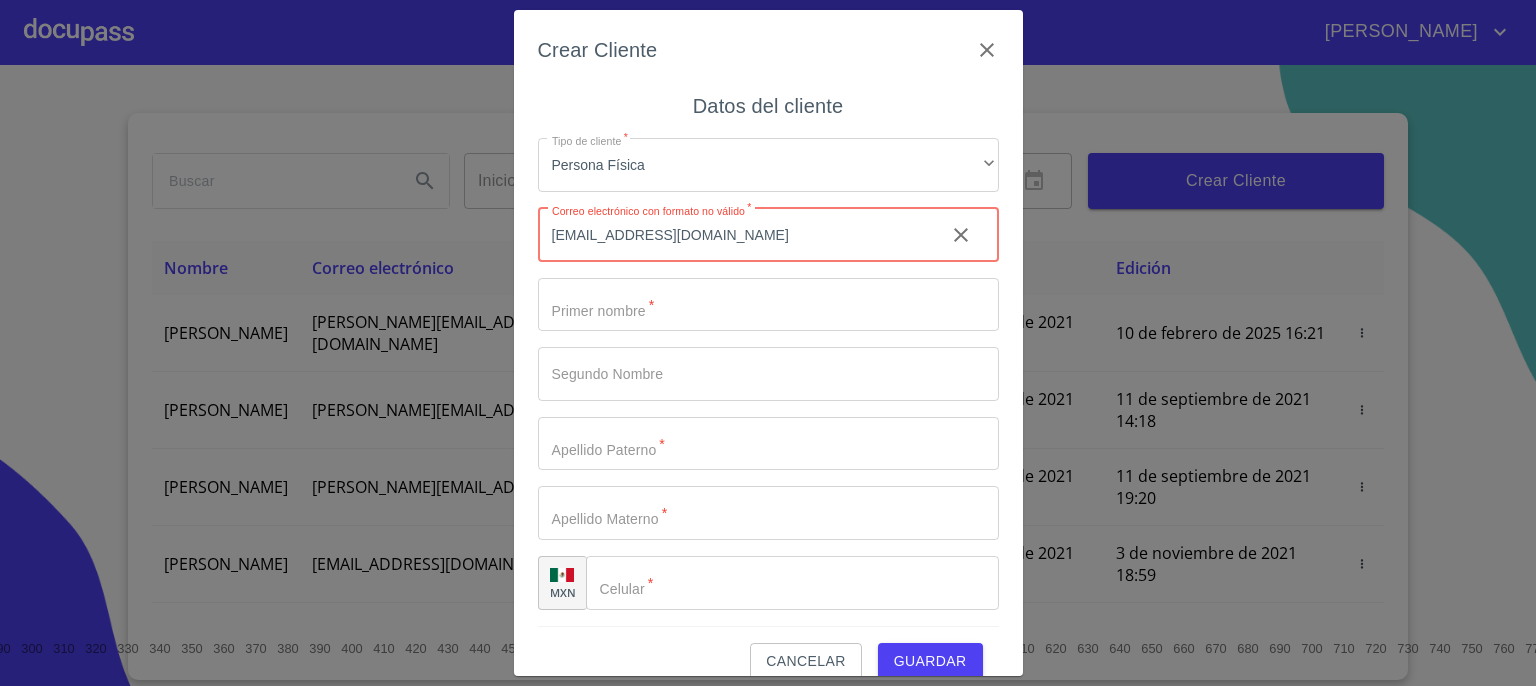 type on "[EMAIL_ADDRESS][DOMAIN_NAME]" 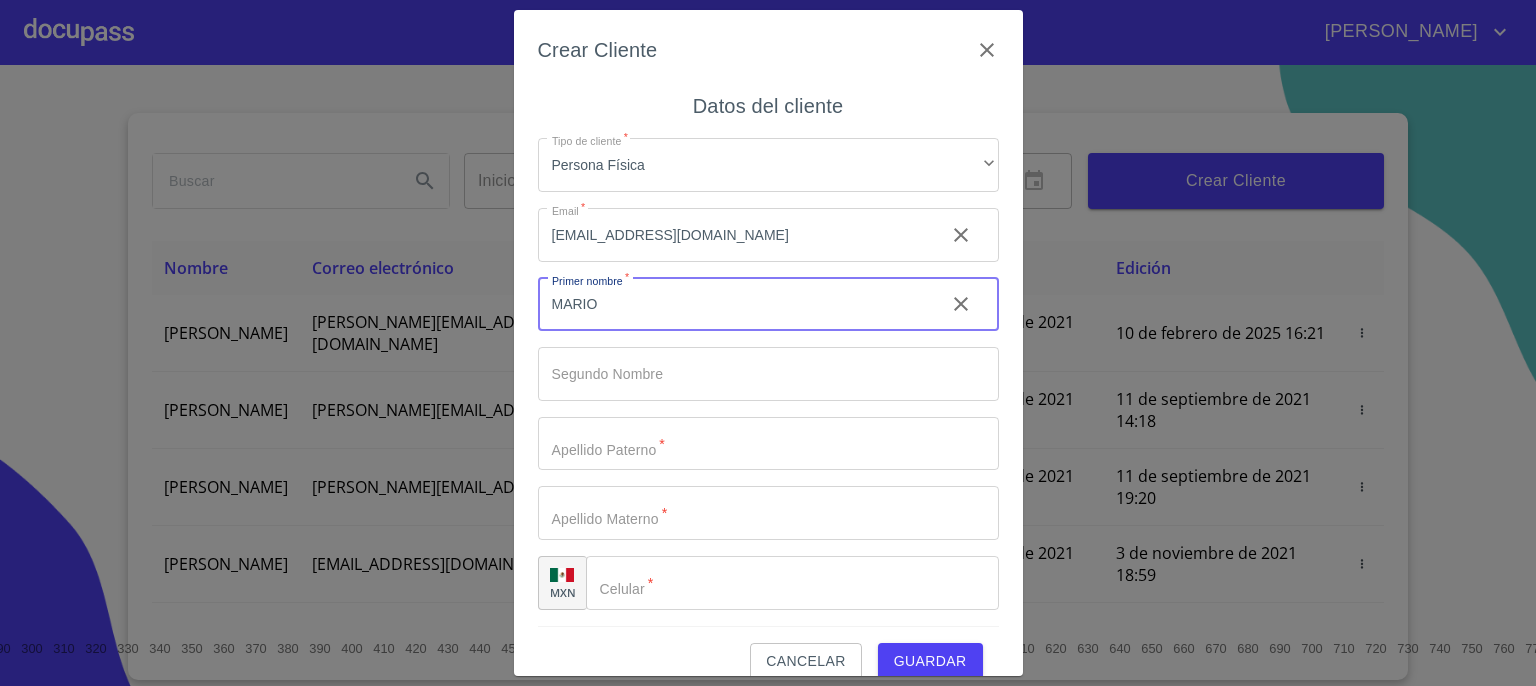 type on "MARIO" 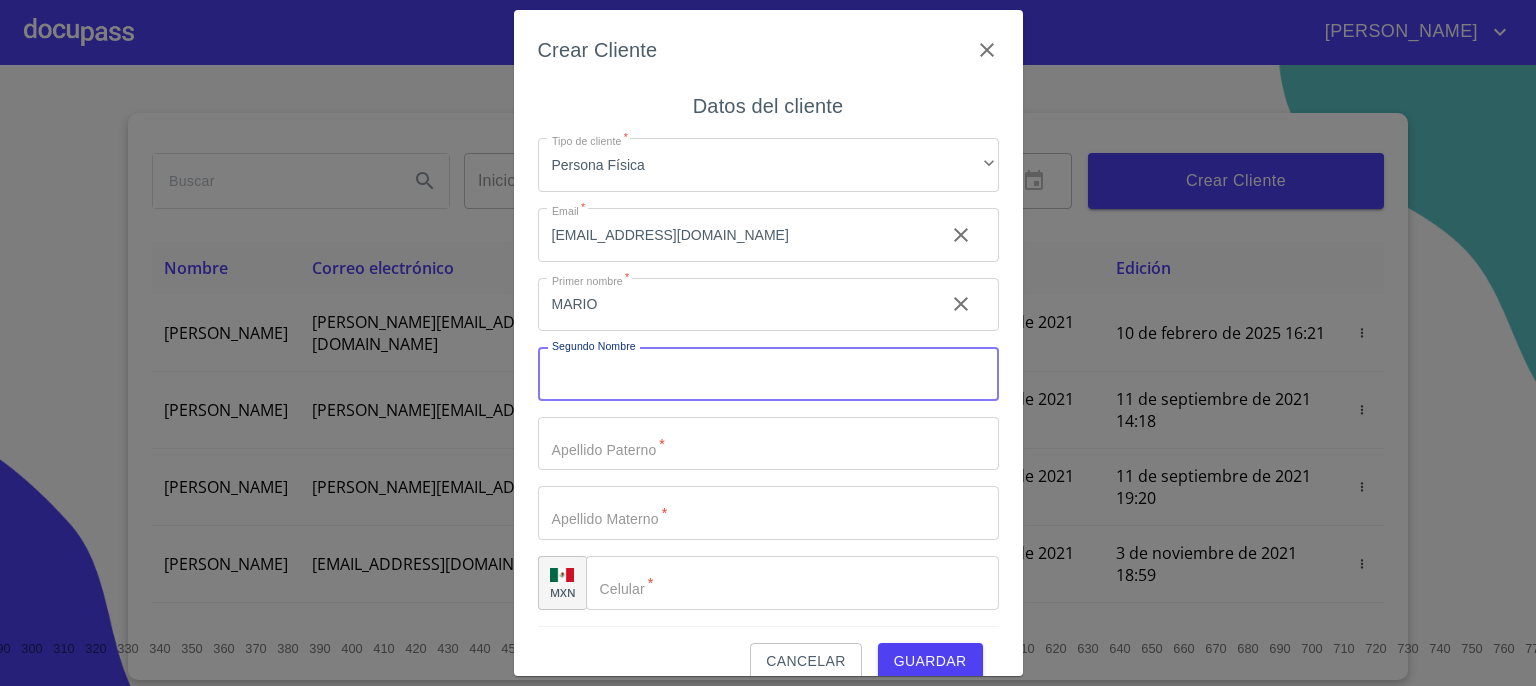 click on "Tipo de cliente   *" at bounding box center (768, 374) 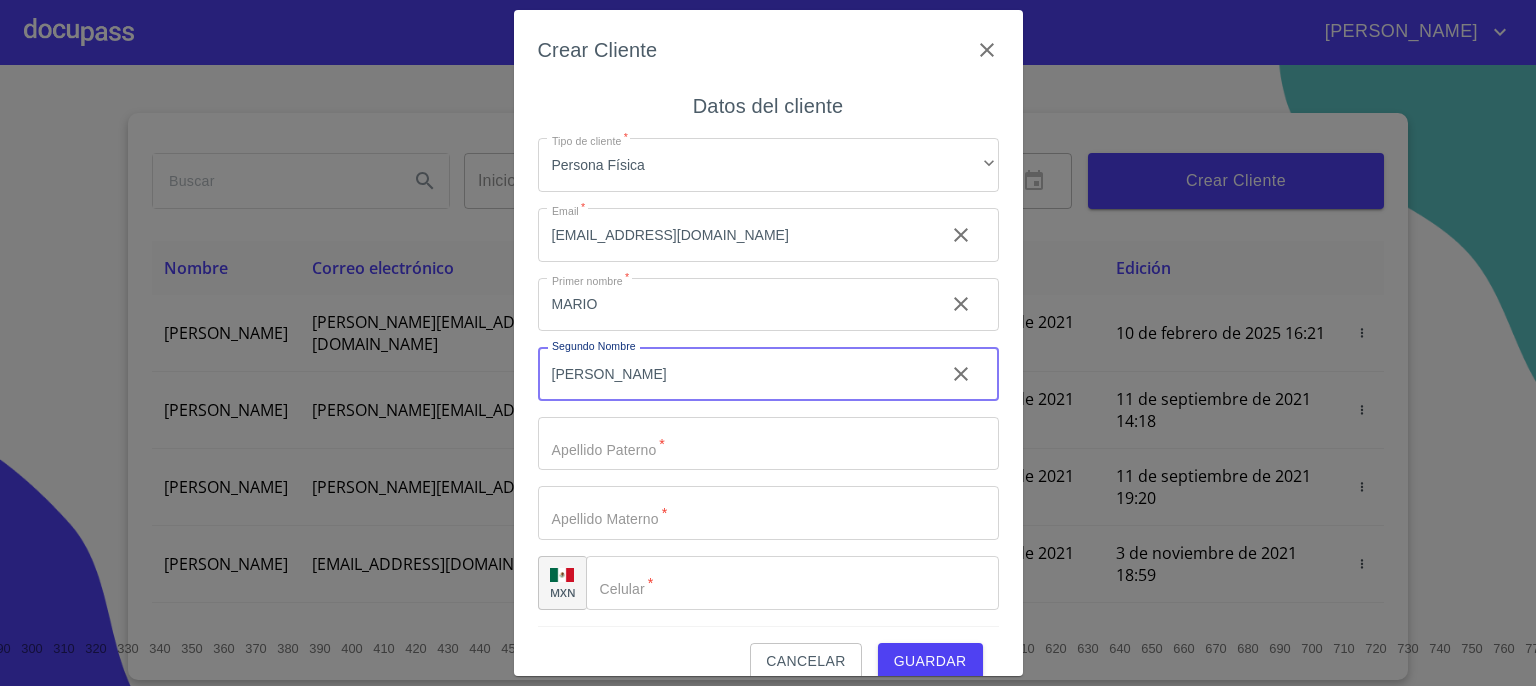 type on "[PERSON_NAME]" 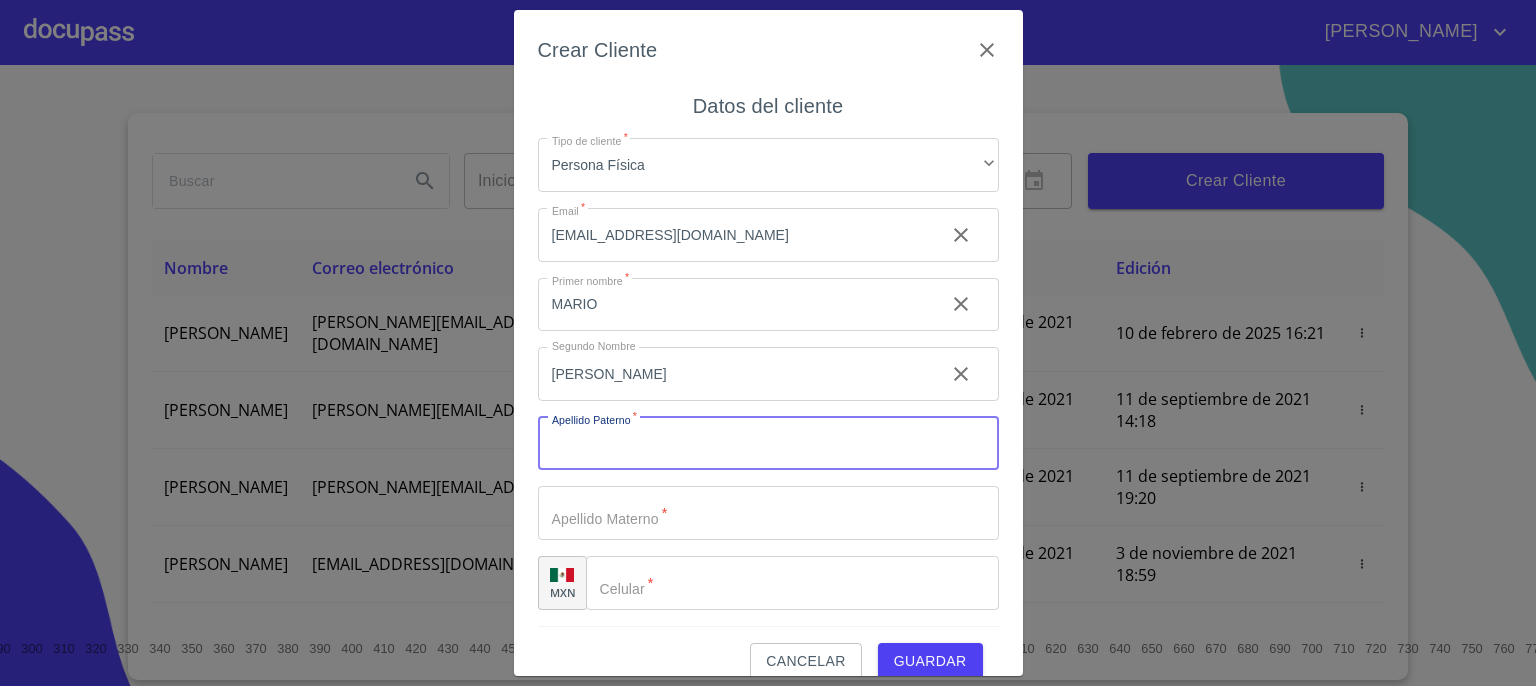 click on "Tipo de cliente   *" at bounding box center (768, 444) 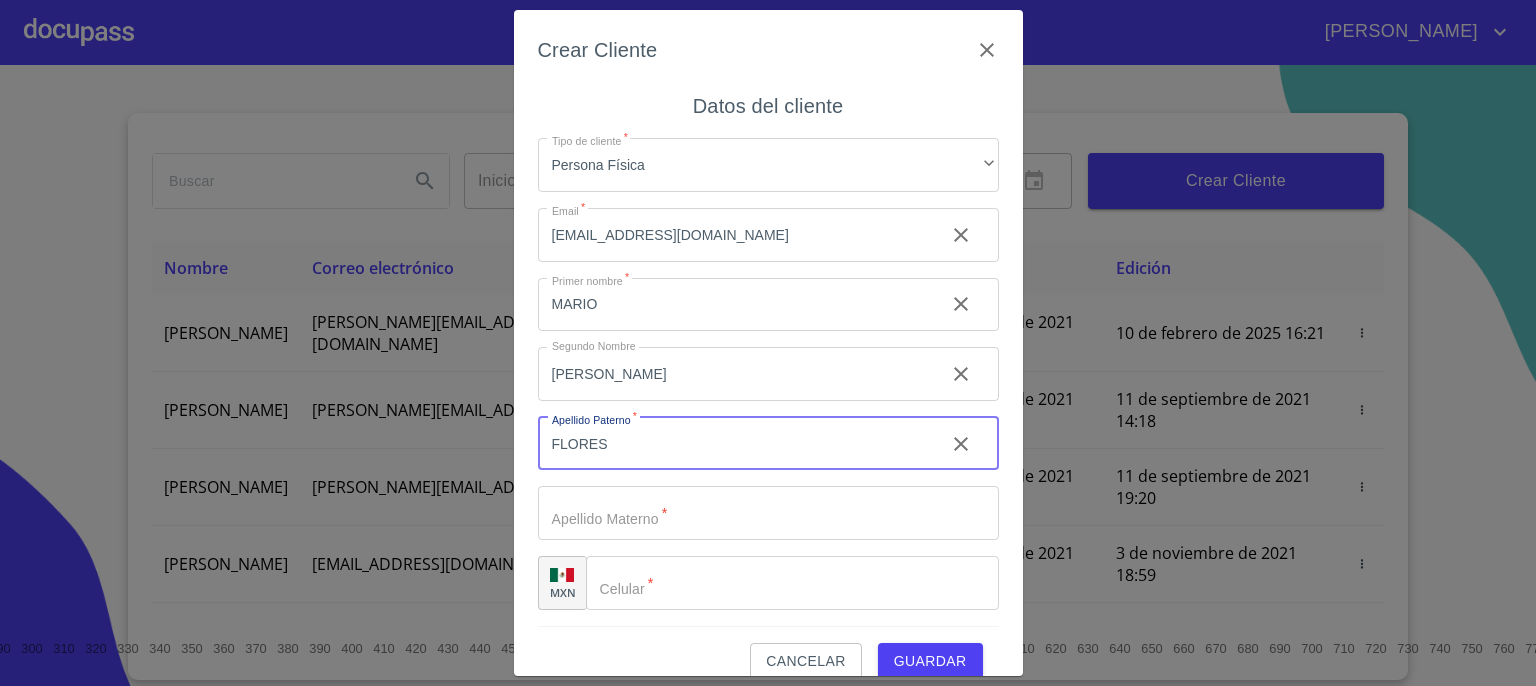 type on "FLORES" 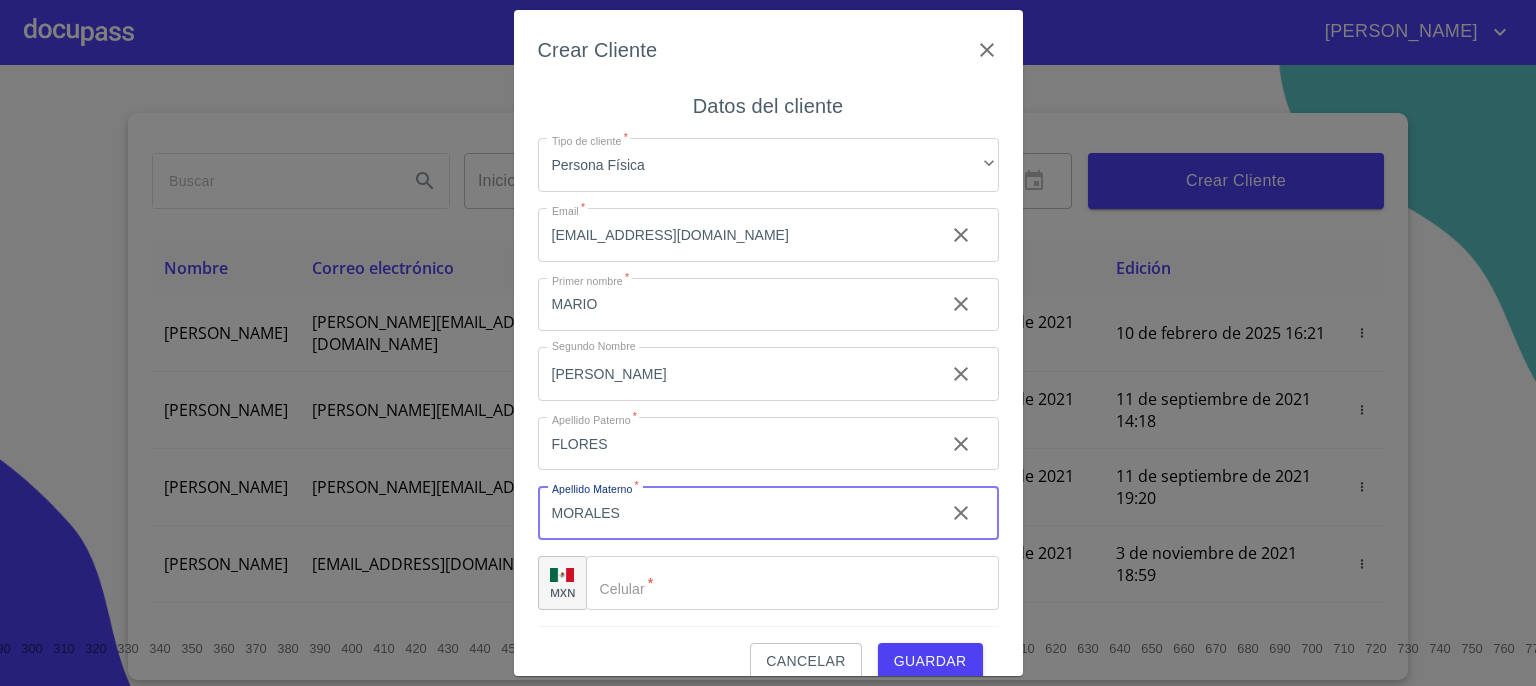 type on "MORALES" 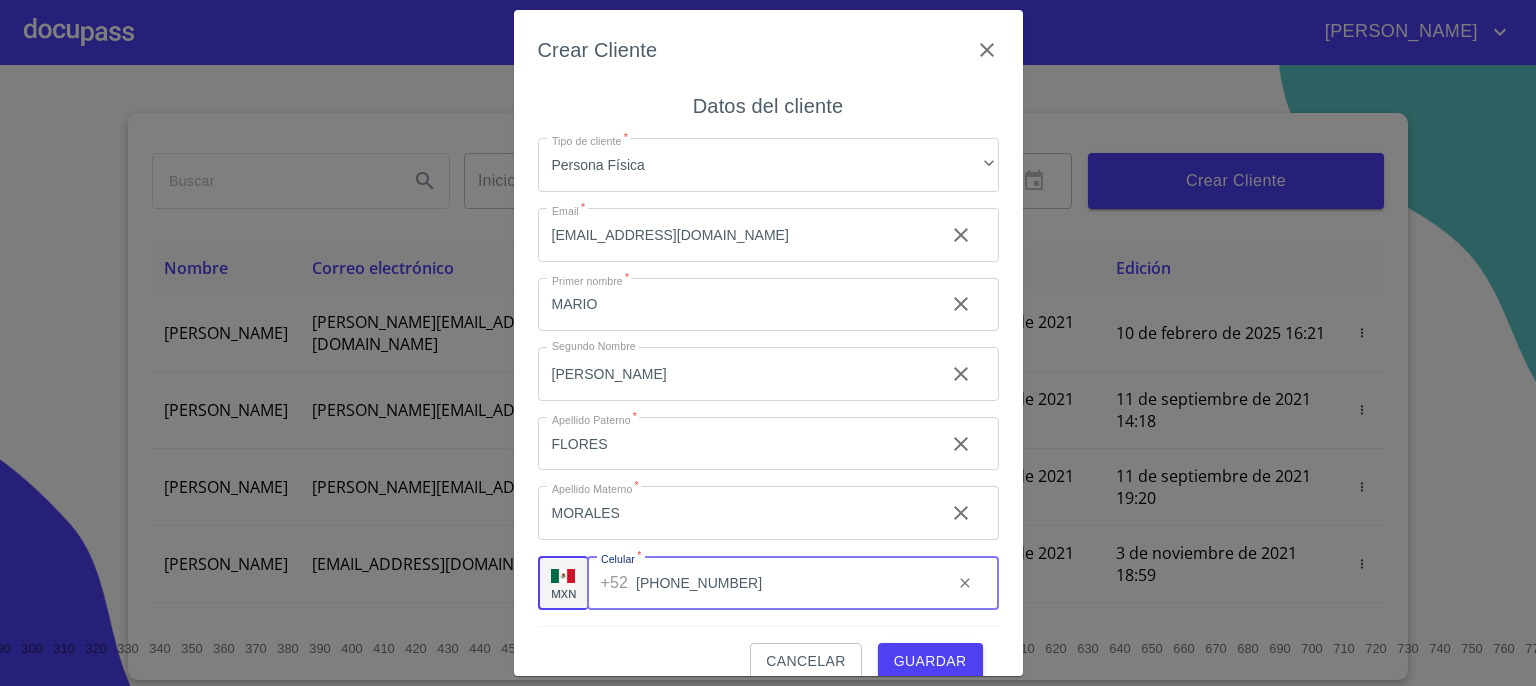 type on "[PHONE_NUMBER]" 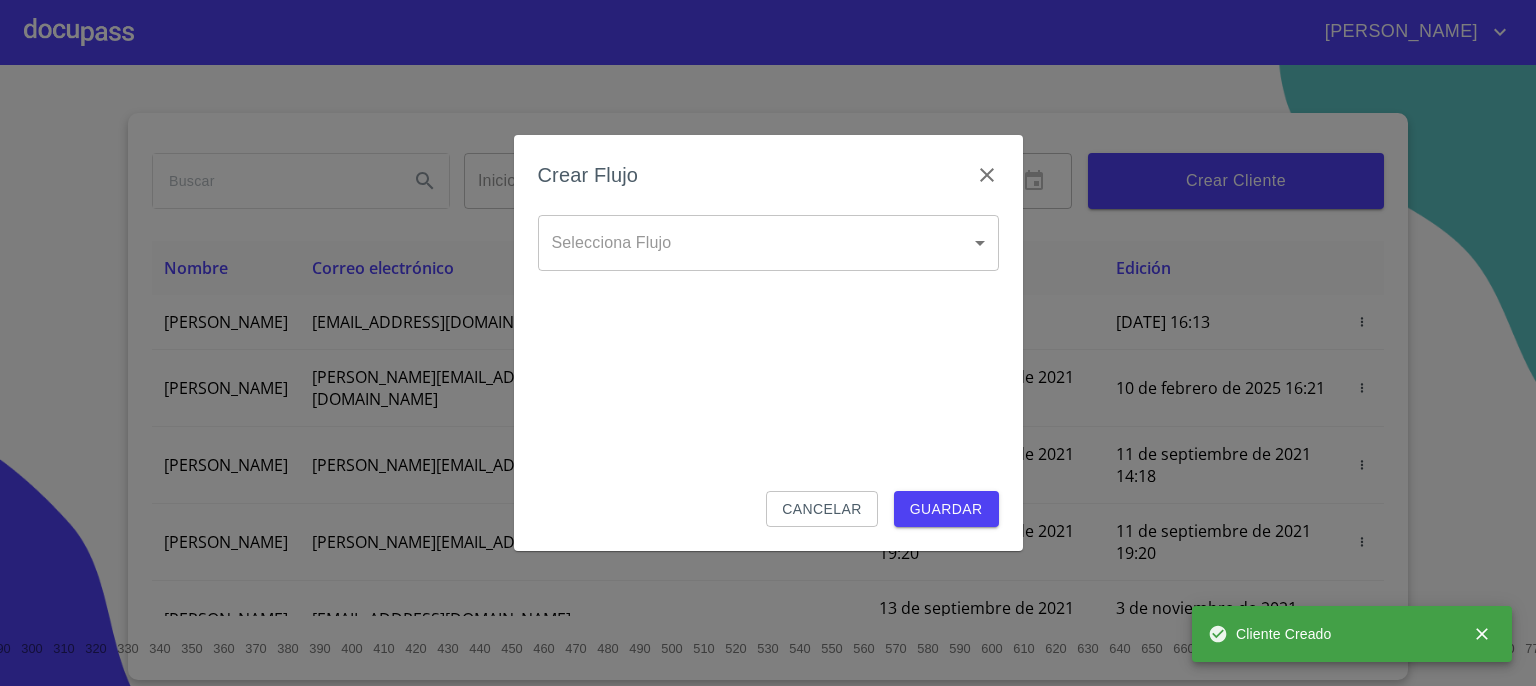 click on "[PERSON_NAME] ​ Fin ​ Crear Cliente Nombre   Correo electrónico   Registro   Edición     [PERSON_NAME] [PERSON_NAME][EMAIL_ADDRESS][DOMAIN_NAME] [DATE] 16:13 [DATE] 16:13 [PERSON_NAME] GROVER [EMAIL_ADDRESS][PERSON_NAME][PERSON_NAME][DOMAIN_NAME] [DATE] 18:55 [DATE] 16:21 LUIS FERNANDO CELIS  [EMAIL_ADDRESS][PERSON_NAME][DOMAIN_NAME] [DATE] 14:18 [DATE] 14:18 [PERSON_NAME] [PERSON_NAME][EMAIL_ADDRESS][DOMAIN_NAME] [DATE] 19:20 [DATE] 19:20 [PERSON_NAME] [EMAIL_ADDRESS][DOMAIN_NAME] [DATE] 11:06 [DATE] 18:59 [PERSON_NAME] [EMAIL_ADDRESS][DOMAIN_NAME] [DATE] 12:26 [DATE] 12:26 [PERSON_NAME] [EMAIL_ADDRESS][DOMAIN_NAME] [DATE] 16:35 [DATE] 16:35 [PERSON_NAME] [EMAIL_ADDRESS][DOMAIN_NAME] [DATE] 18:24 [DATE] 18:24 [PERSON_NAME]  [EMAIL_ADDRESS][DOMAIN_NAME] [DATE] 13:18 1 2 3 4 5" at bounding box center [768, 343] 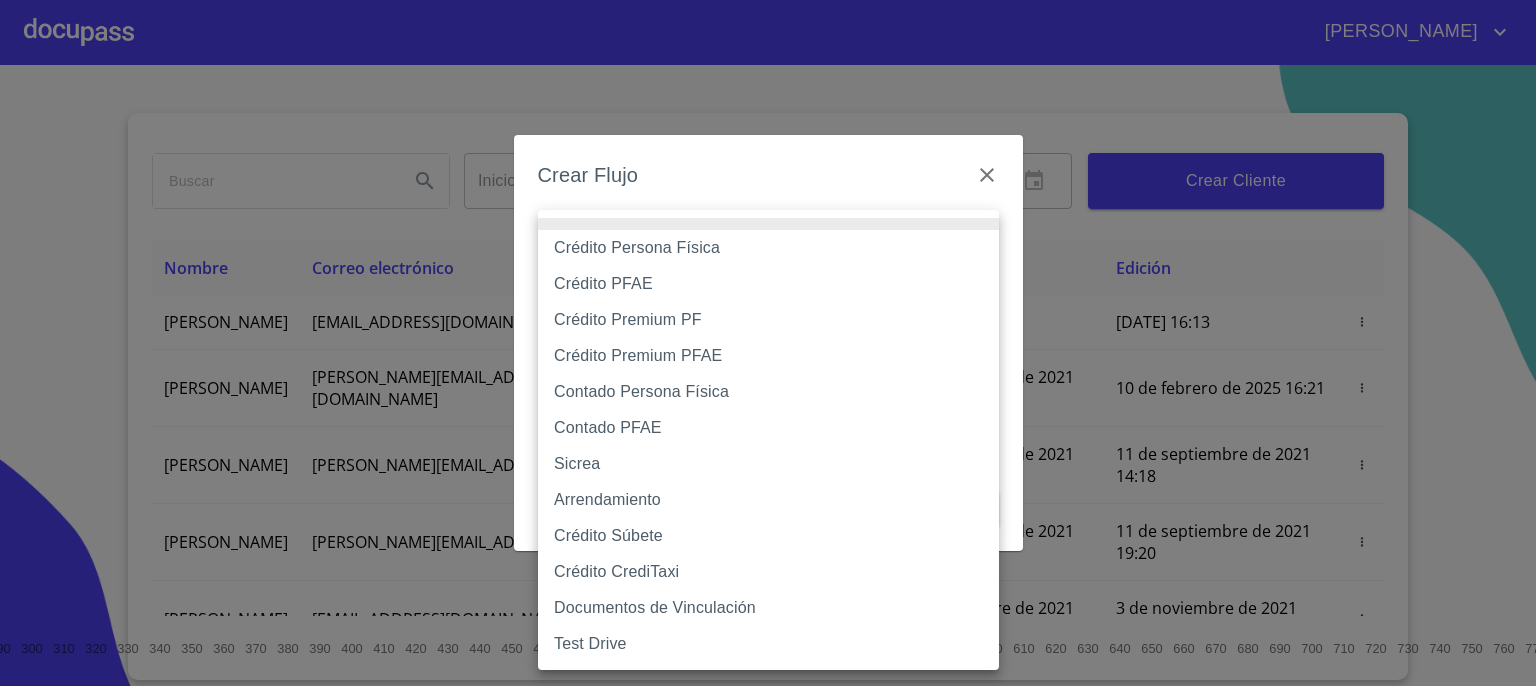 click on "Crédito Persona Física" at bounding box center (768, 248) 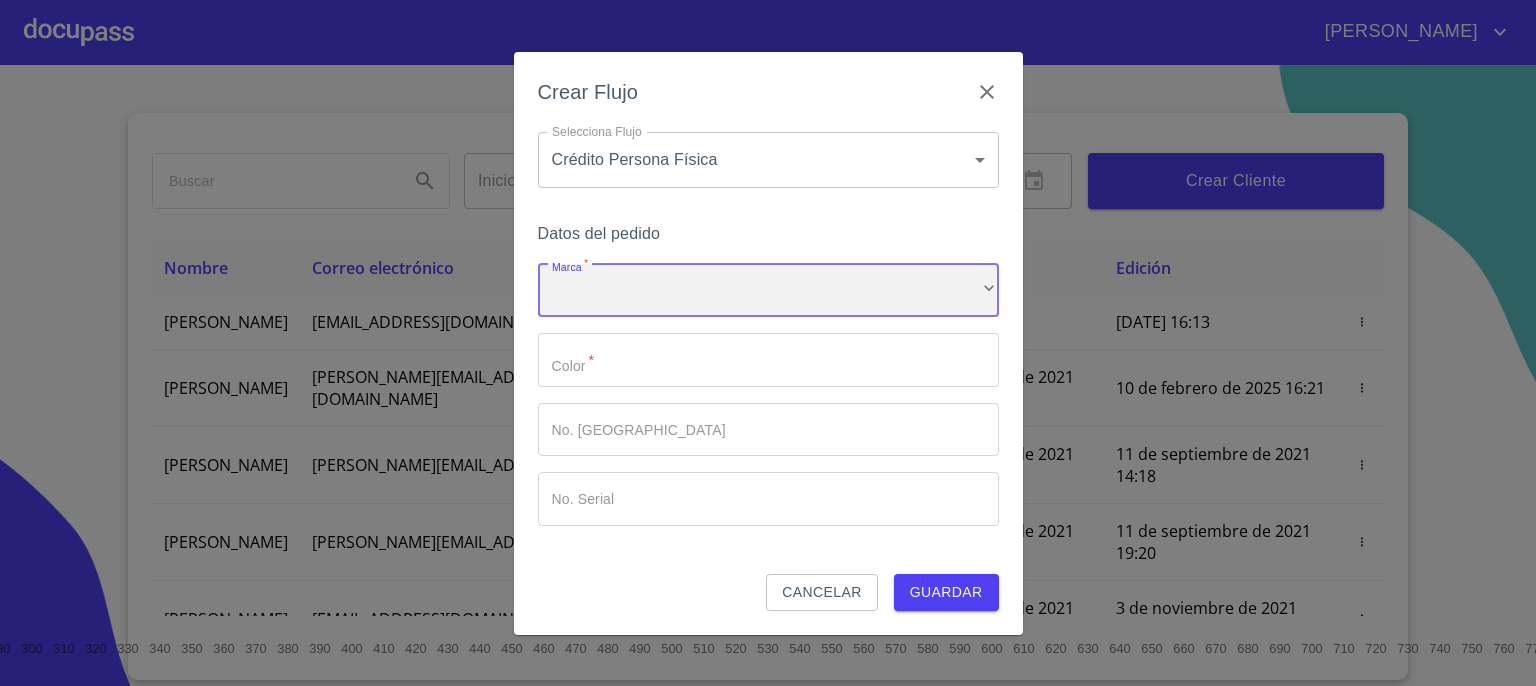 click on "​" at bounding box center (768, 291) 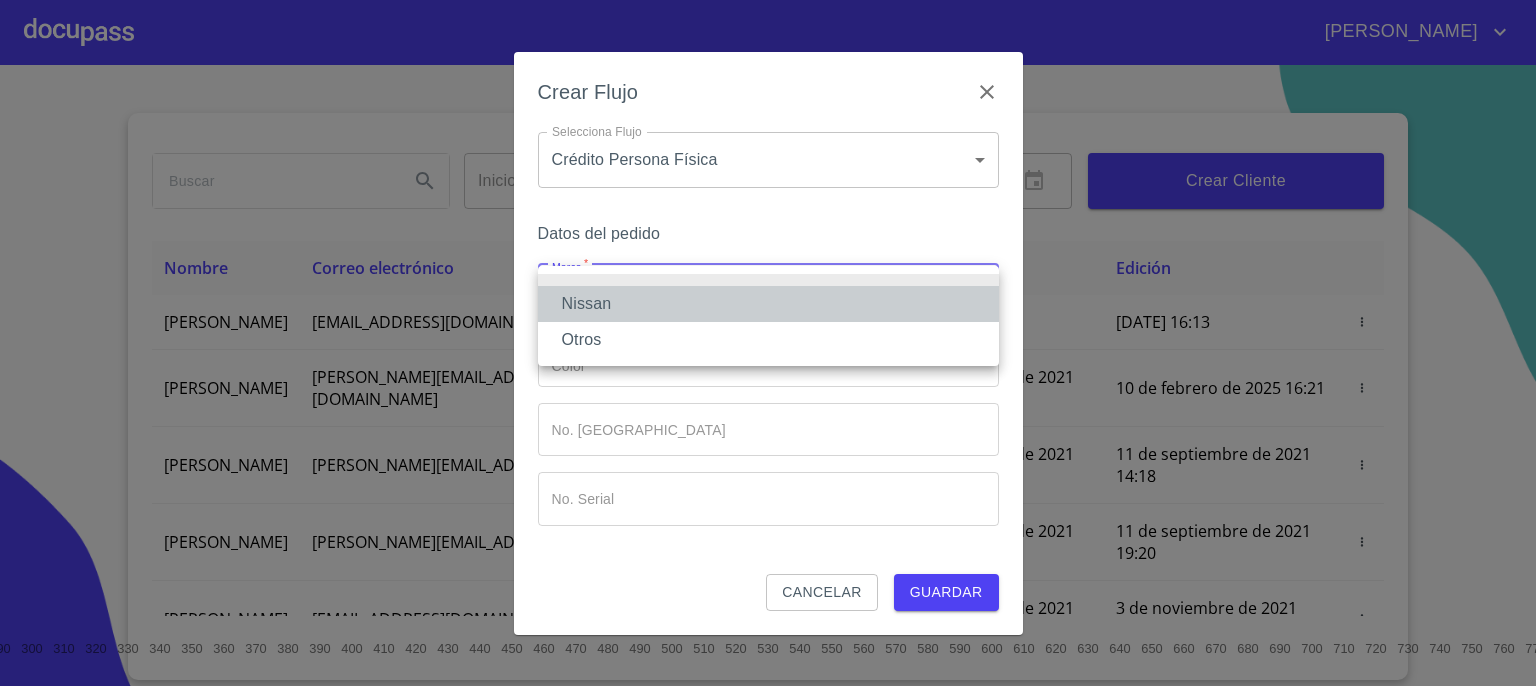 click on "Nissan" at bounding box center [768, 304] 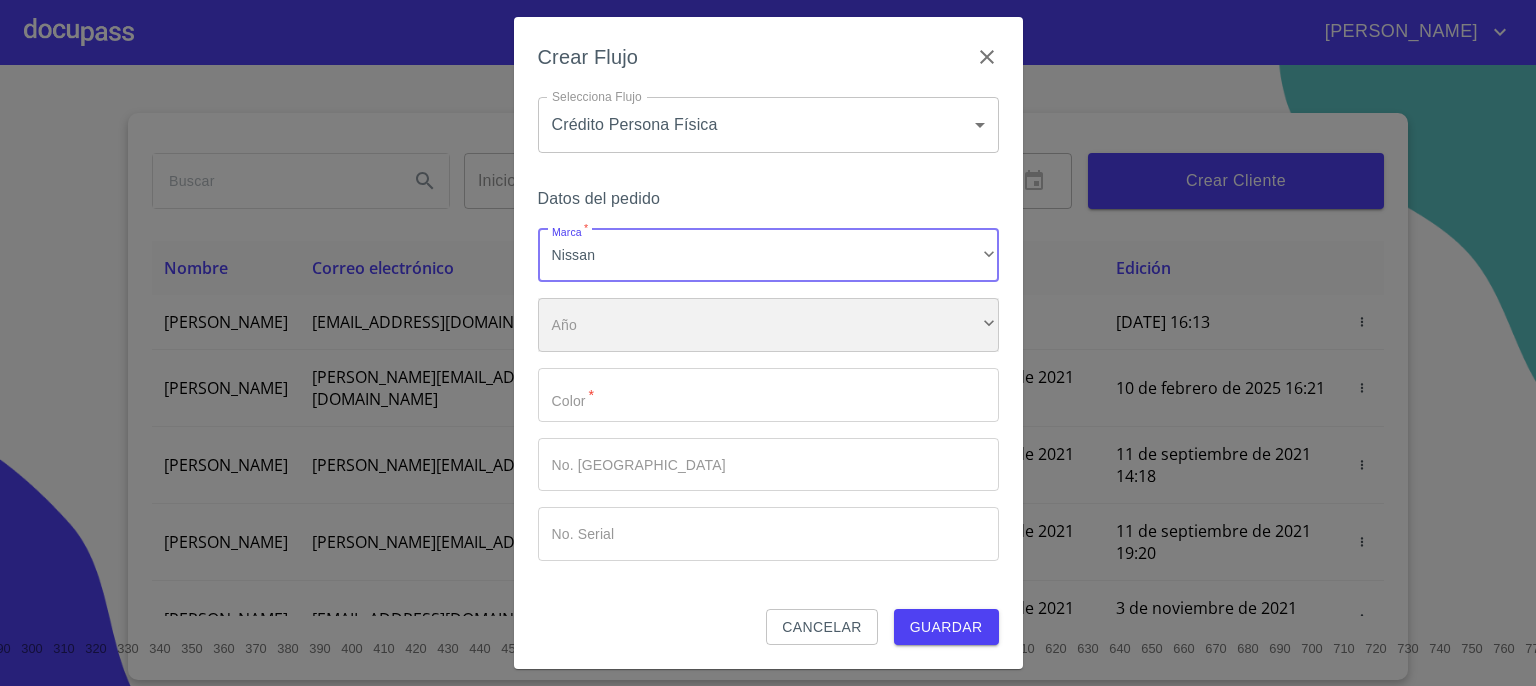 click on "​" at bounding box center [768, 325] 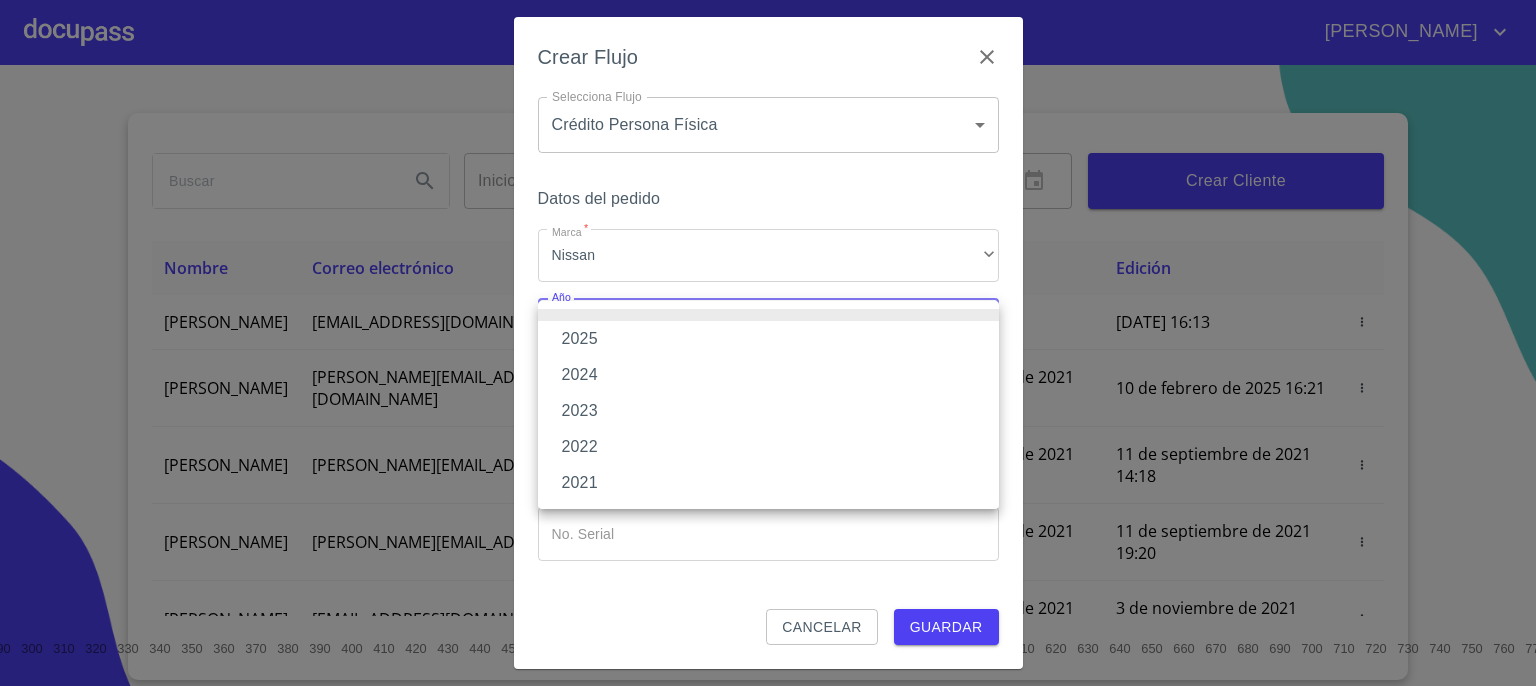 click on "2025" at bounding box center [768, 339] 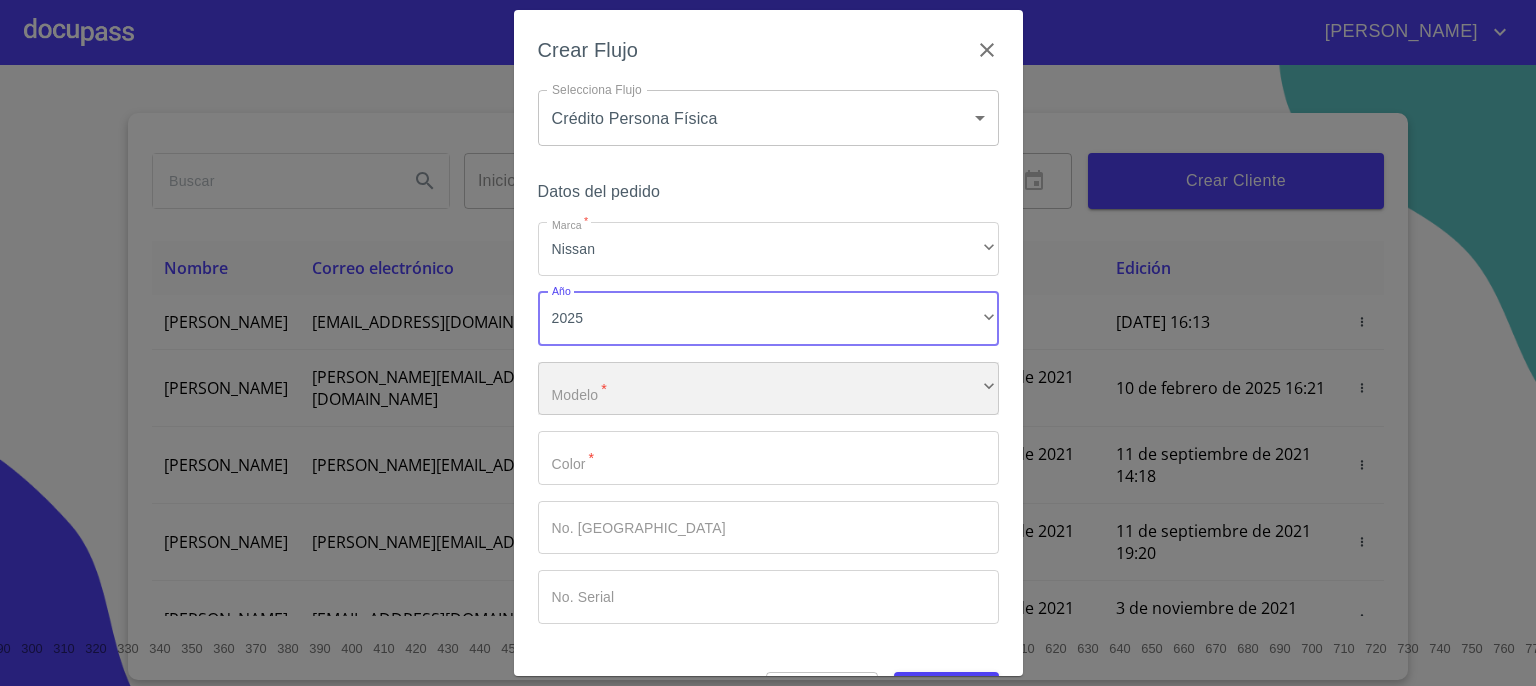click on "​" at bounding box center [768, 389] 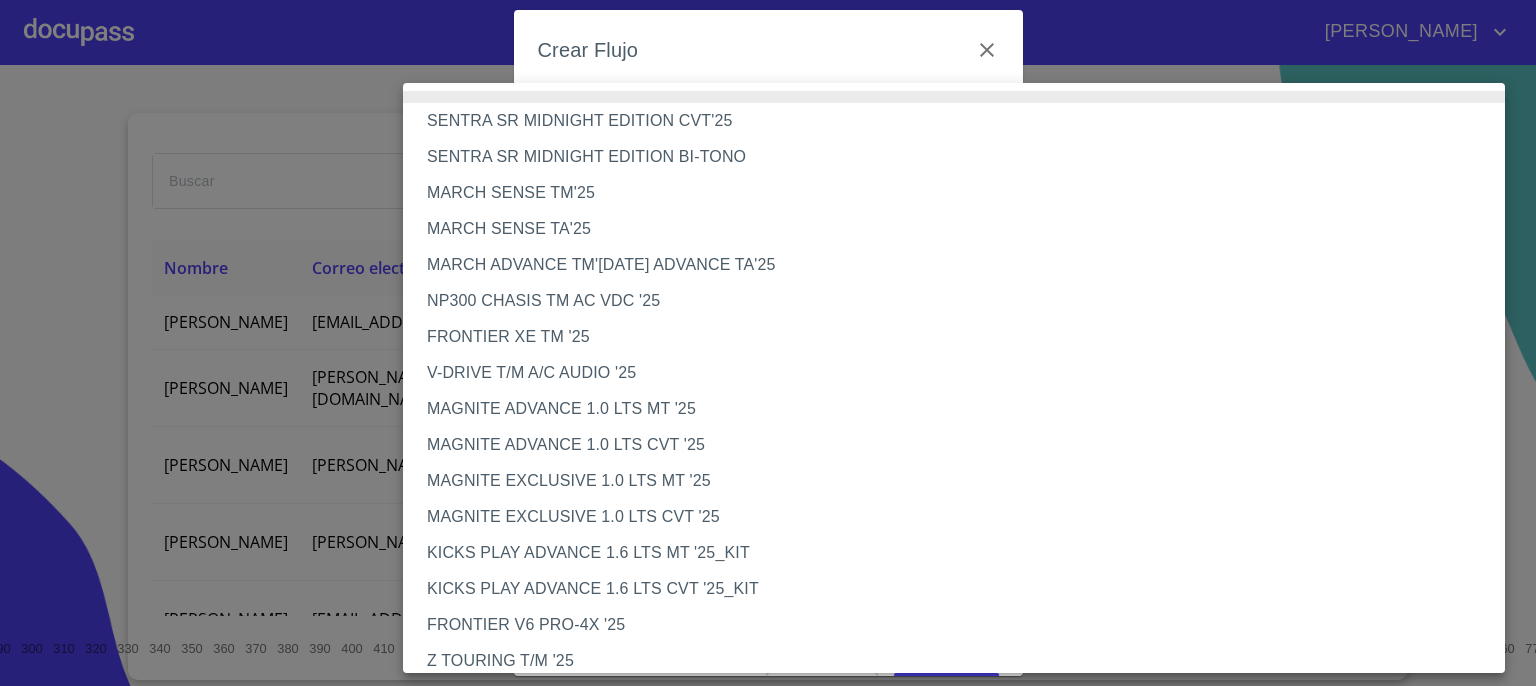 type 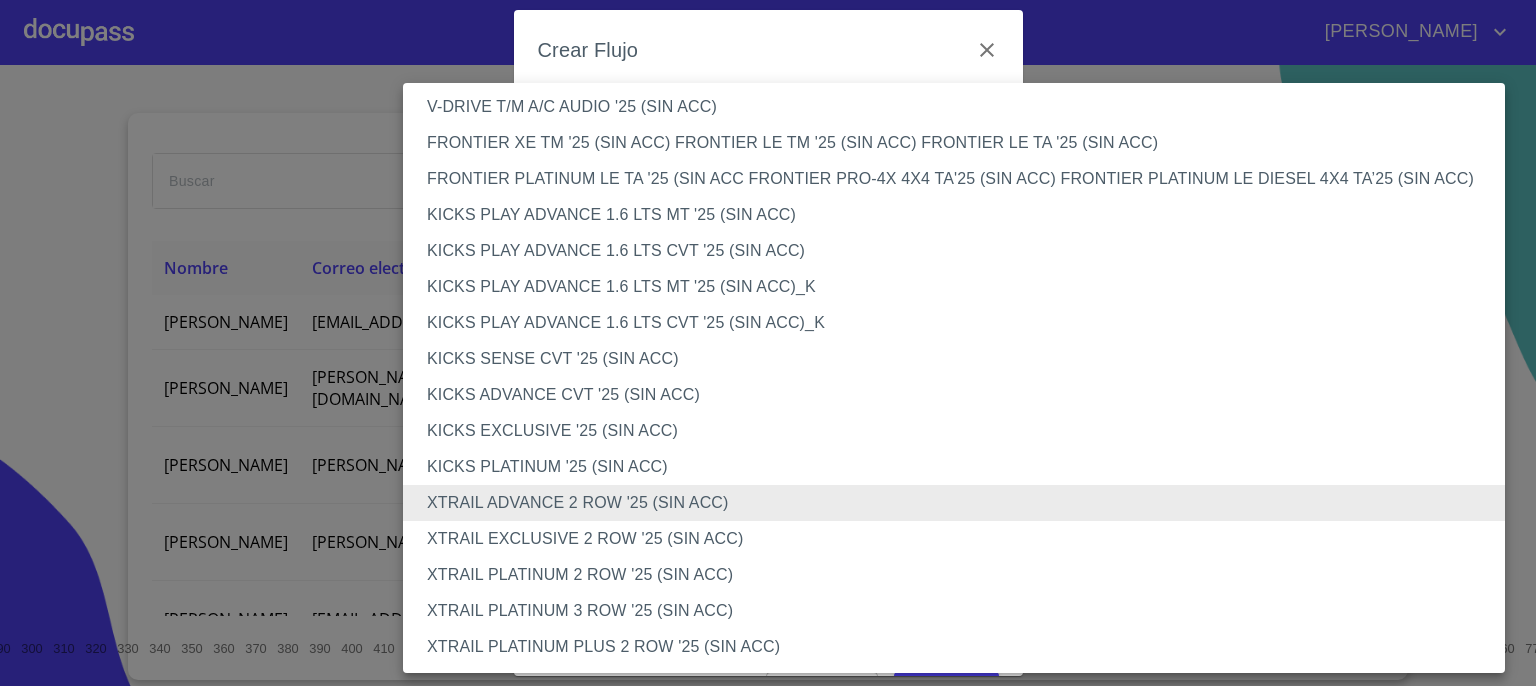 click on "XTRAIL PLATINUM 2 ROW '25 (SIN ACC)" at bounding box center [961, 575] 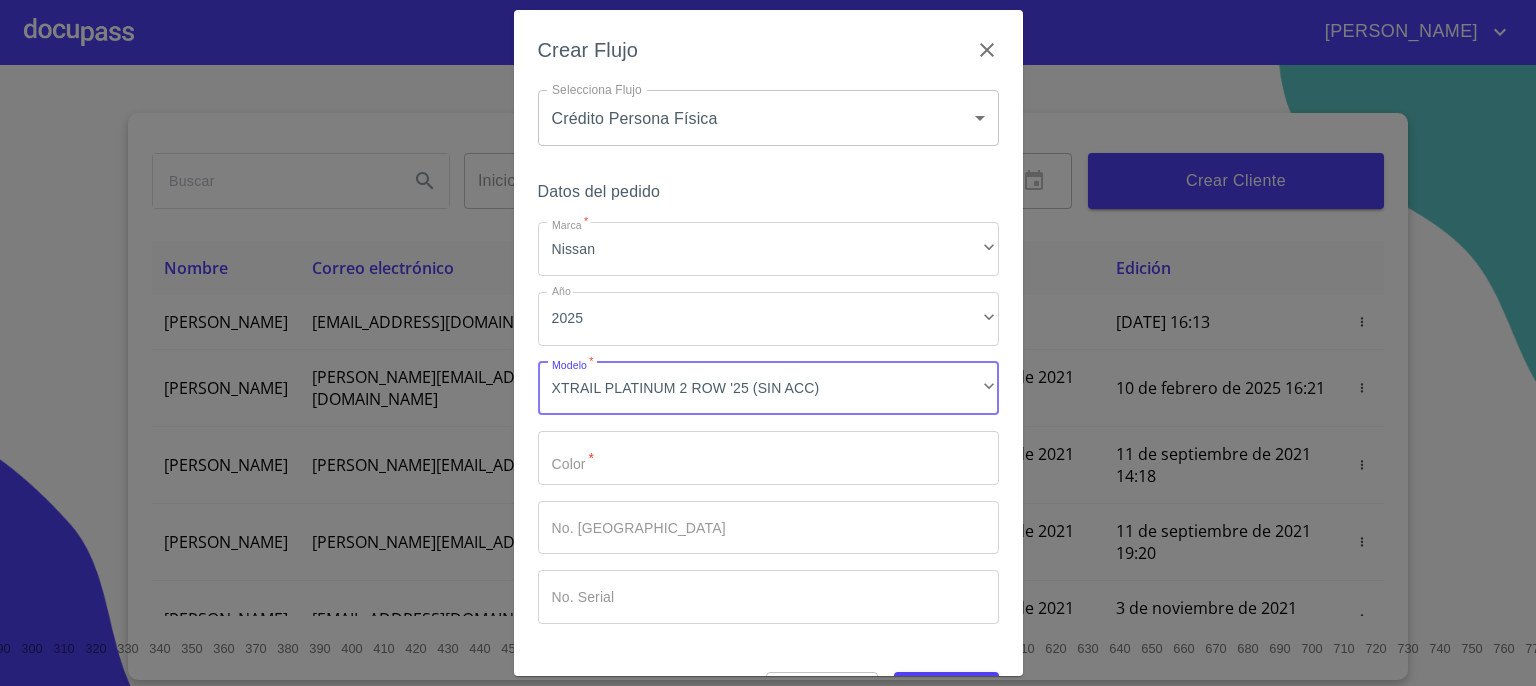 click on "Marca   *" at bounding box center (768, 458) 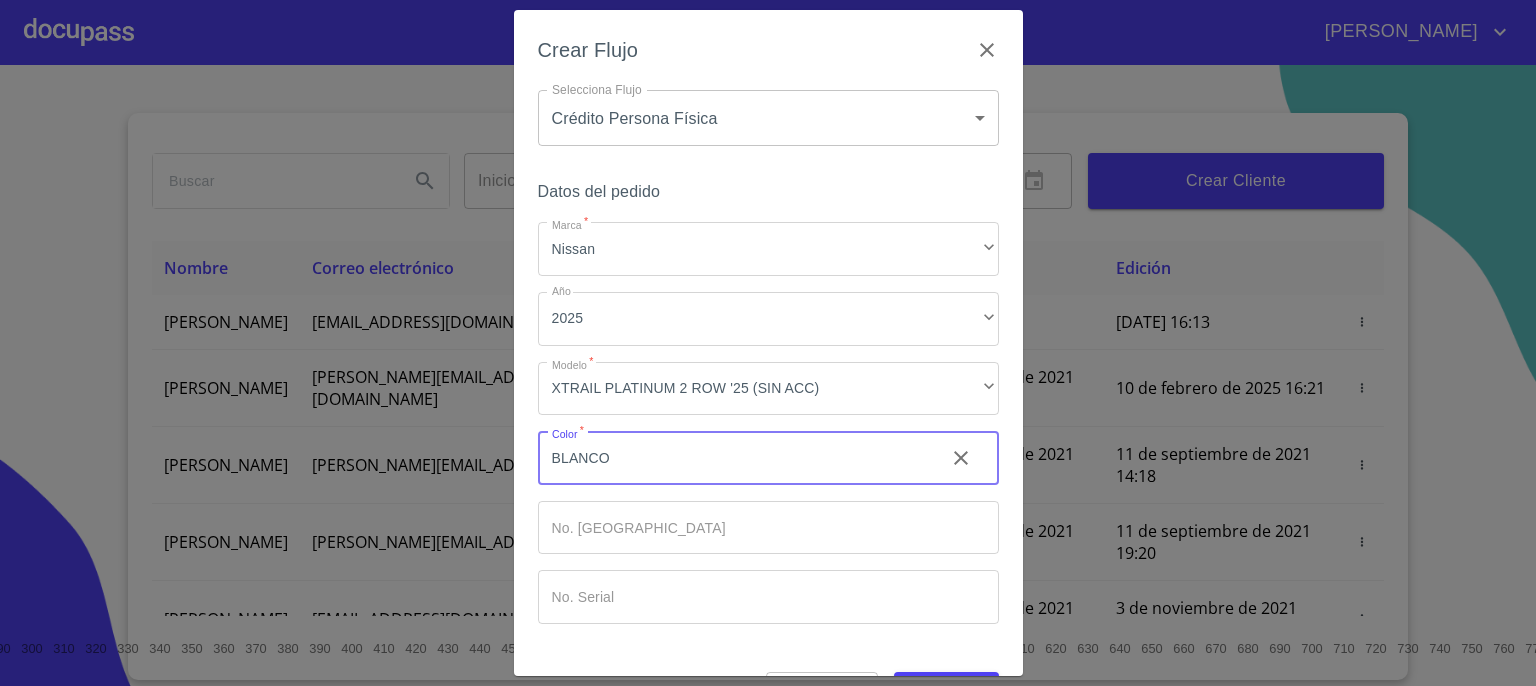type on "BLANCO" 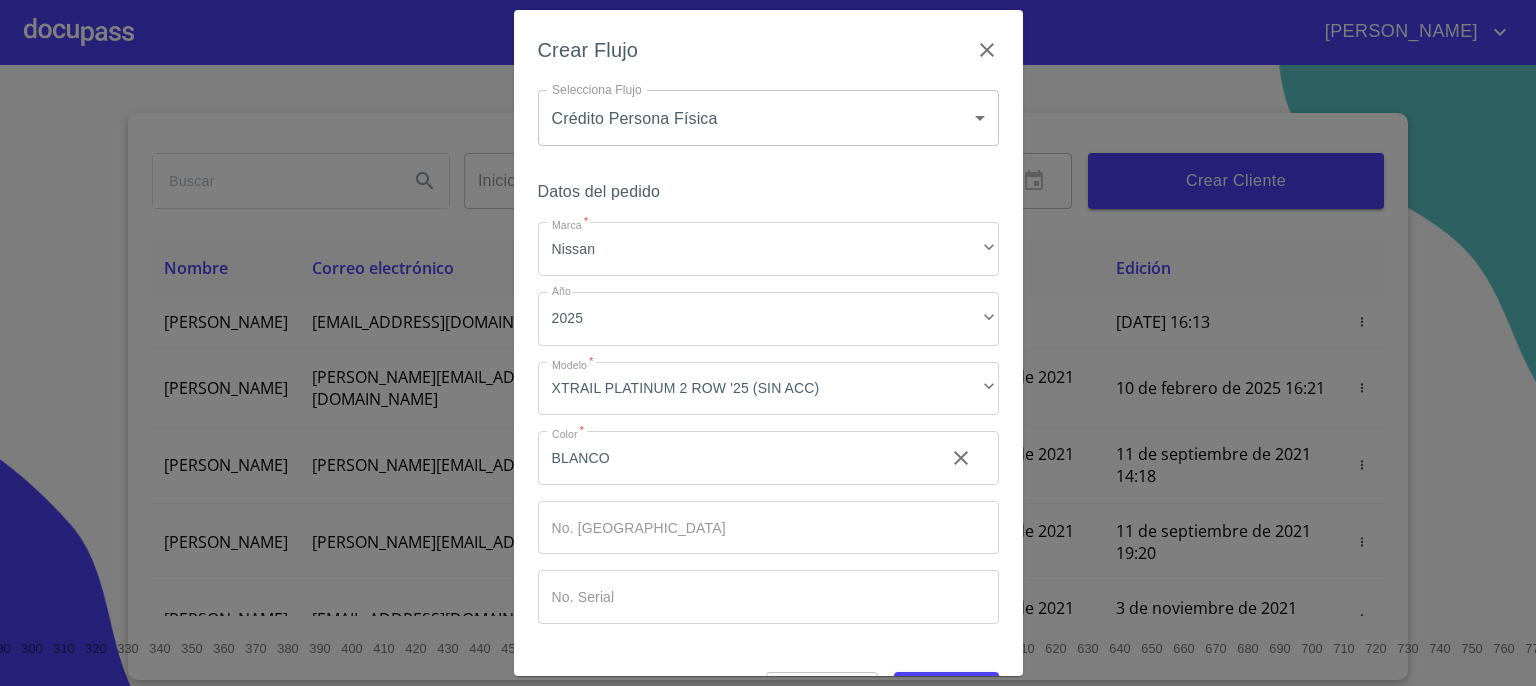 scroll, scrollTop: 47, scrollLeft: 0, axis: vertical 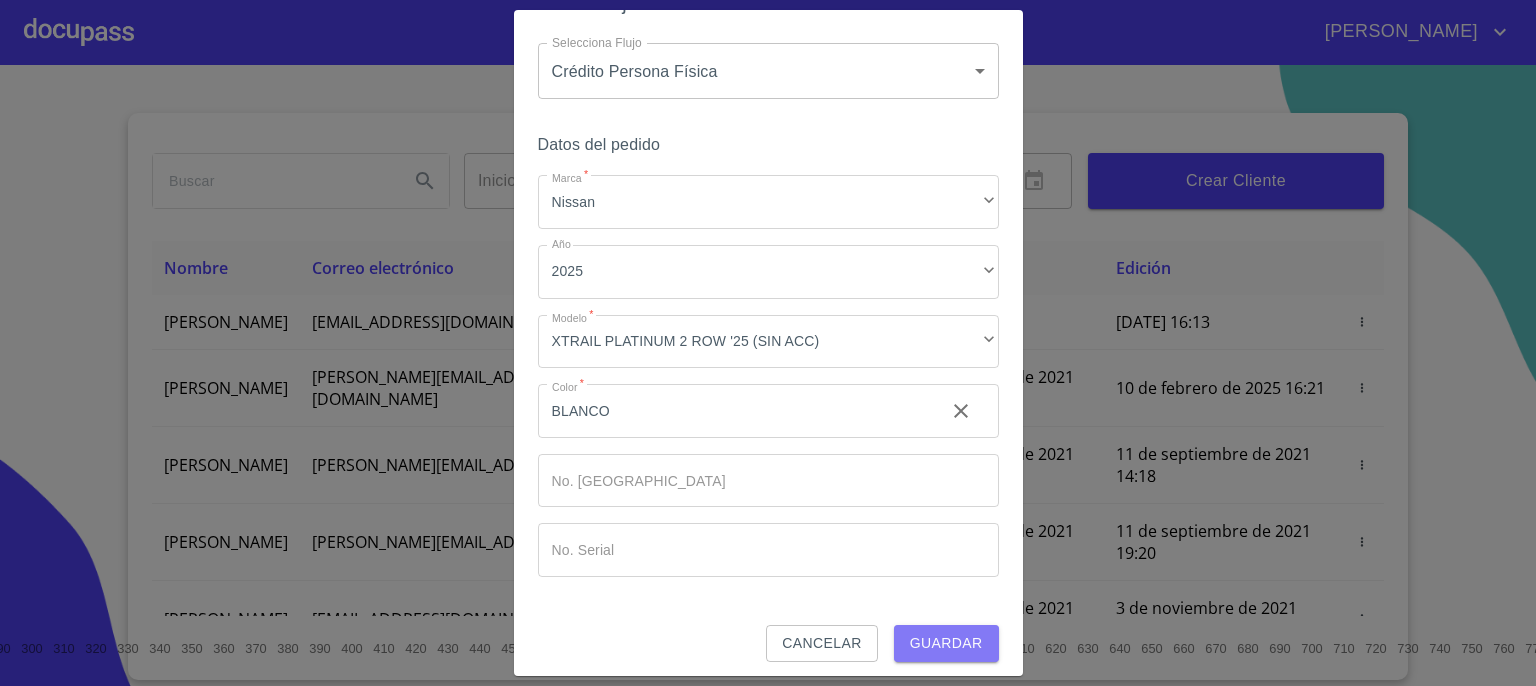 click on "Guardar" at bounding box center [946, 643] 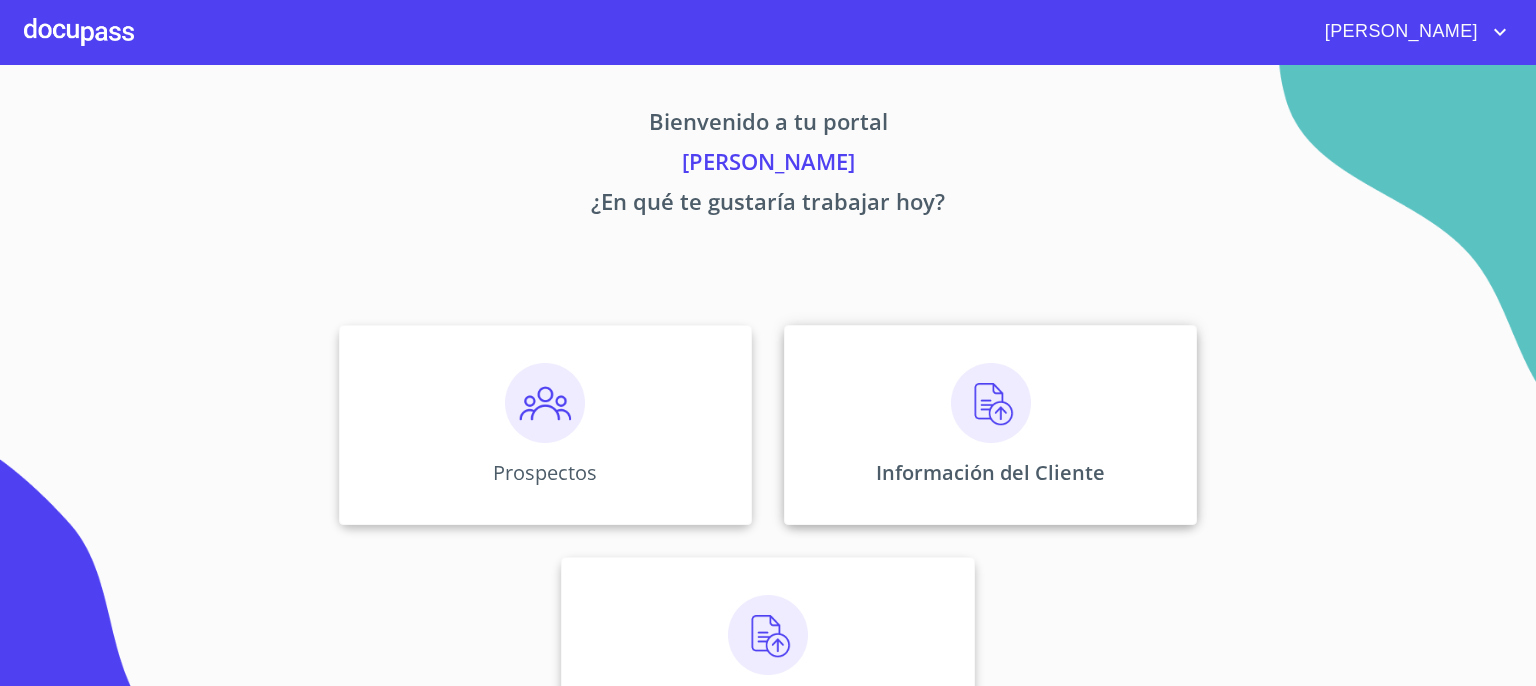 click at bounding box center [991, 403] 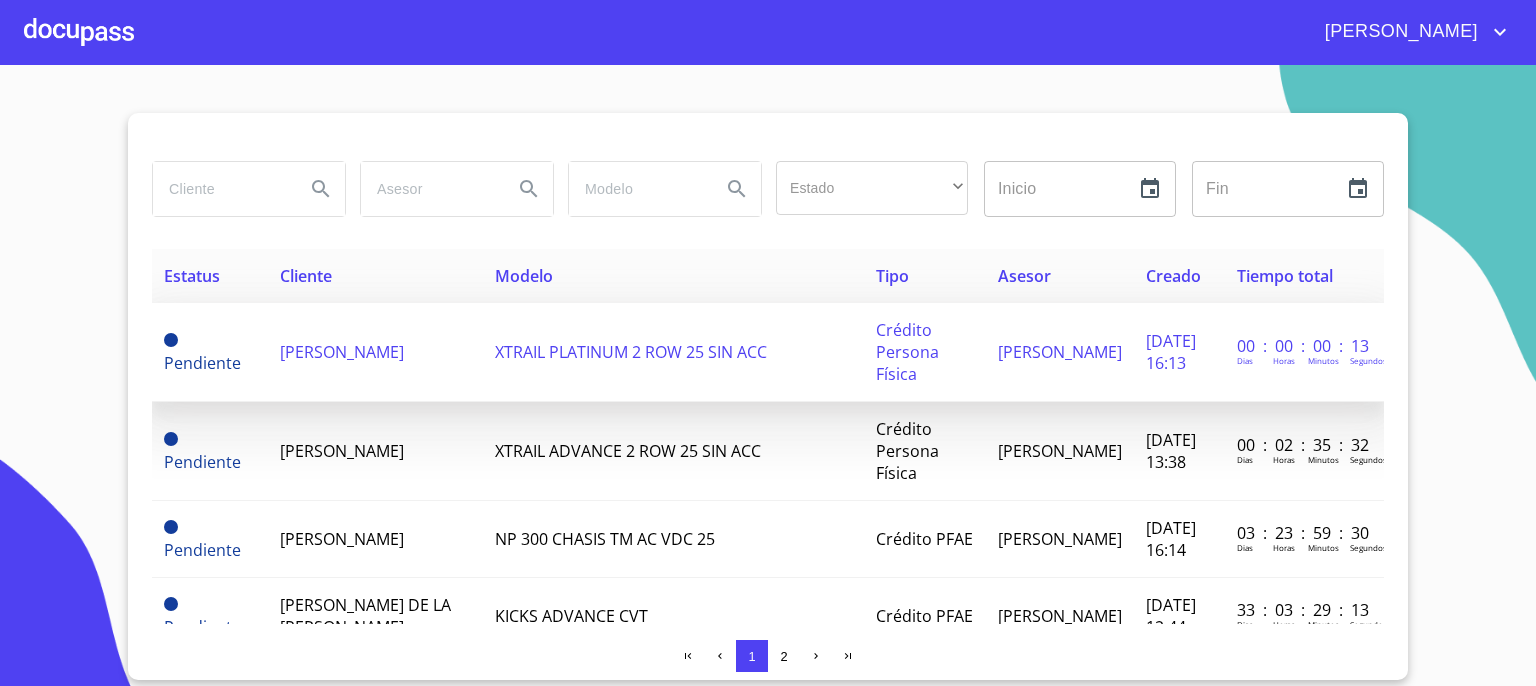 click on "[PERSON_NAME]" at bounding box center (342, 352) 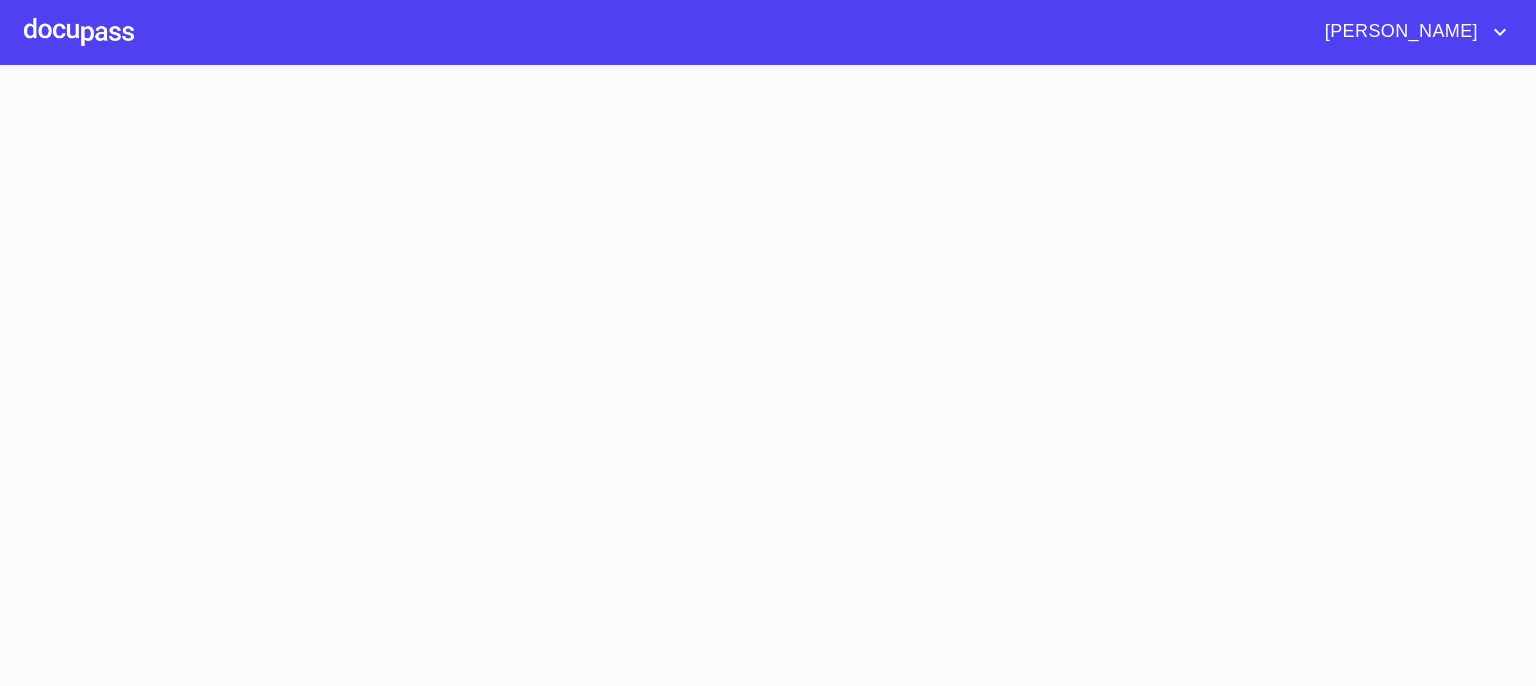 click at bounding box center (768, 375) 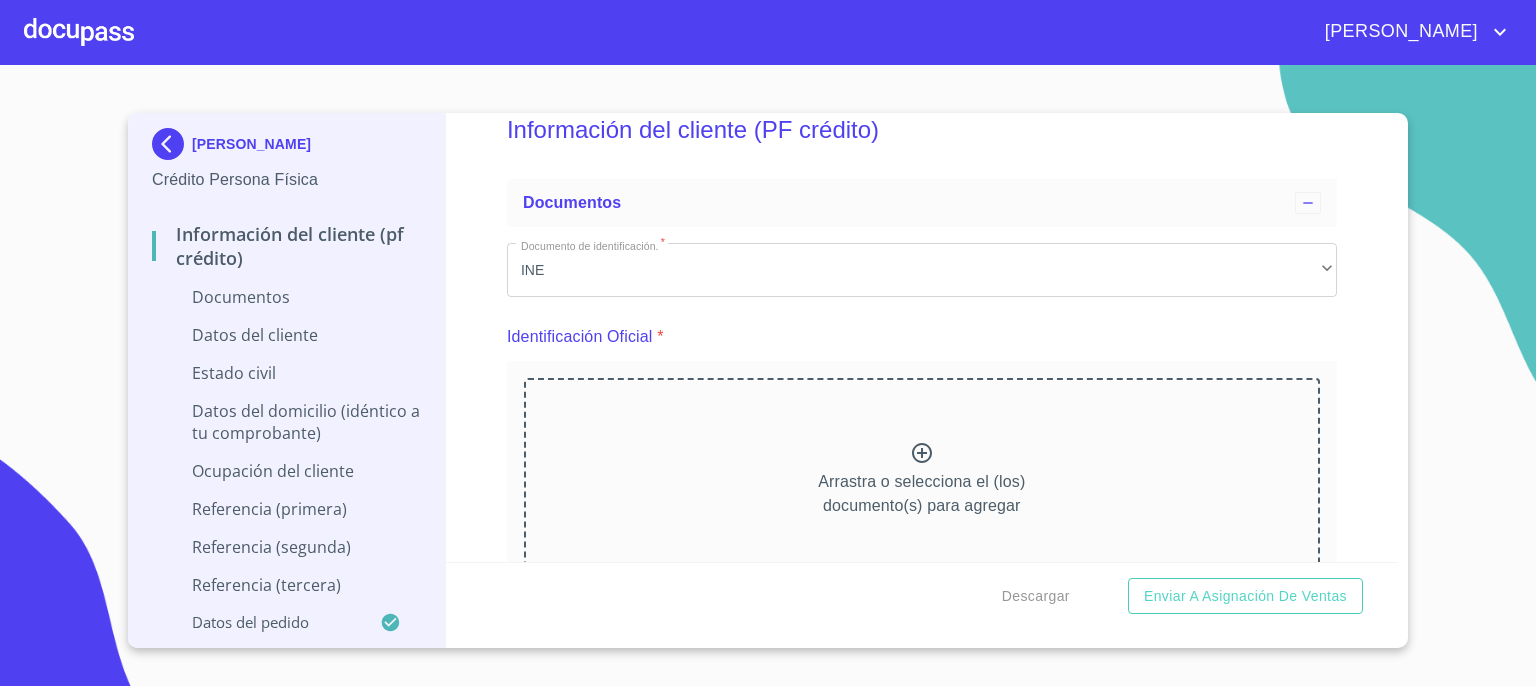 scroll, scrollTop: 40, scrollLeft: 0, axis: vertical 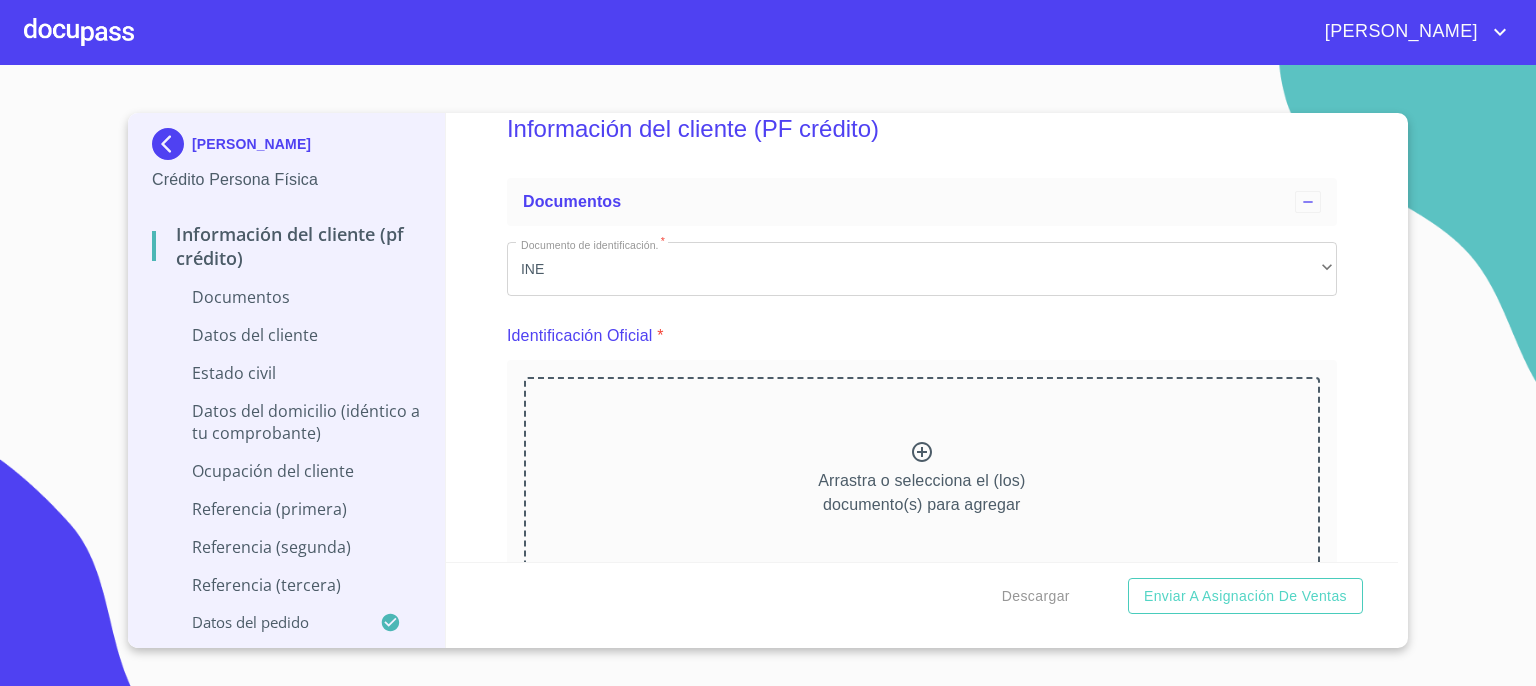 click 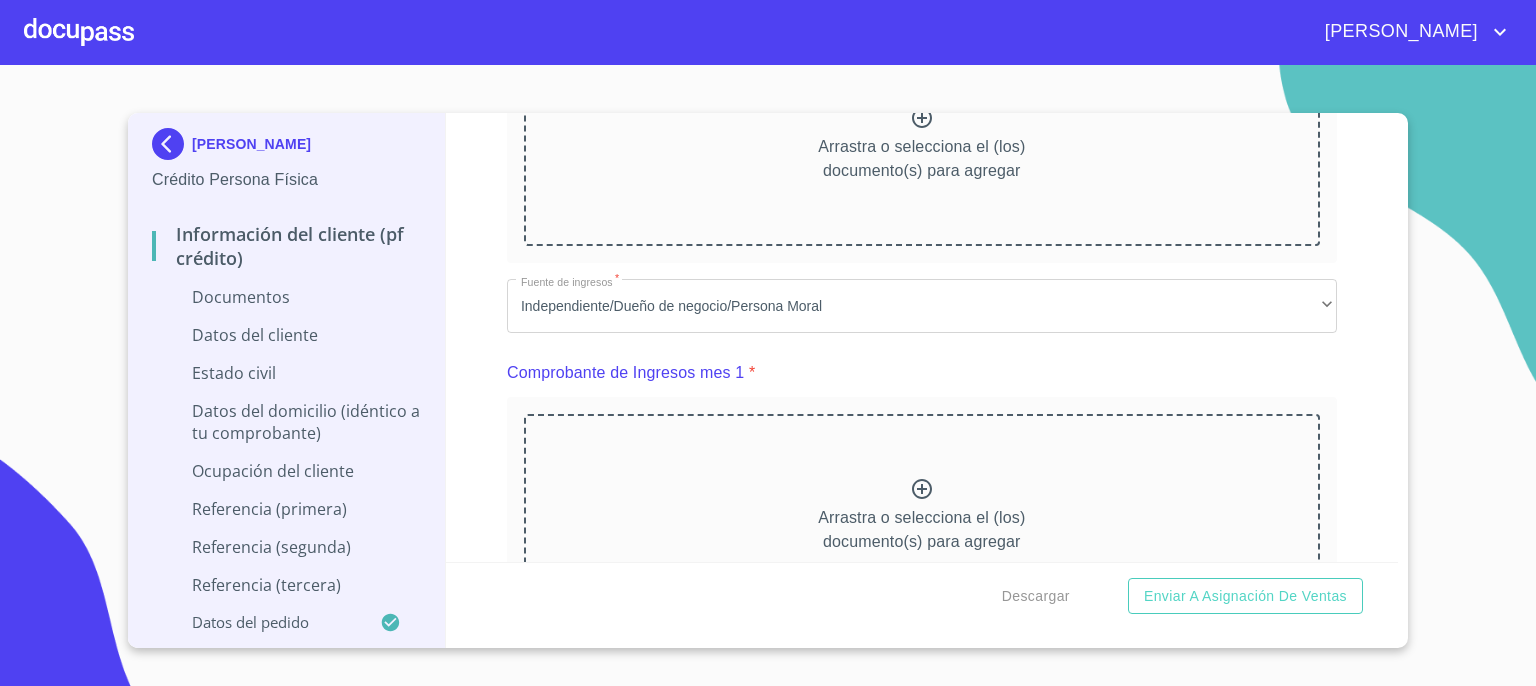 scroll, scrollTop: 1293, scrollLeft: 0, axis: vertical 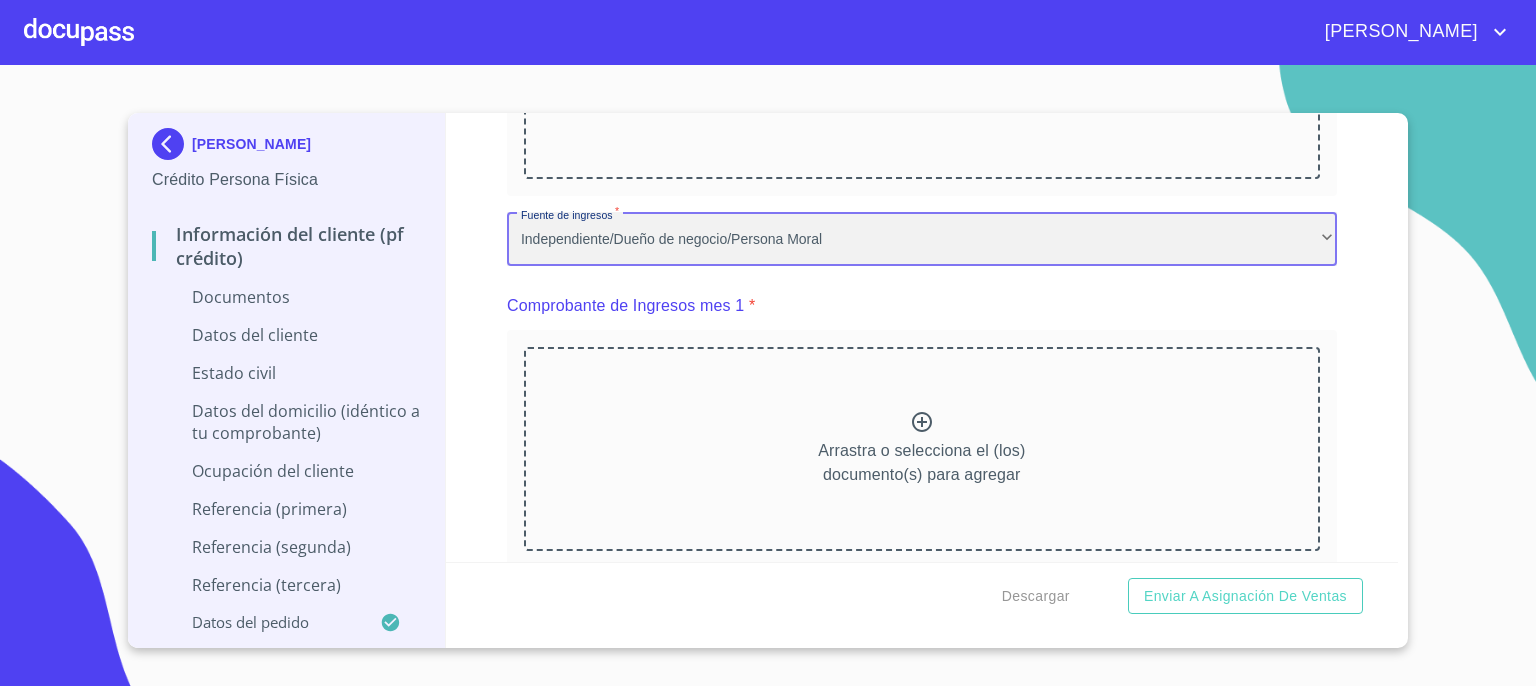 click on "Independiente/Dueño de negocio/Persona Moral" at bounding box center (922, 239) 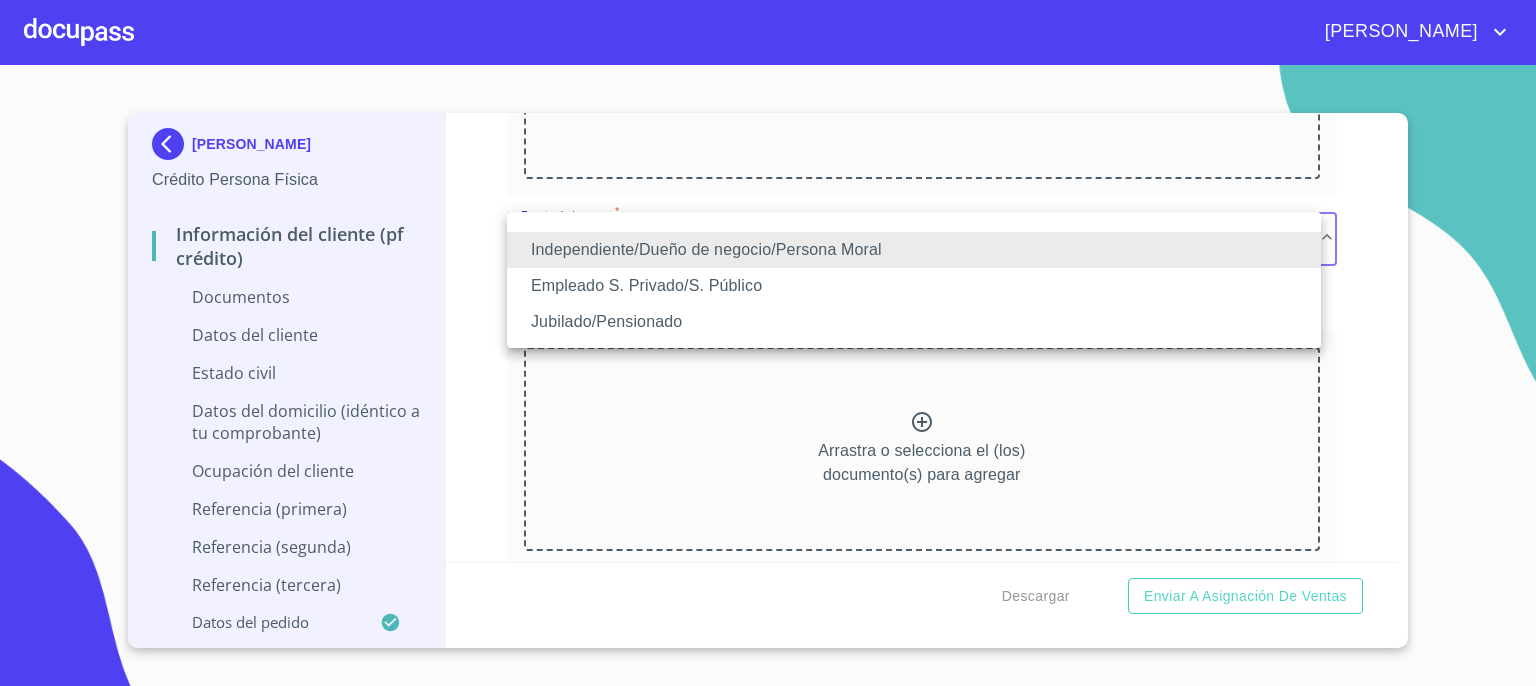 click on "Empleado S. Privado/S. Público" at bounding box center (914, 286) 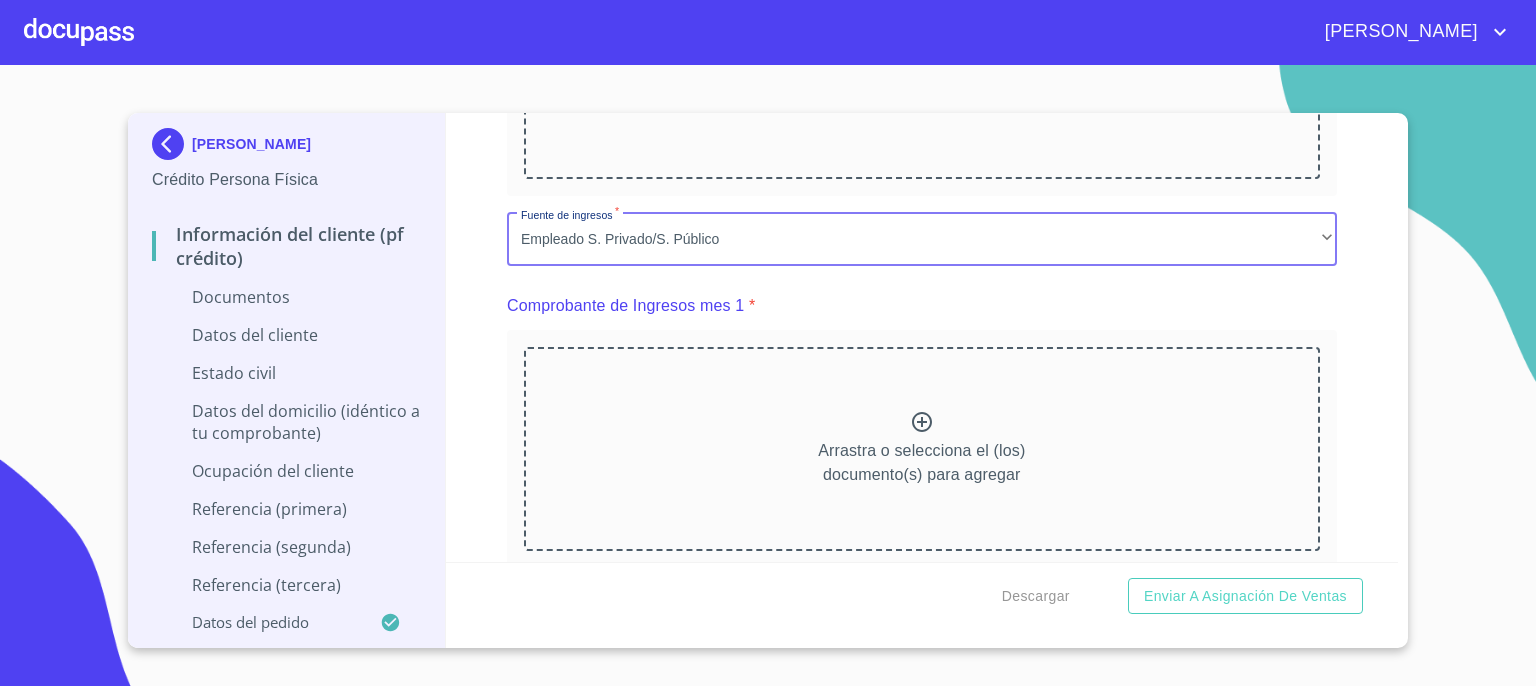 click 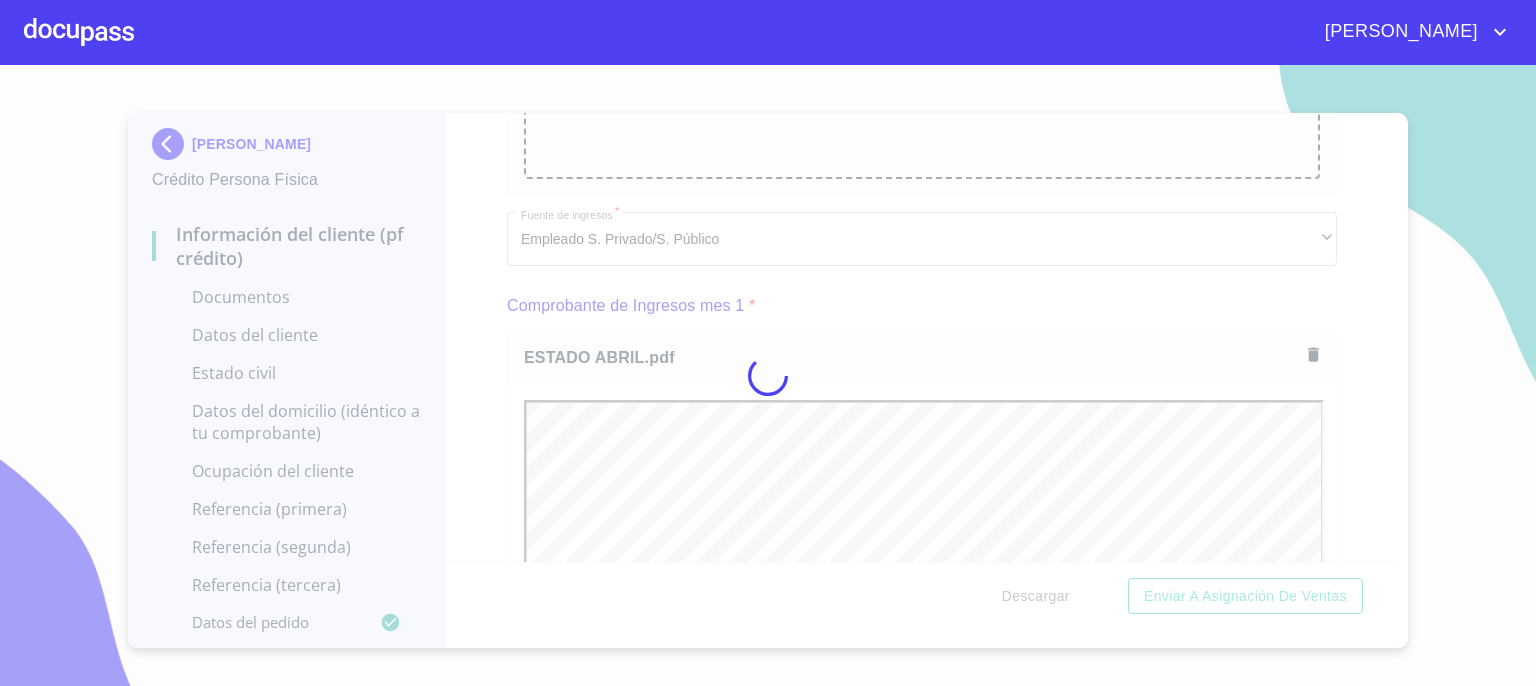 scroll, scrollTop: 0, scrollLeft: 0, axis: both 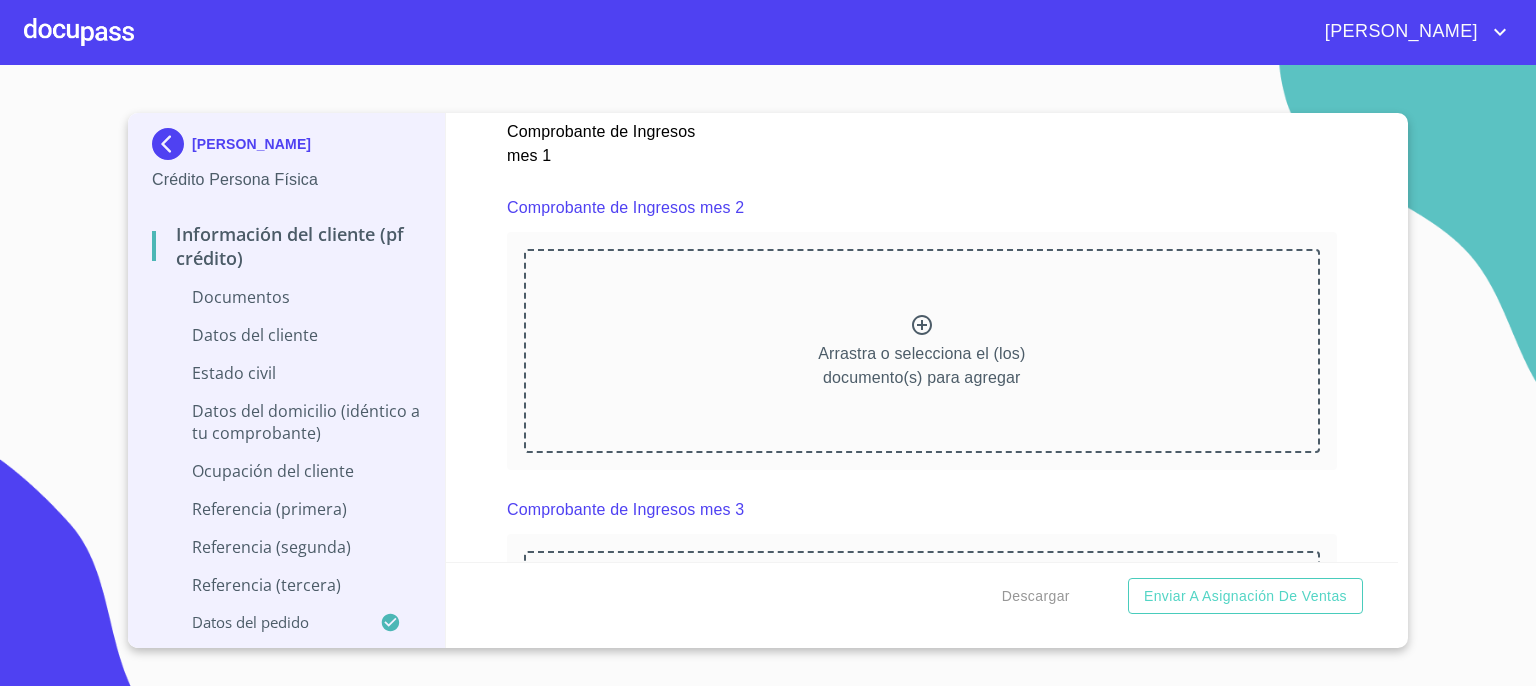 click 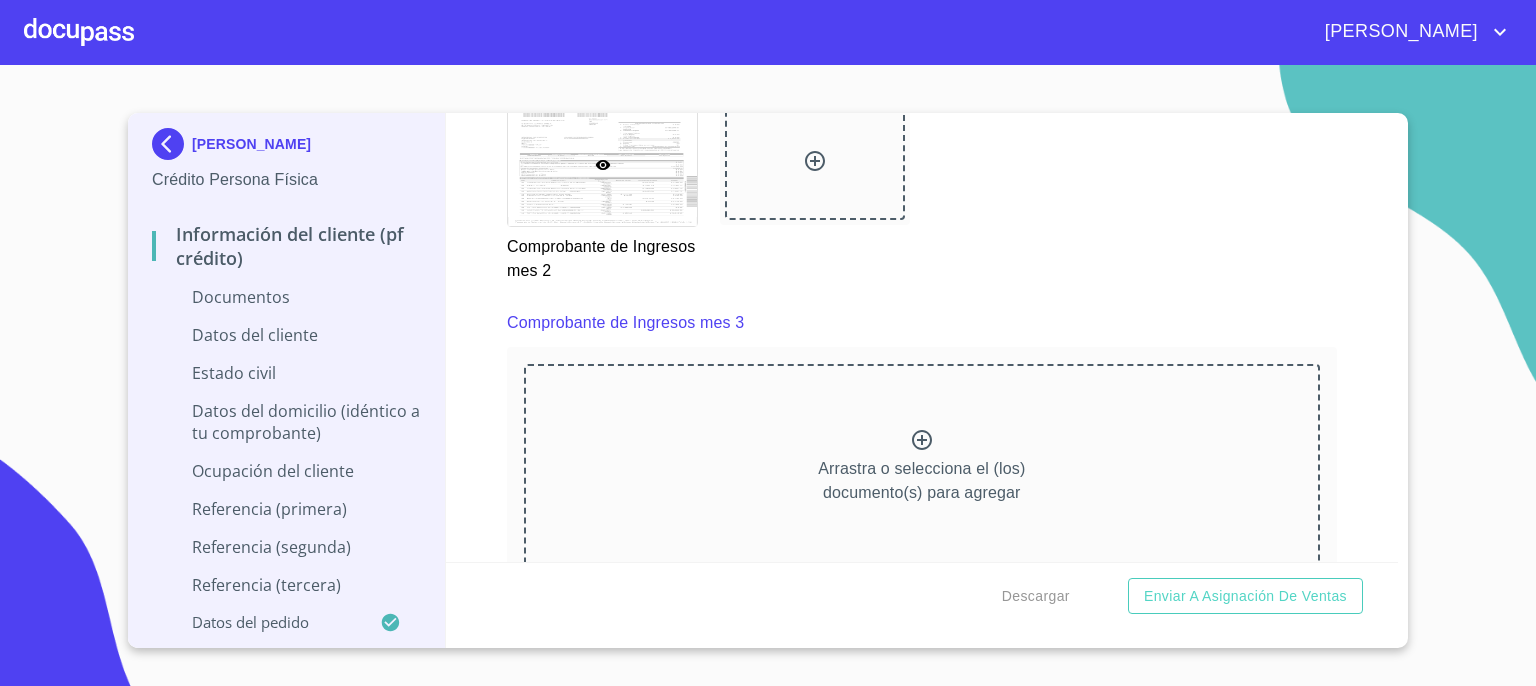 scroll, scrollTop: 3106, scrollLeft: 0, axis: vertical 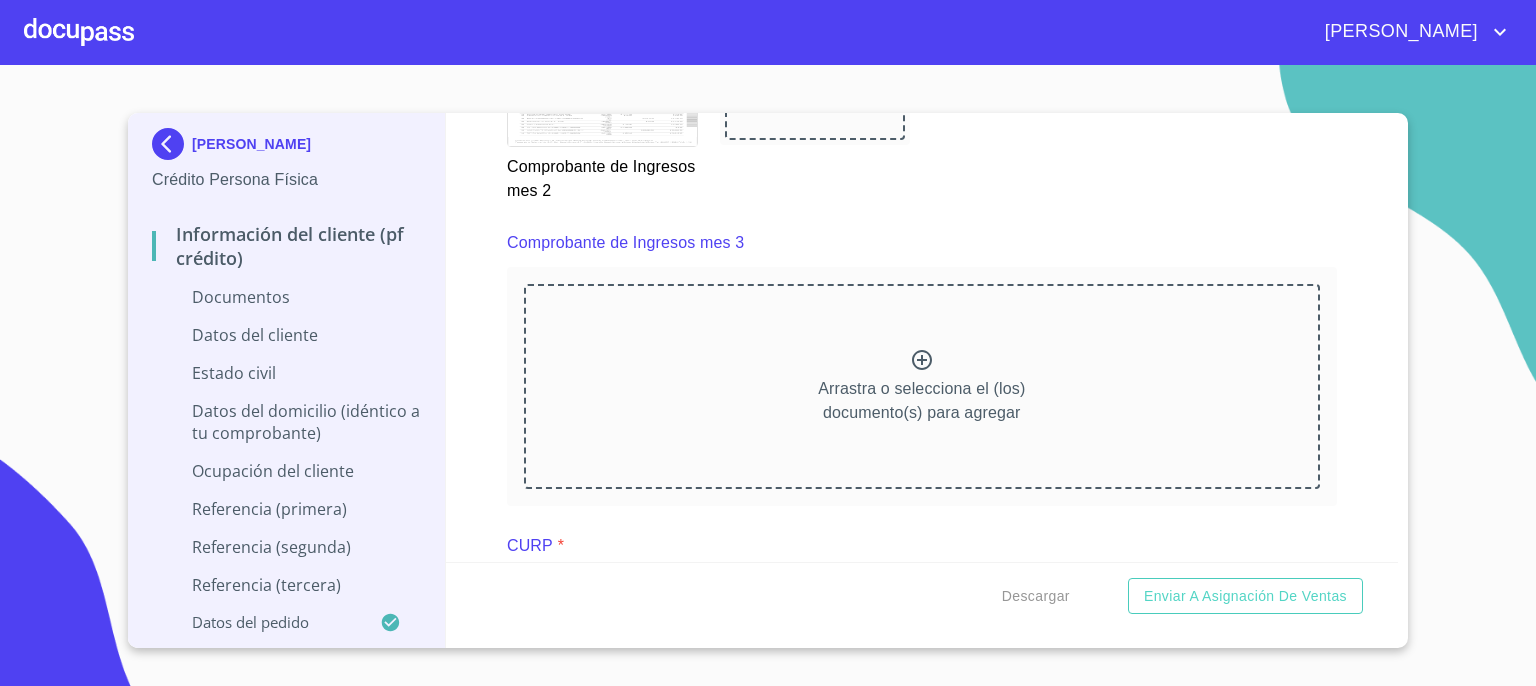 click 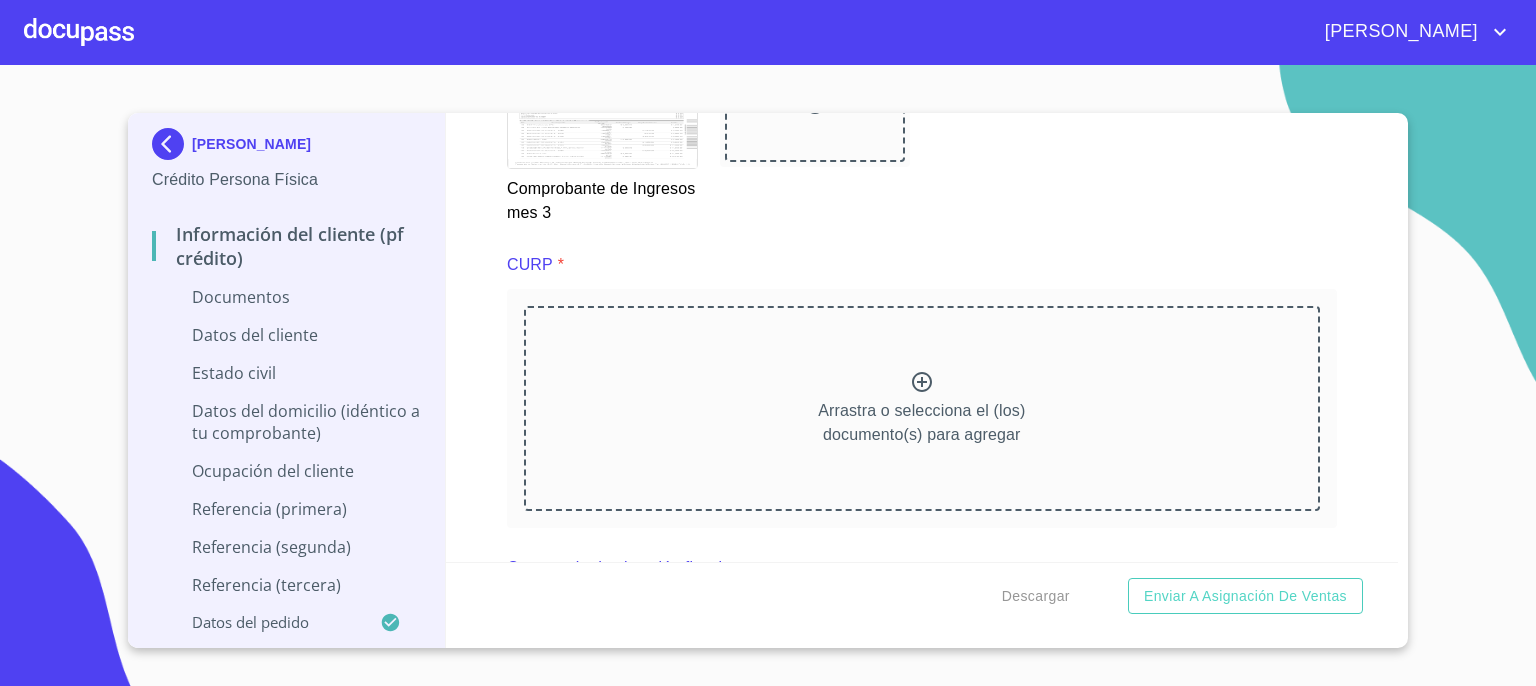 scroll, scrollTop: 3972, scrollLeft: 0, axis: vertical 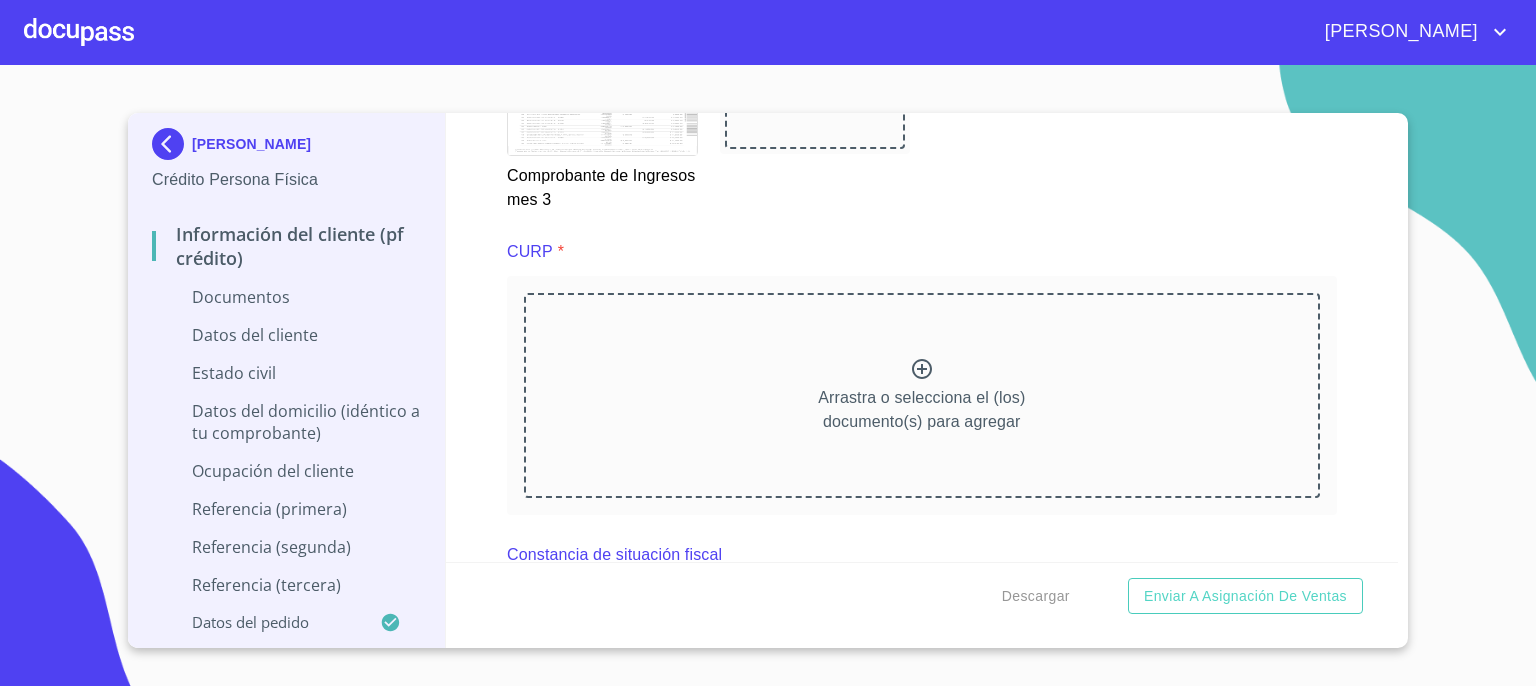 click 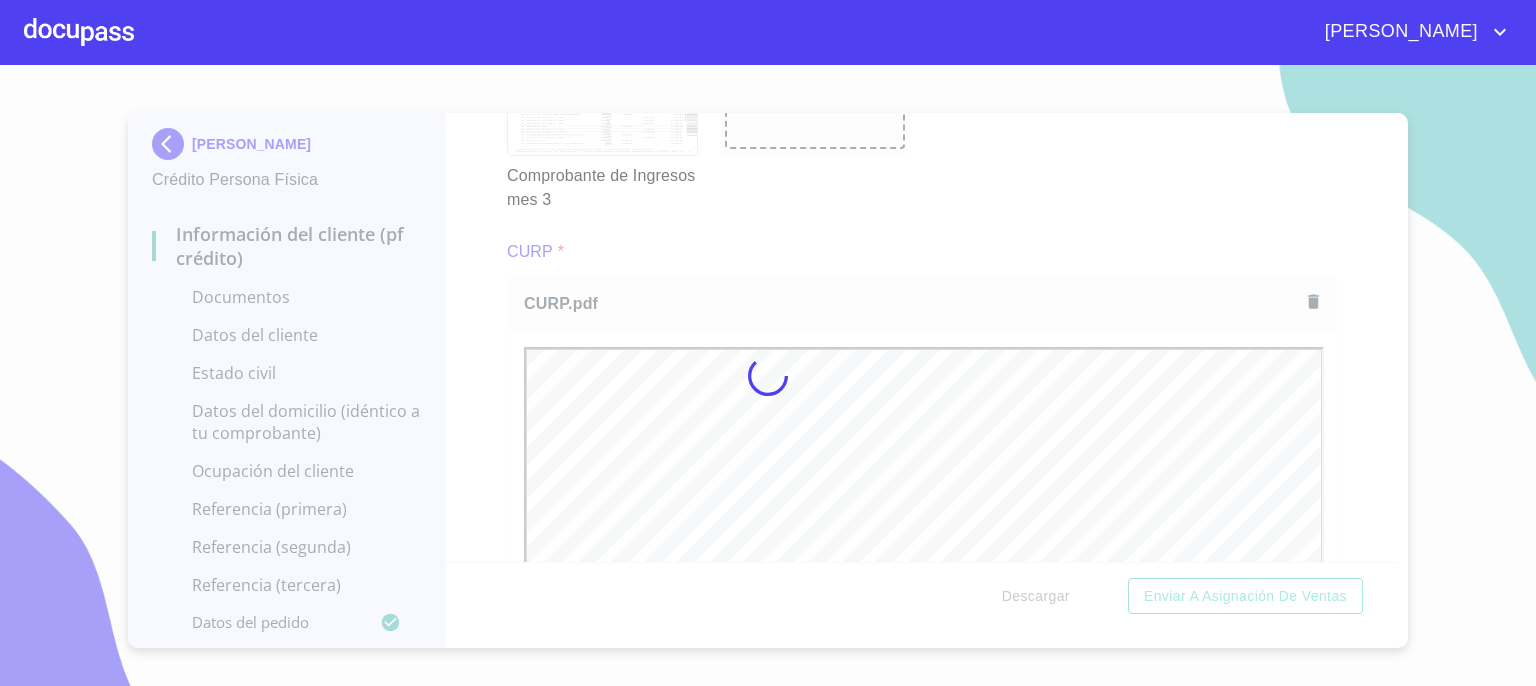 scroll, scrollTop: 0, scrollLeft: 0, axis: both 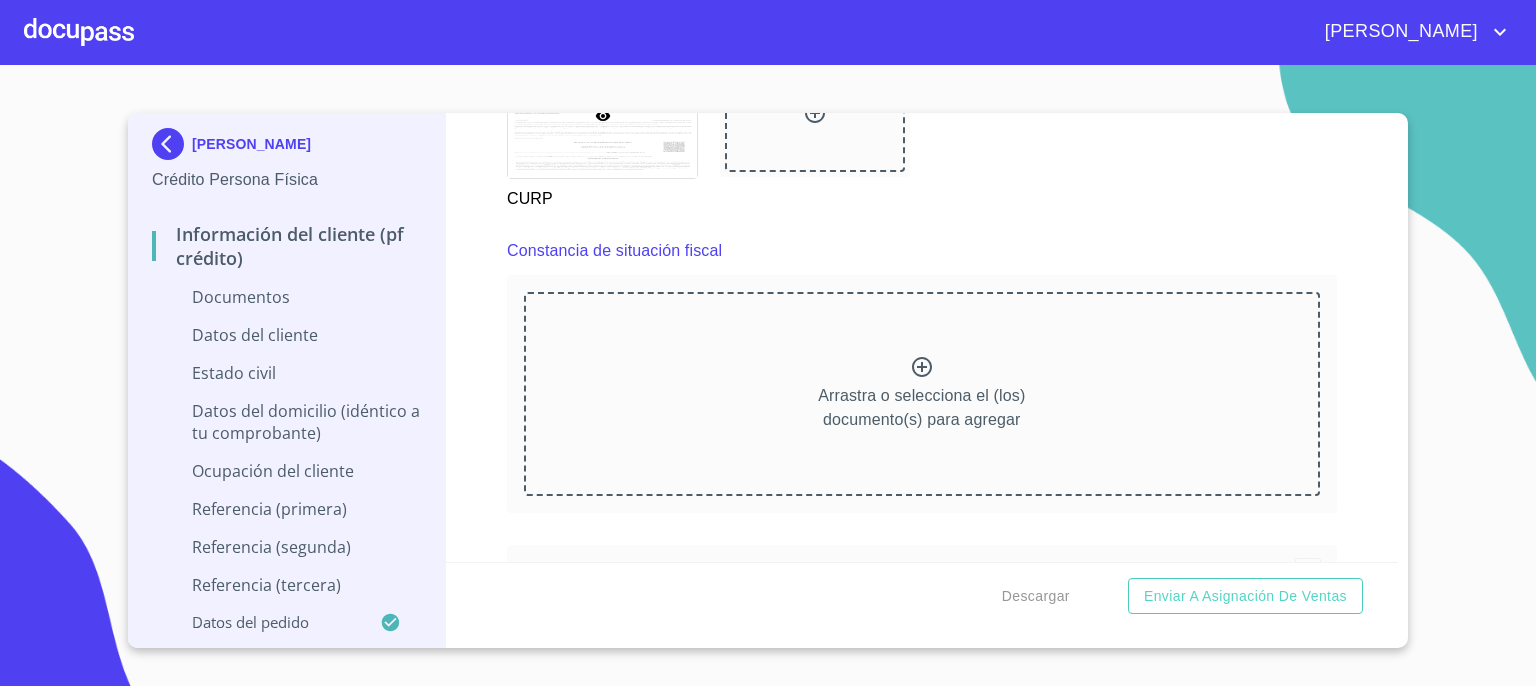 click 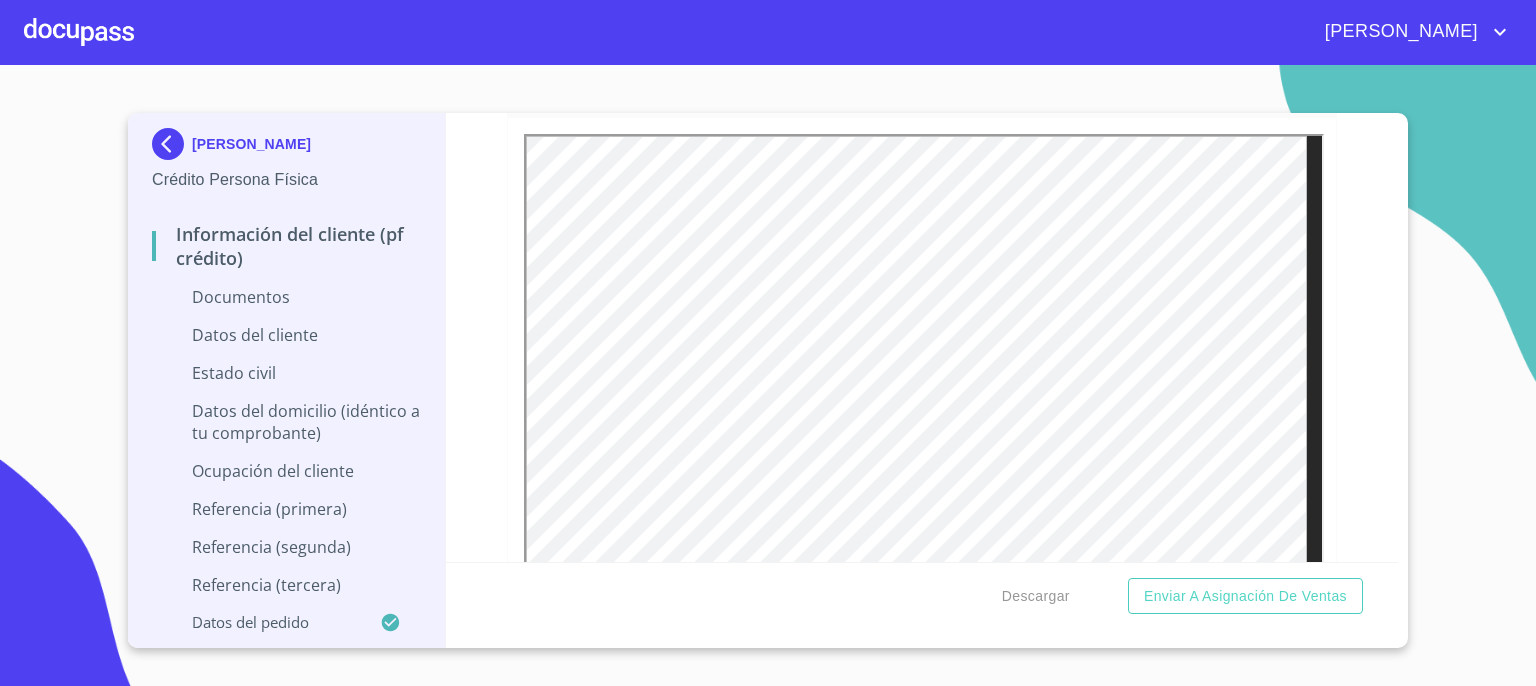 scroll, scrollTop: 3999, scrollLeft: 0, axis: vertical 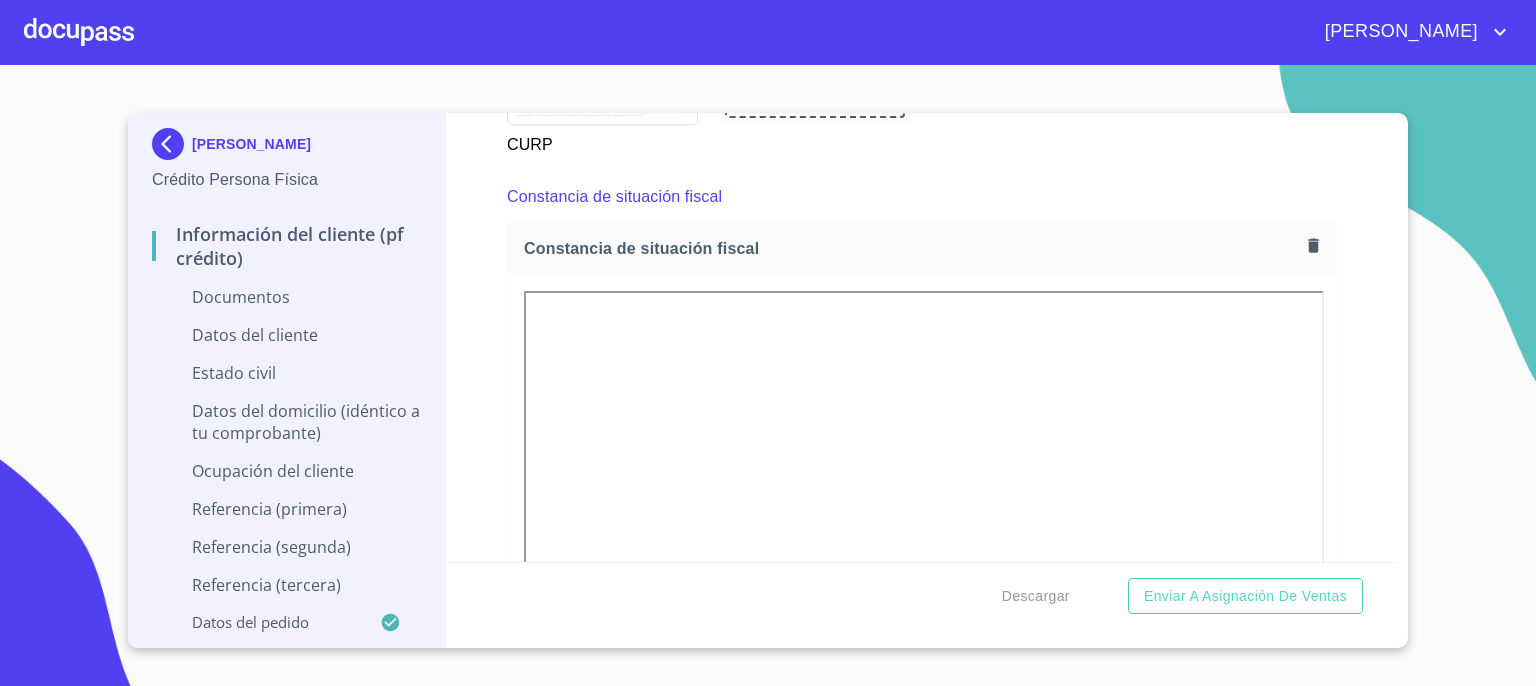 click 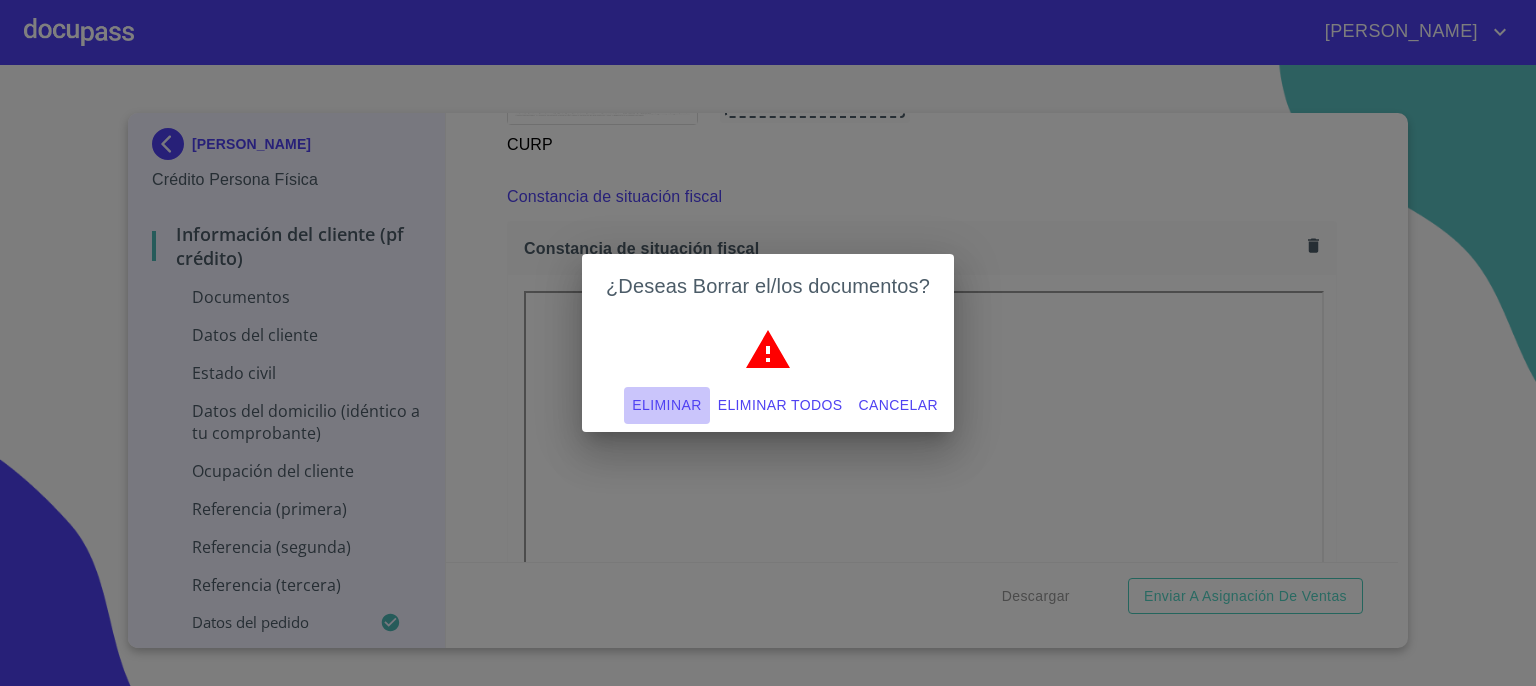 click on "Eliminar" at bounding box center [666, 405] 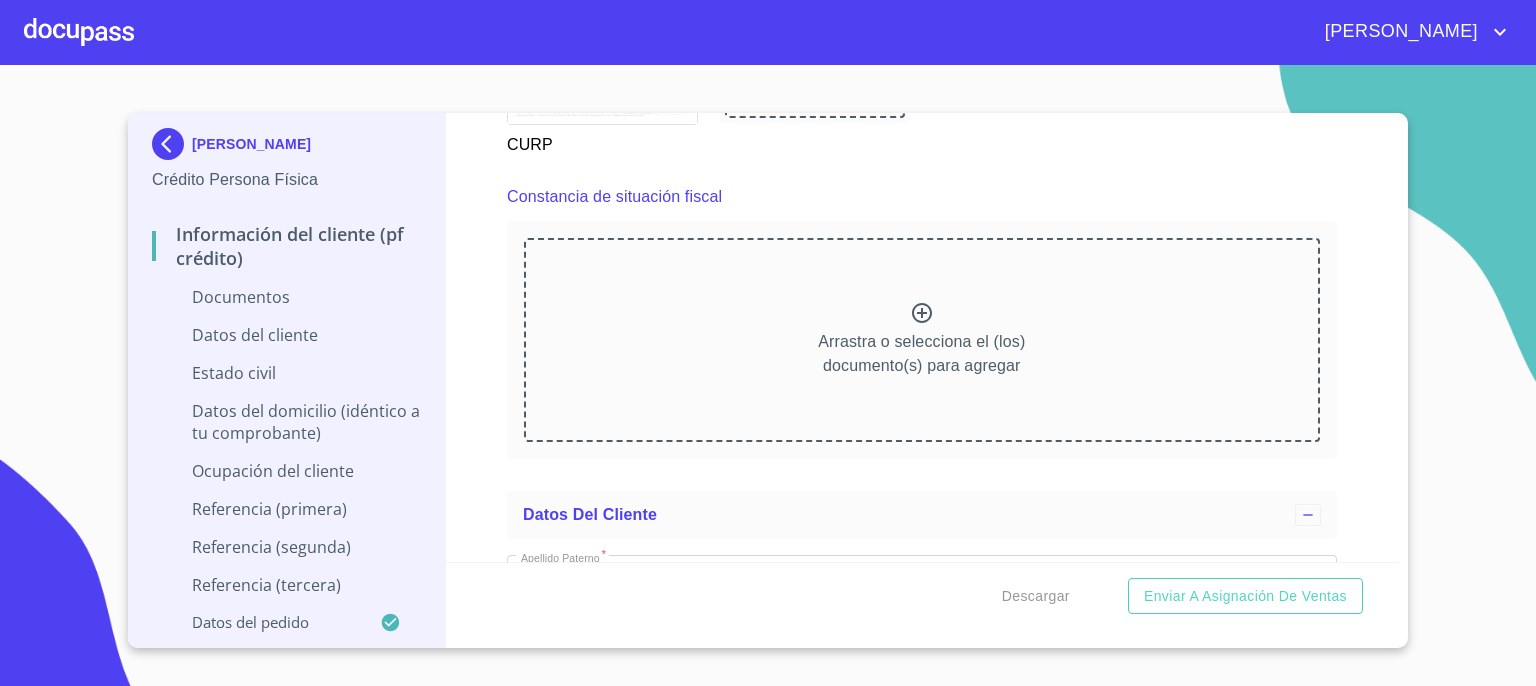 click 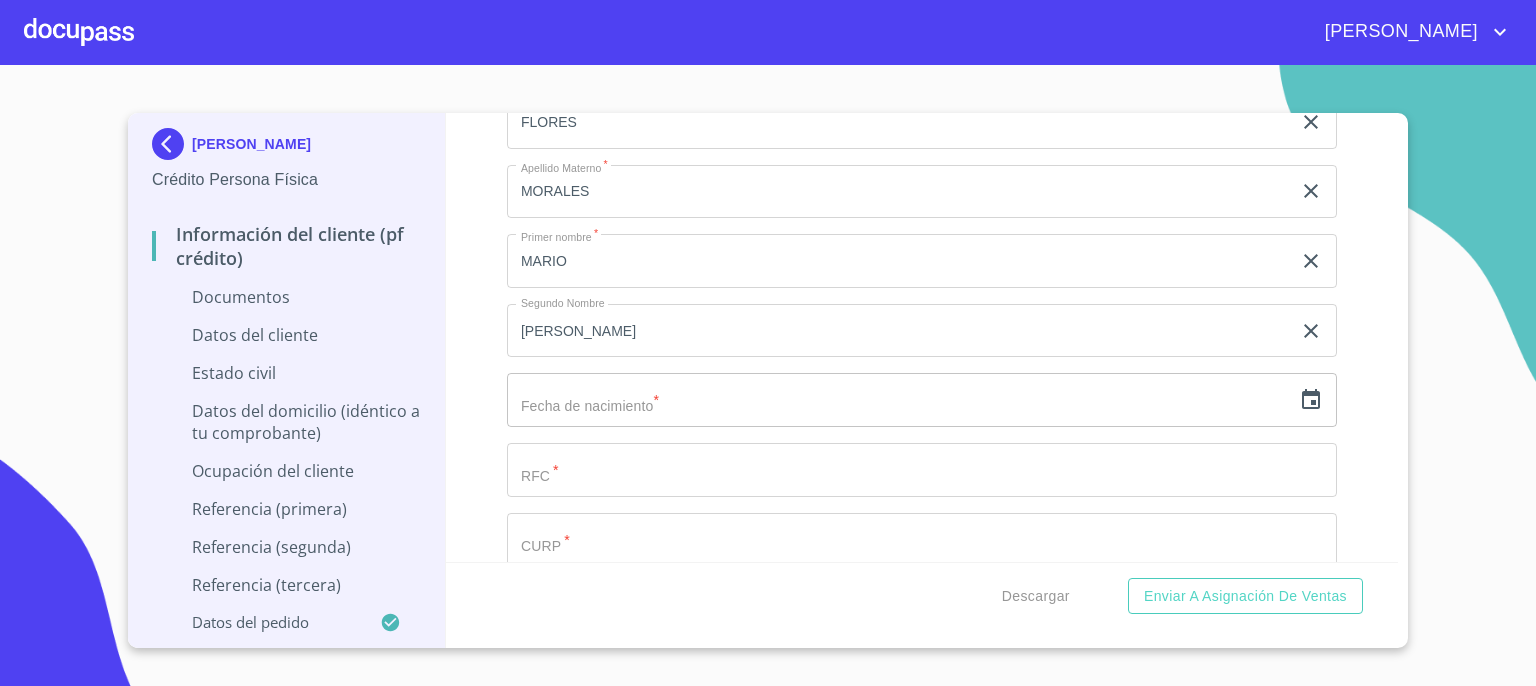 scroll, scrollTop: 5919, scrollLeft: 0, axis: vertical 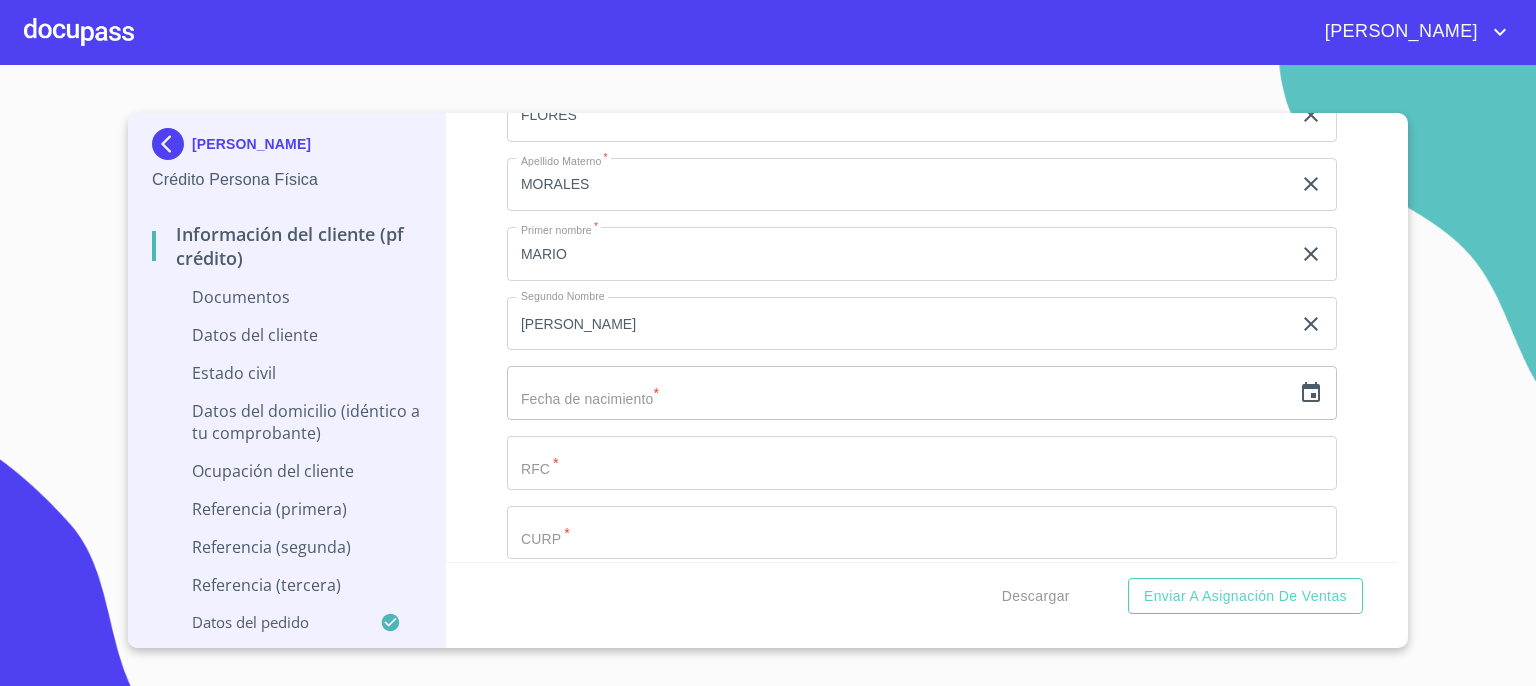 click on "​" at bounding box center (922, 393) 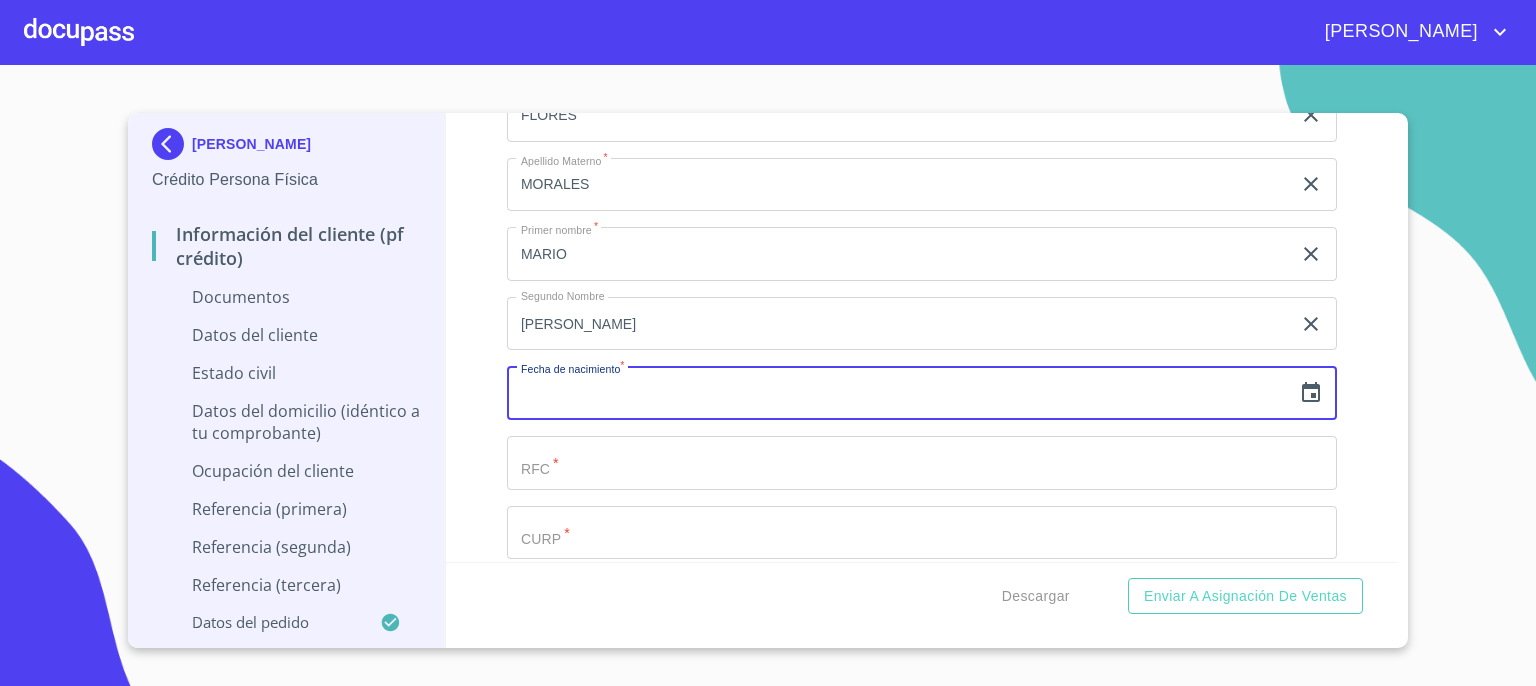 click 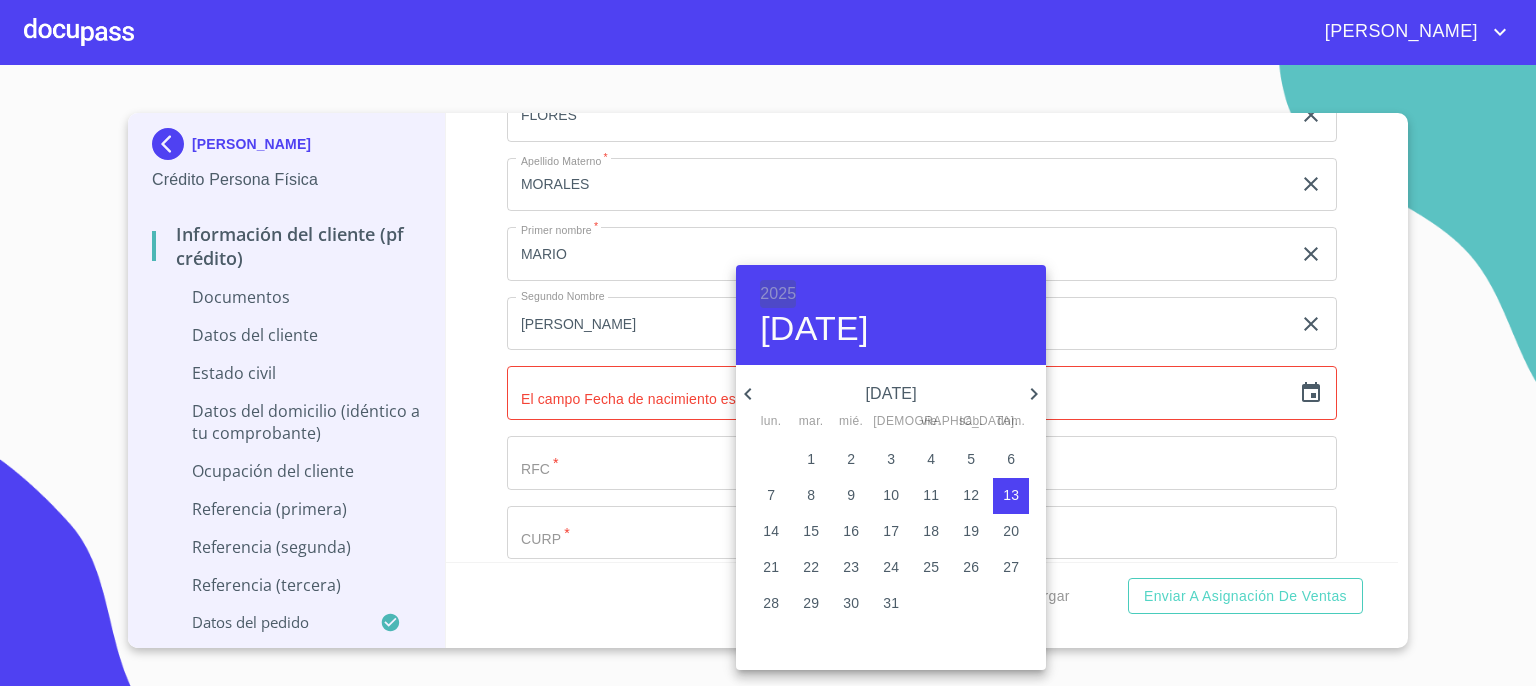 click on "2025" at bounding box center [778, 294] 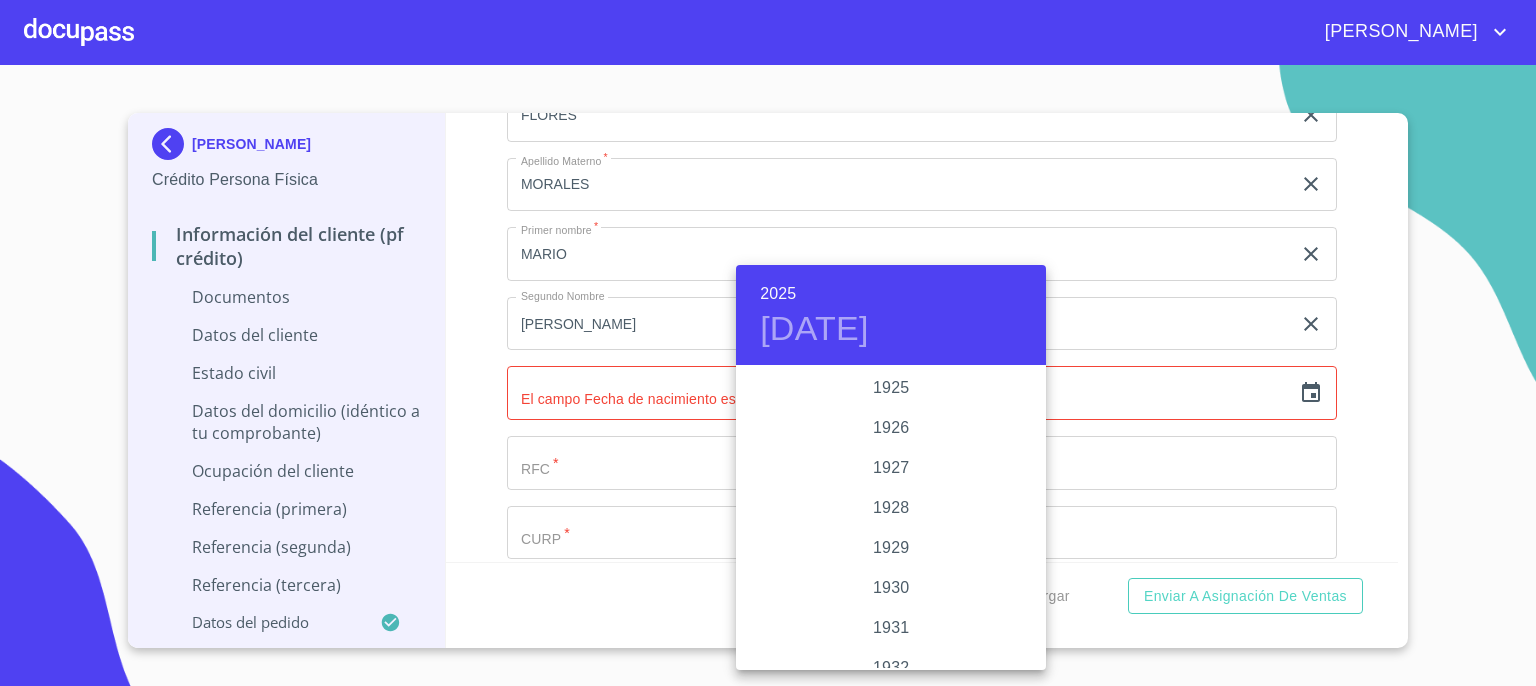 scroll, scrollTop: 3880, scrollLeft: 0, axis: vertical 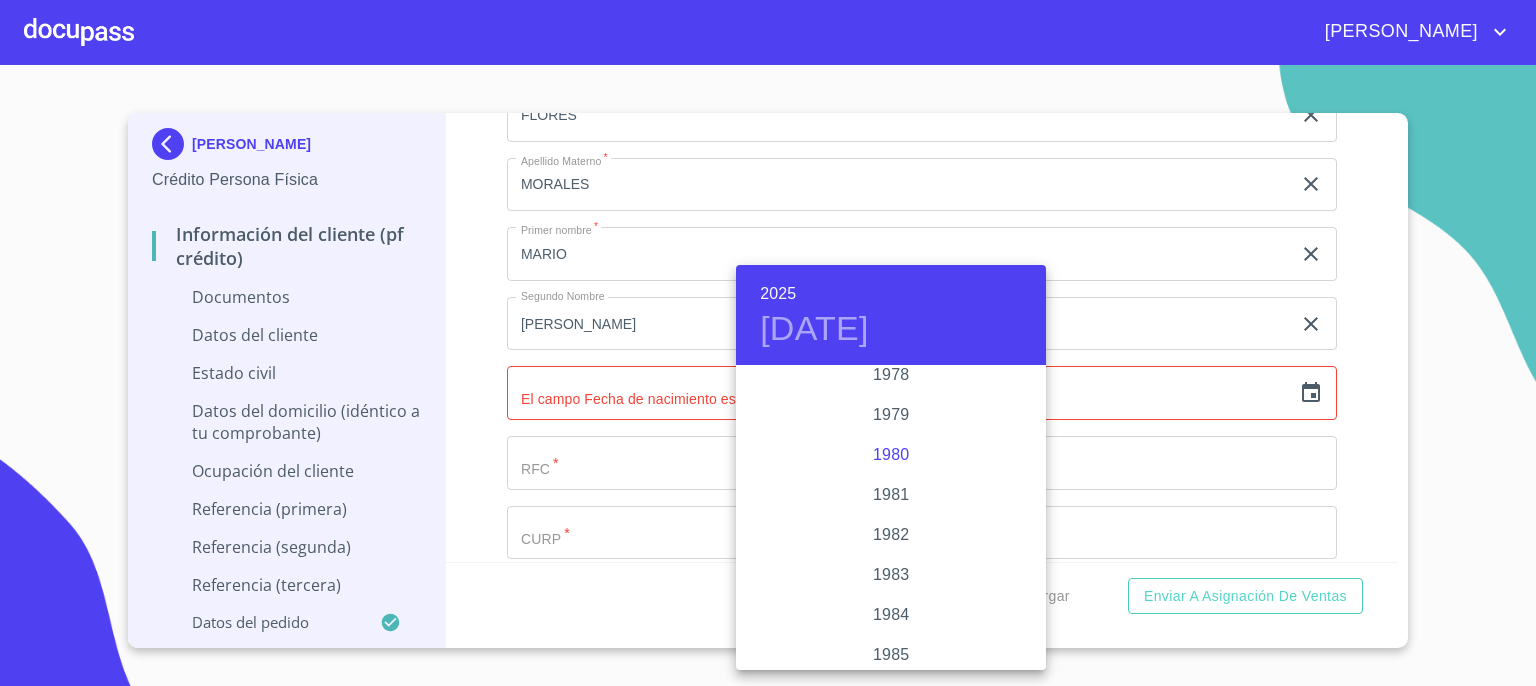 click on "1980" at bounding box center [891, 455] 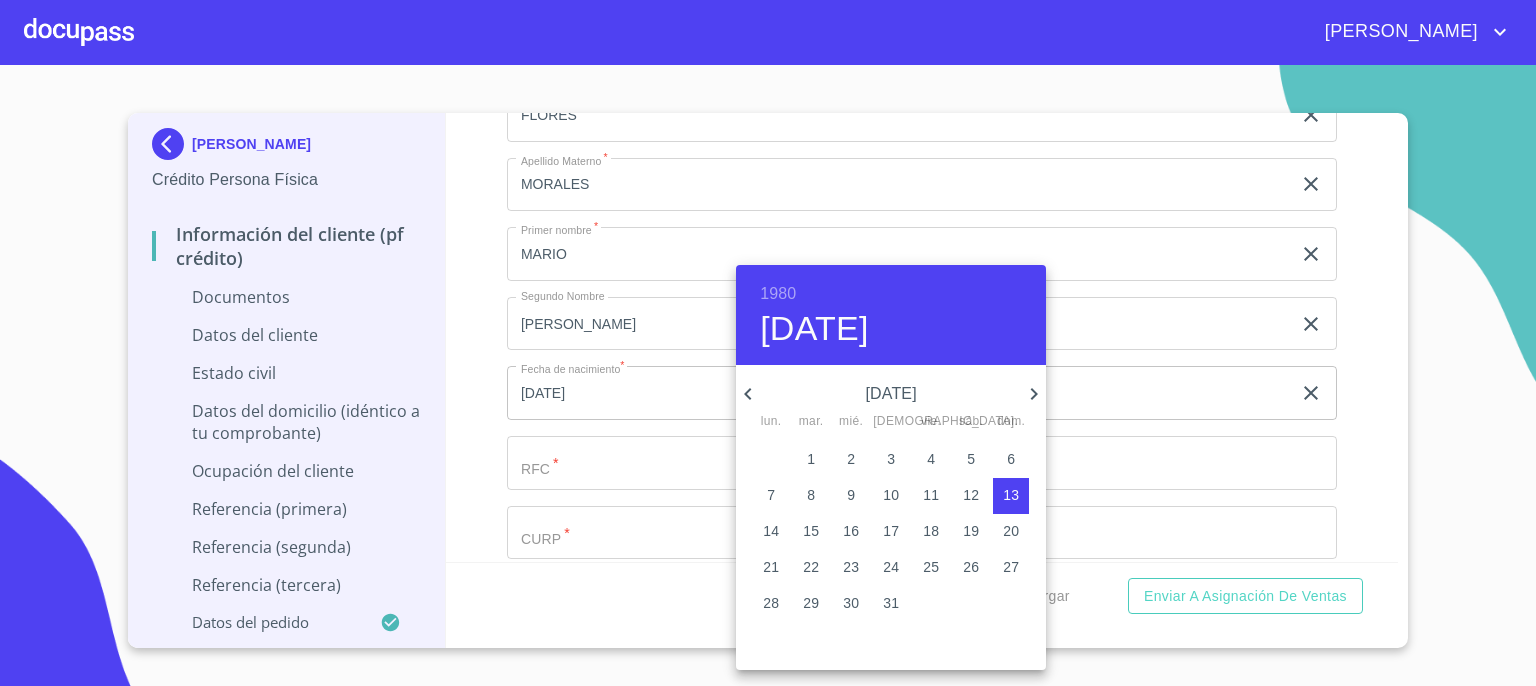 click 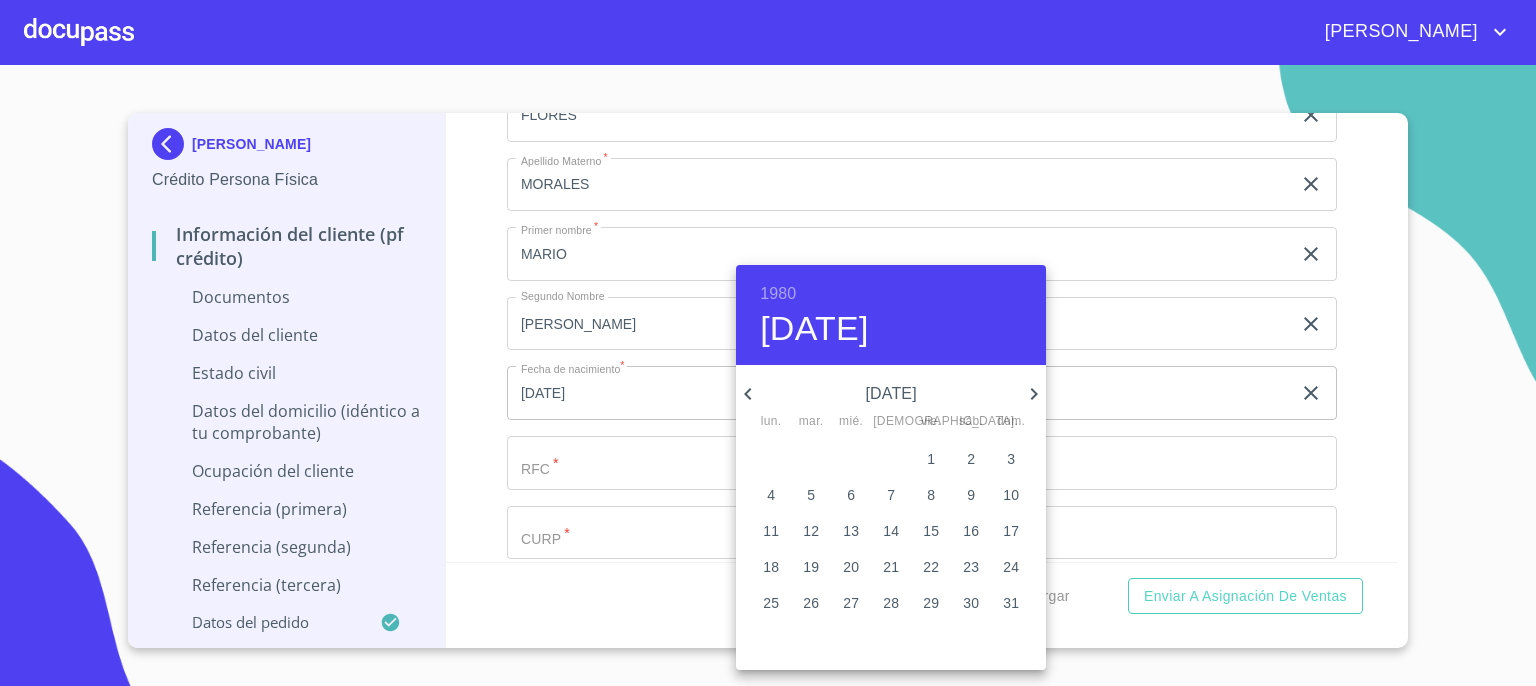 click 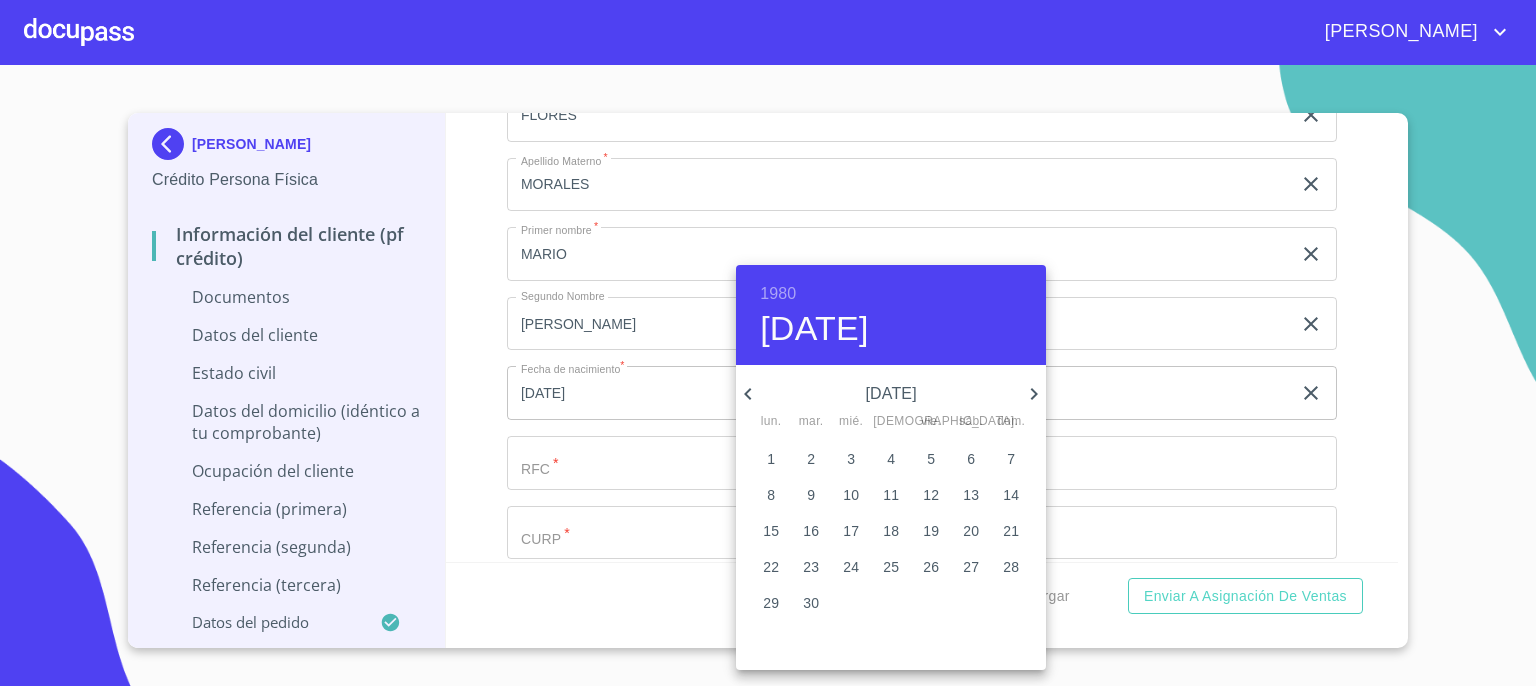 click on "17" at bounding box center (851, 531) 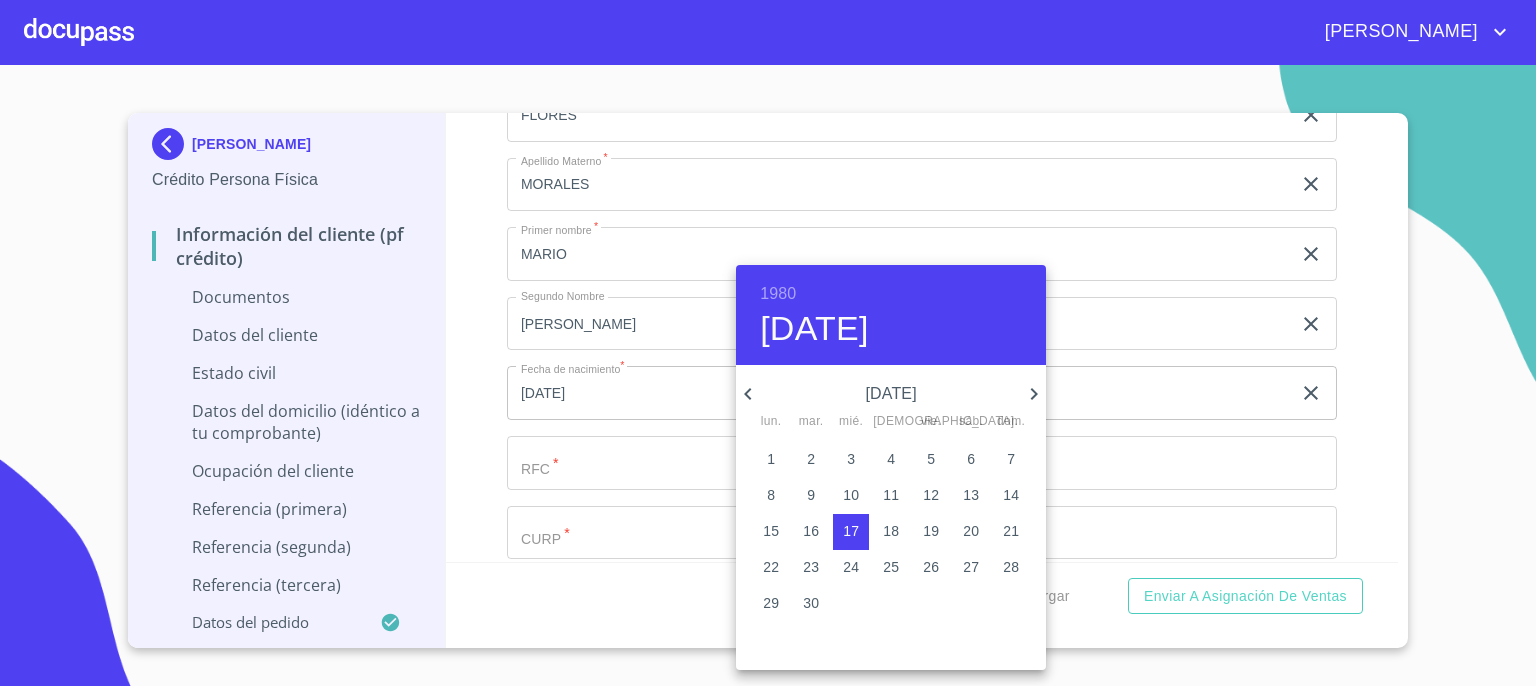 click at bounding box center (768, 343) 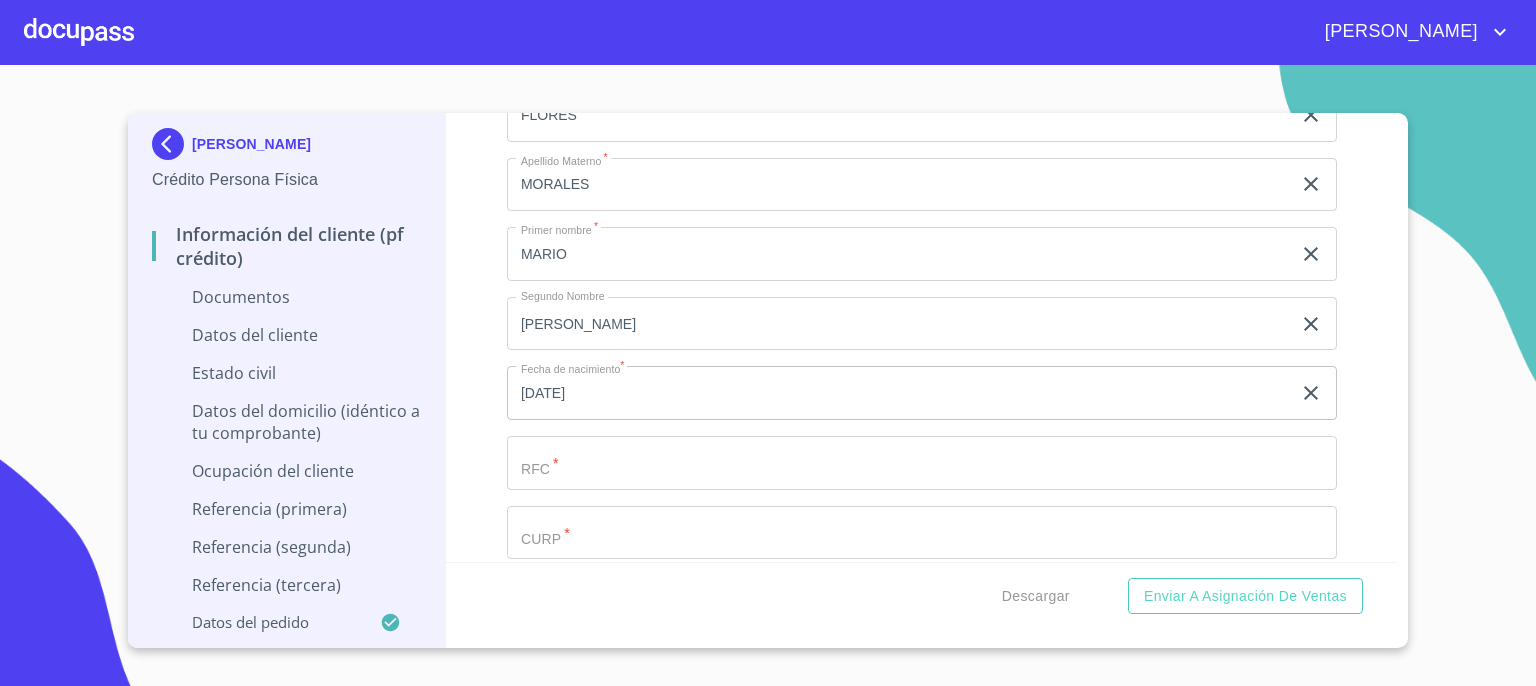 click on "Documento de identificación.   *" at bounding box center [899, 115] 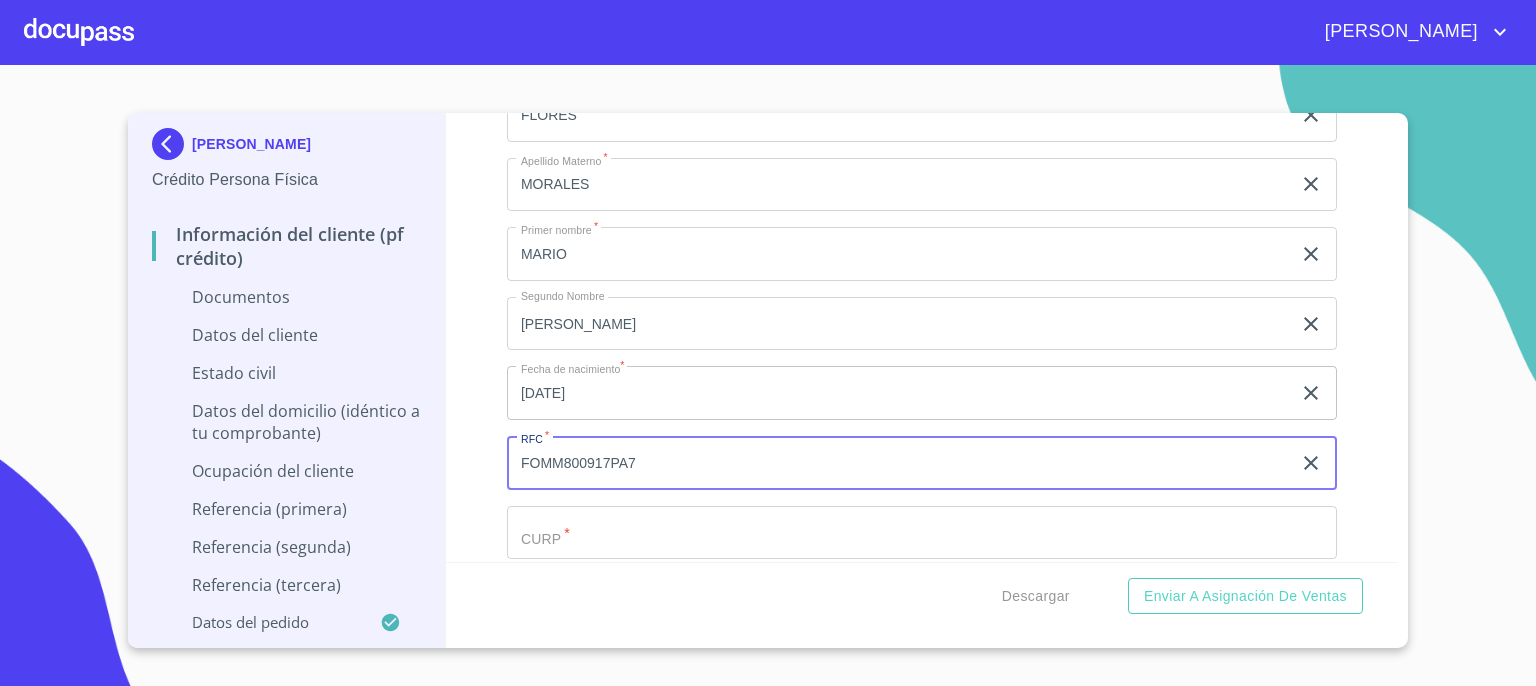 type on "FOMM800917PA7" 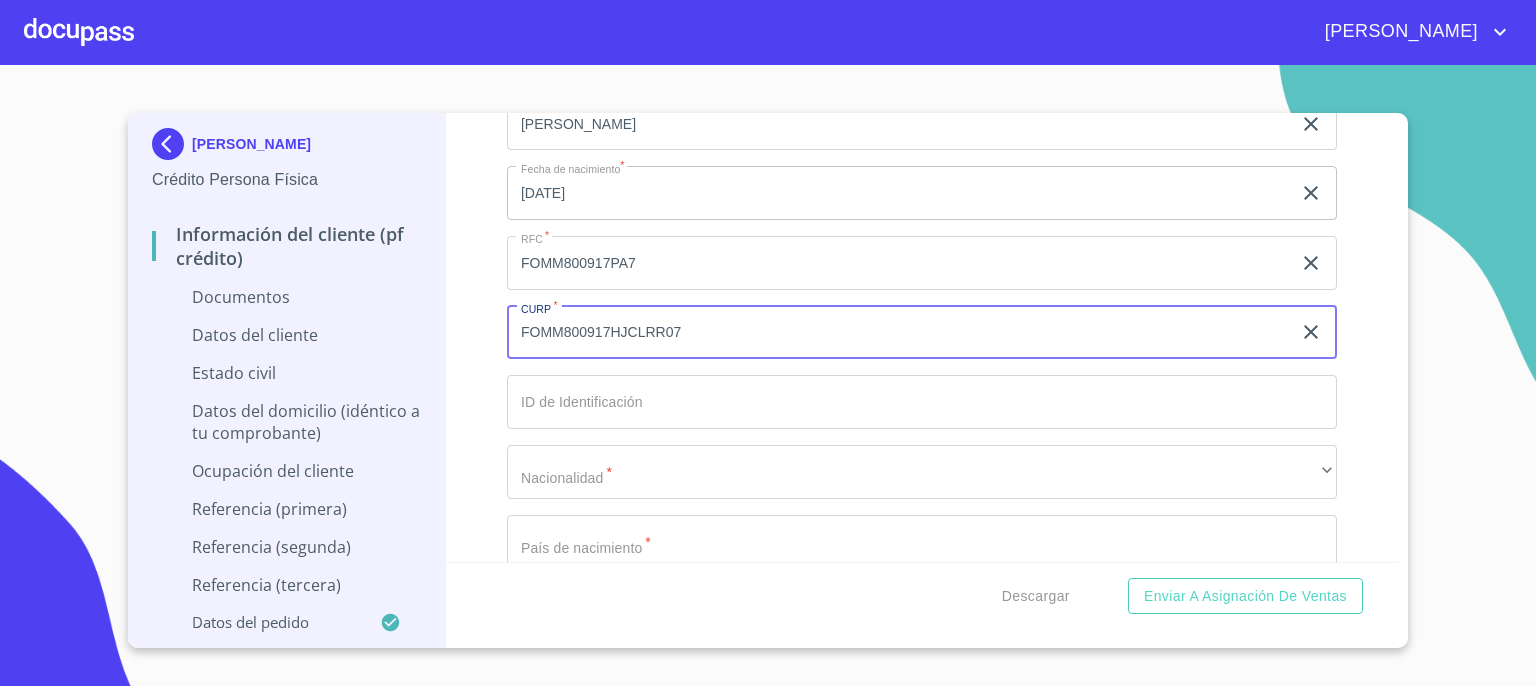 scroll, scrollTop: 6172, scrollLeft: 0, axis: vertical 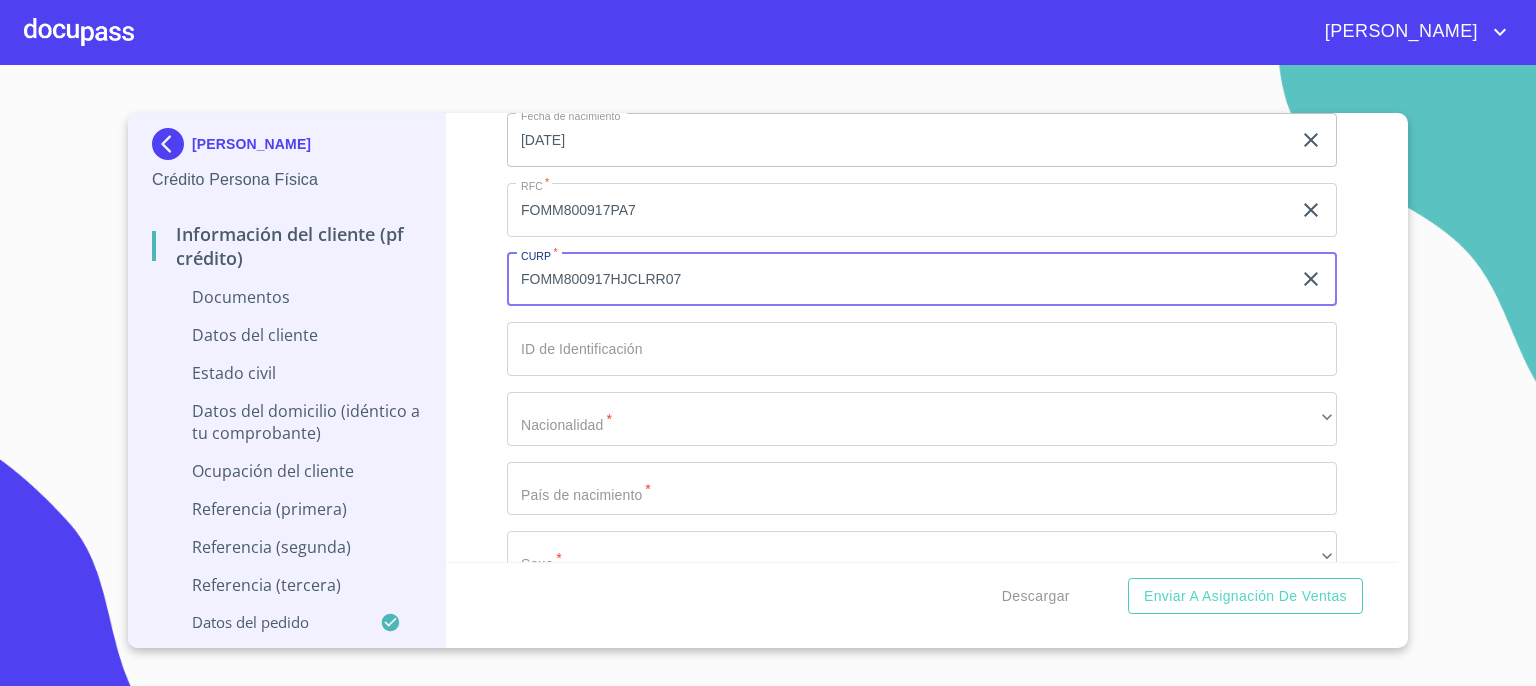 type on "FOMM800917HJCLRR07" 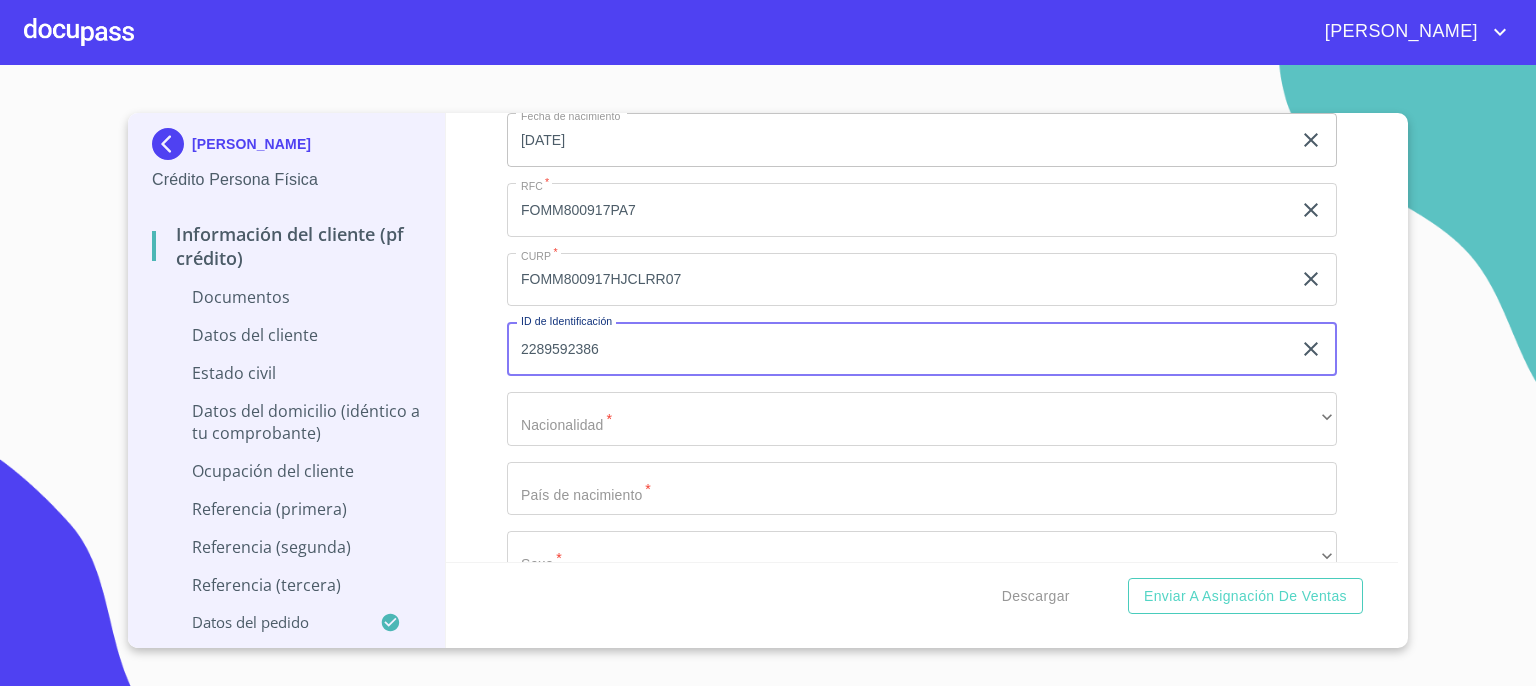 type on "2289592386" 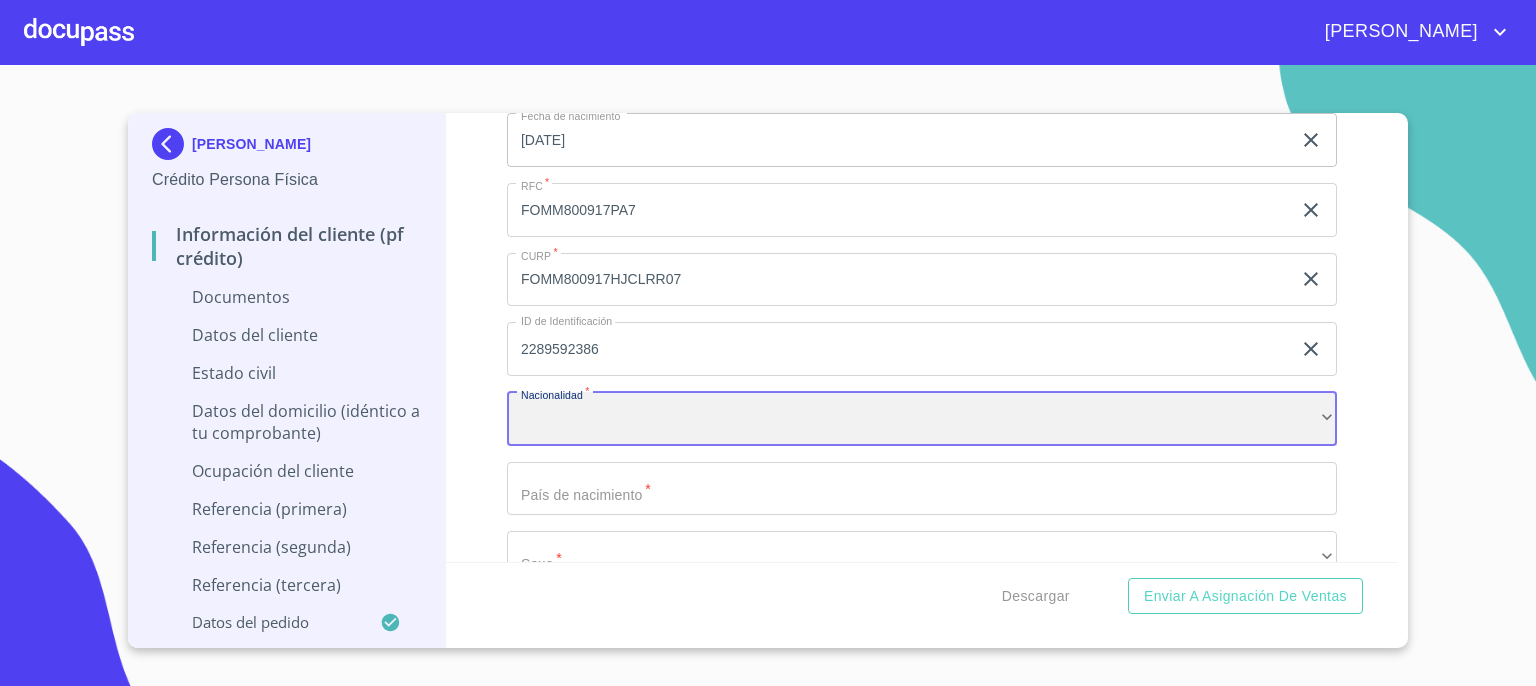 click on "​" at bounding box center (922, 419) 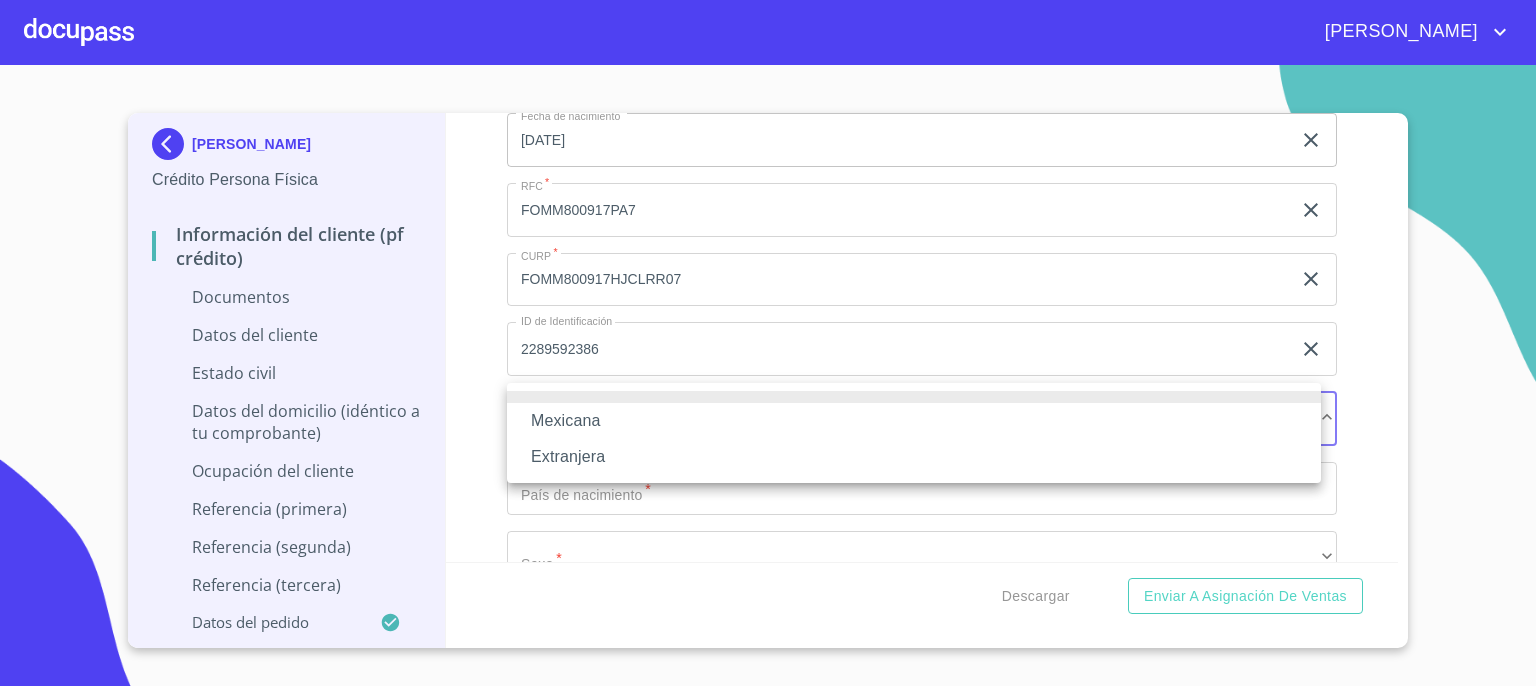 click on "Mexicana" at bounding box center [914, 421] 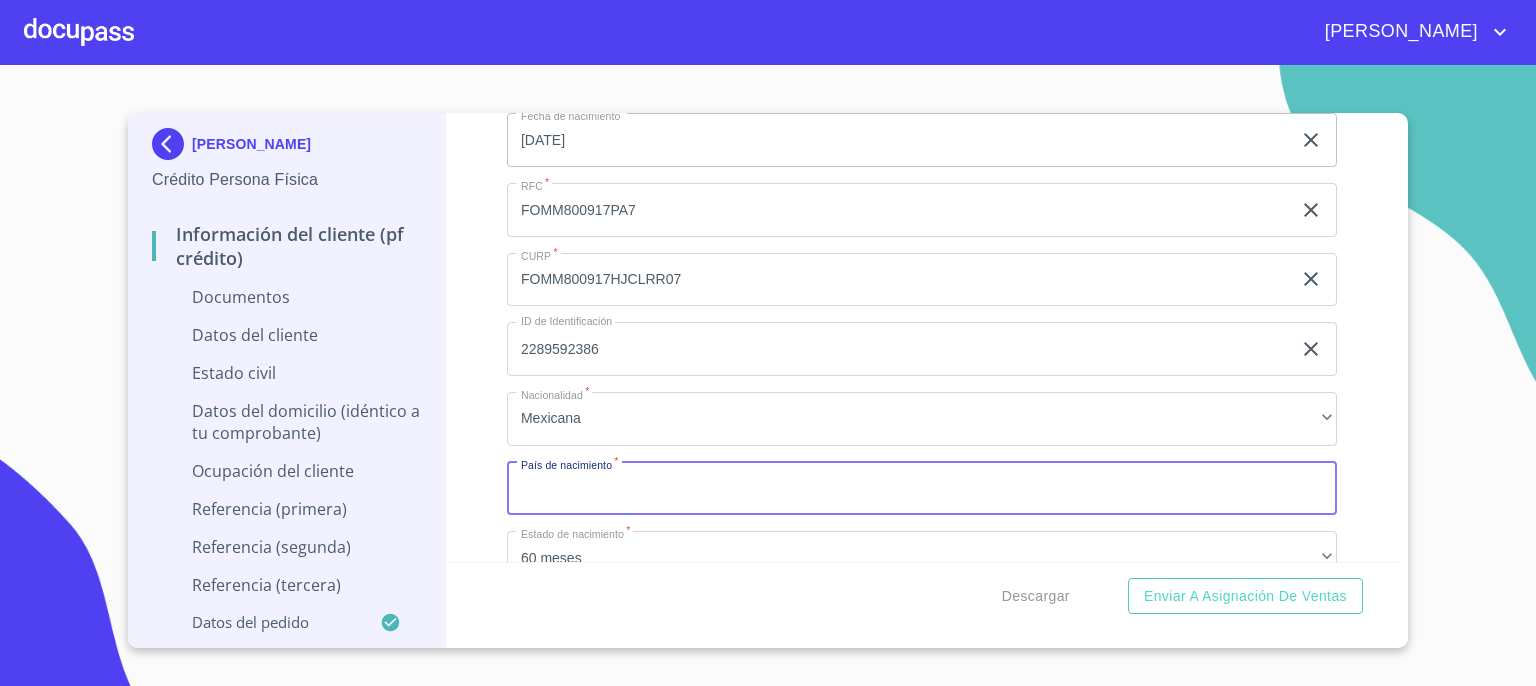 click on "Documento de identificación.   *" at bounding box center (922, 489) 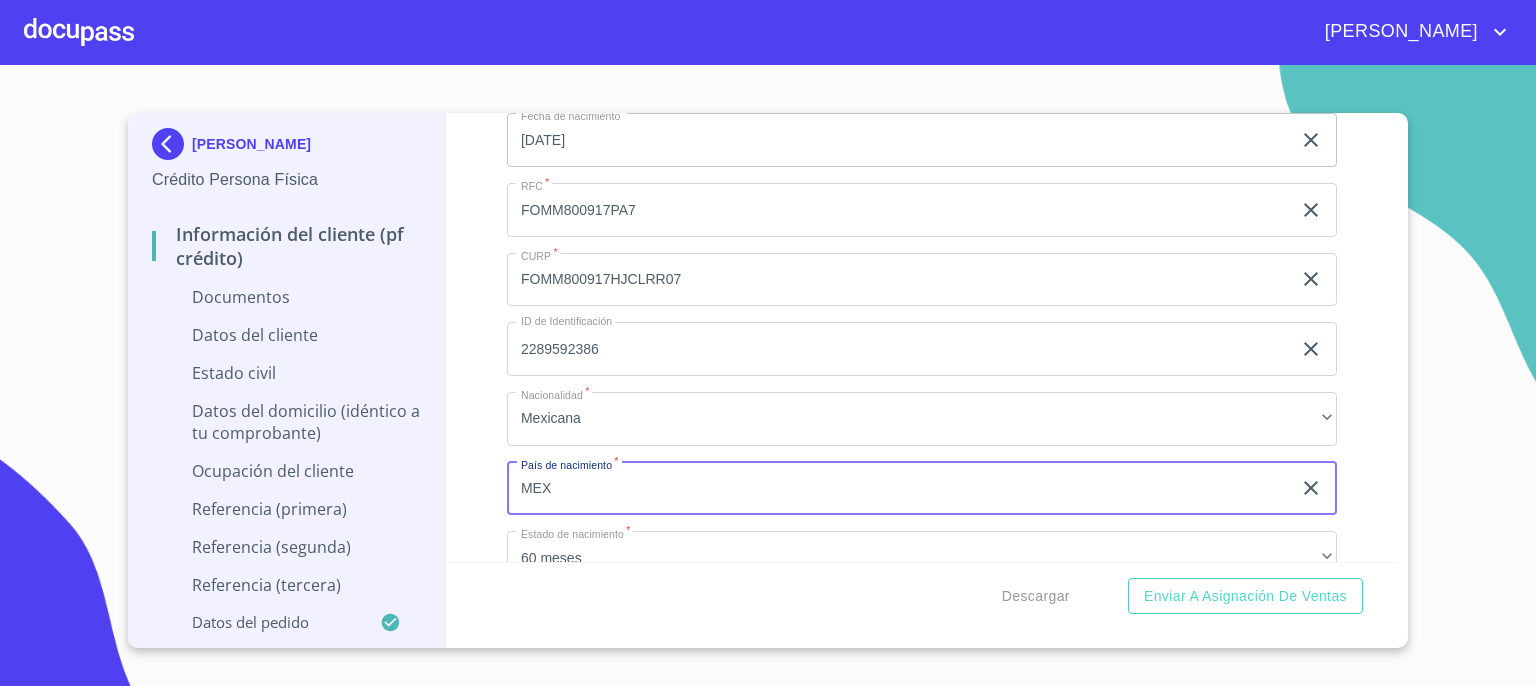 type on "[GEOGRAPHIC_DATA]" 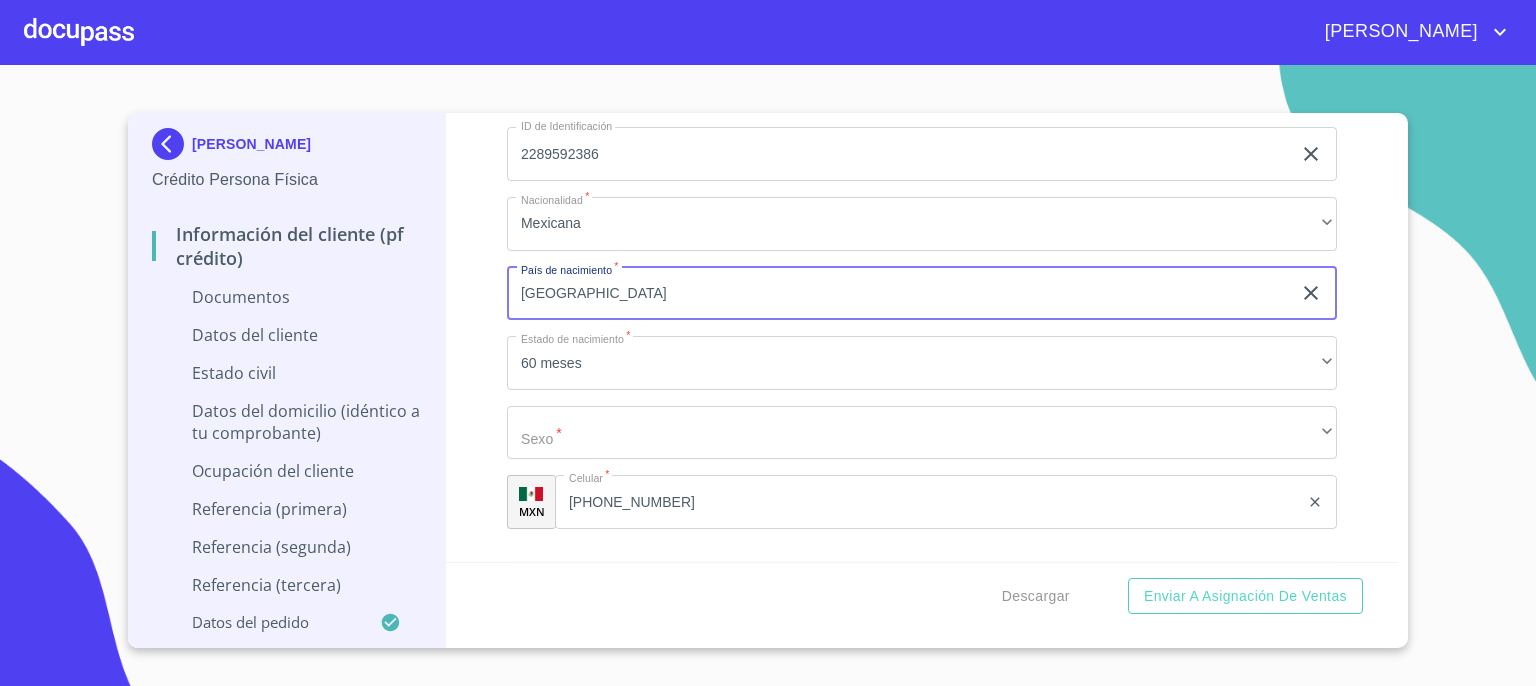 scroll, scrollTop: 6372, scrollLeft: 0, axis: vertical 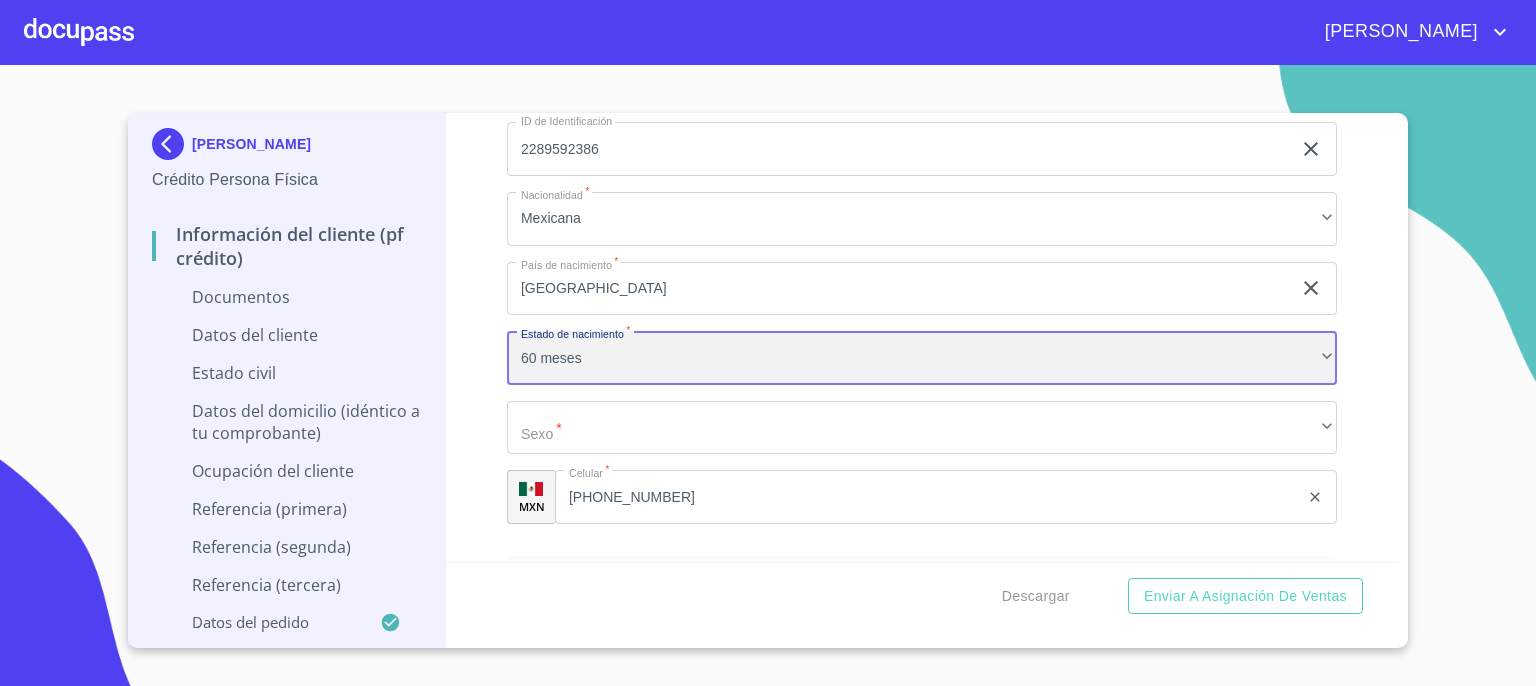 click on "60 meses" at bounding box center [922, 358] 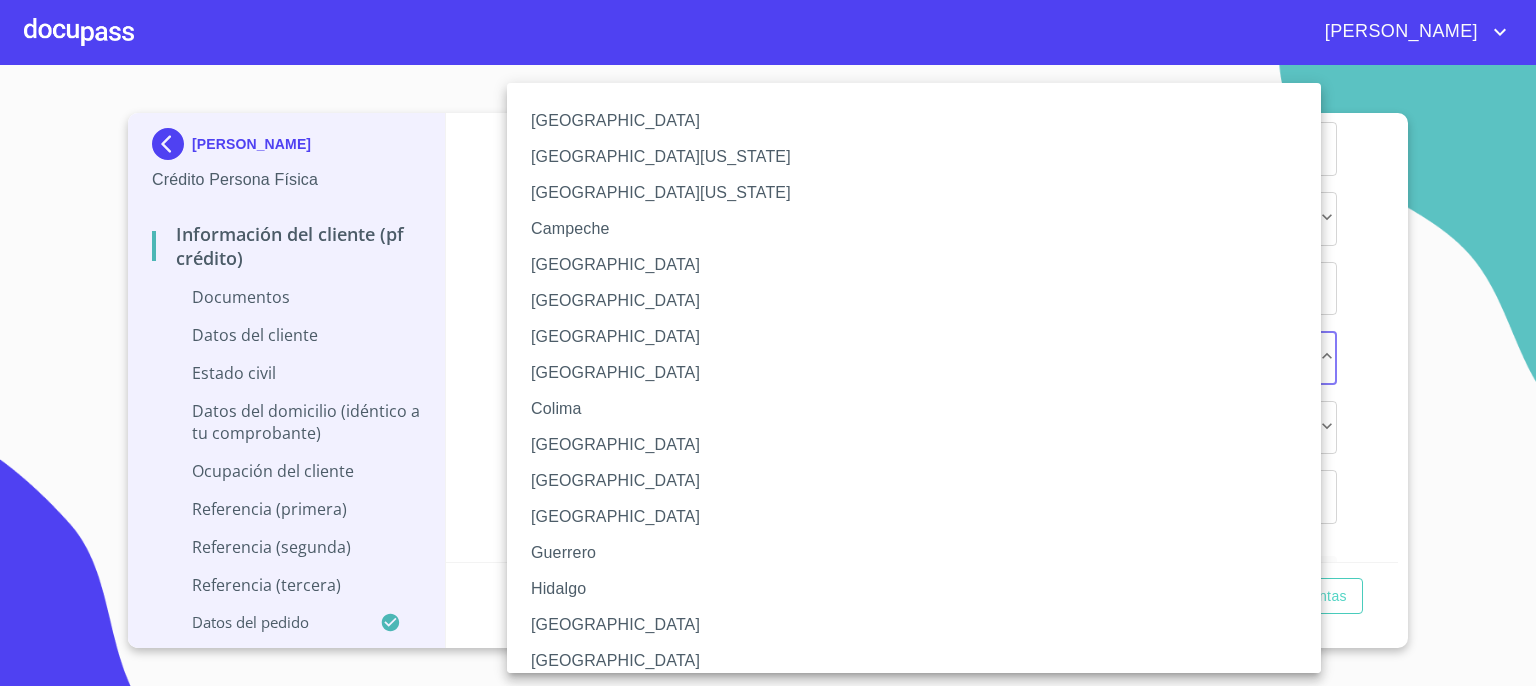 click on "[GEOGRAPHIC_DATA]" at bounding box center [921, 625] 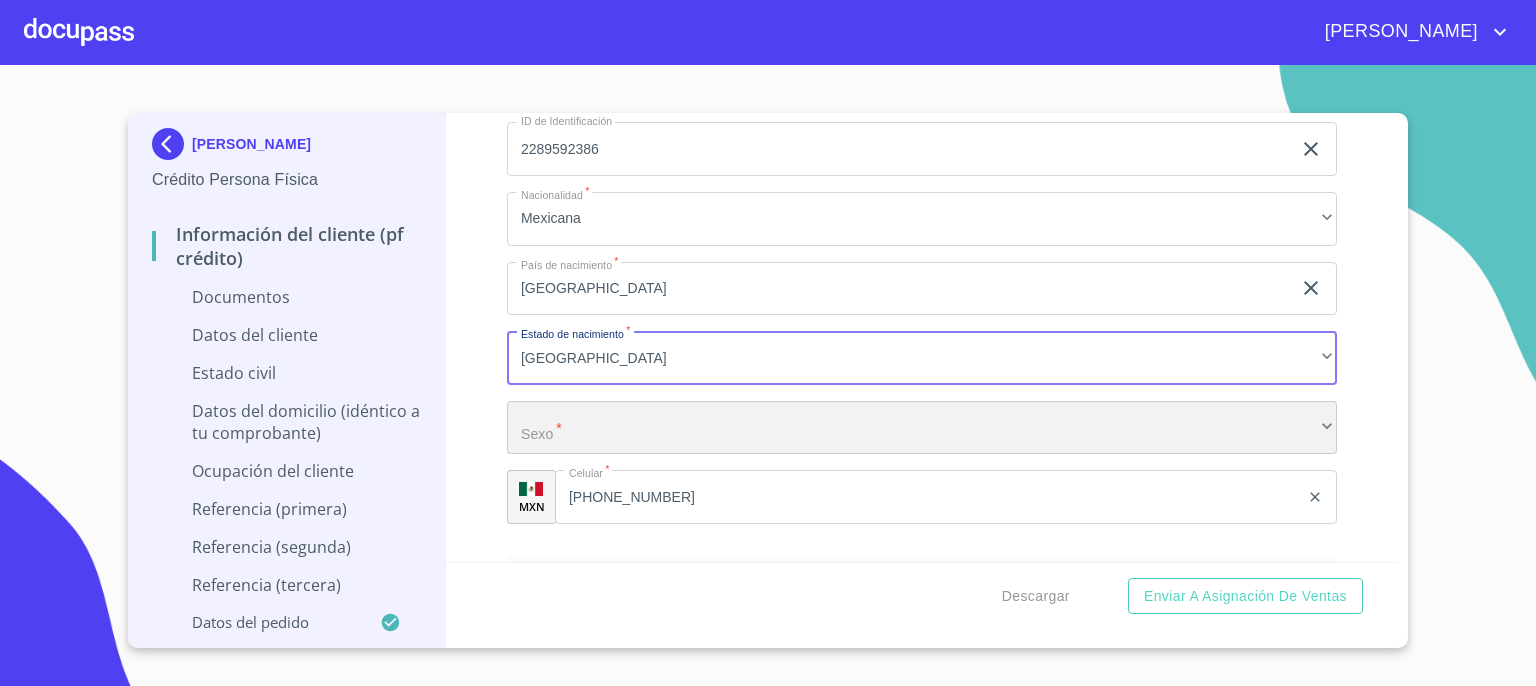 click on "​" at bounding box center (922, 428) 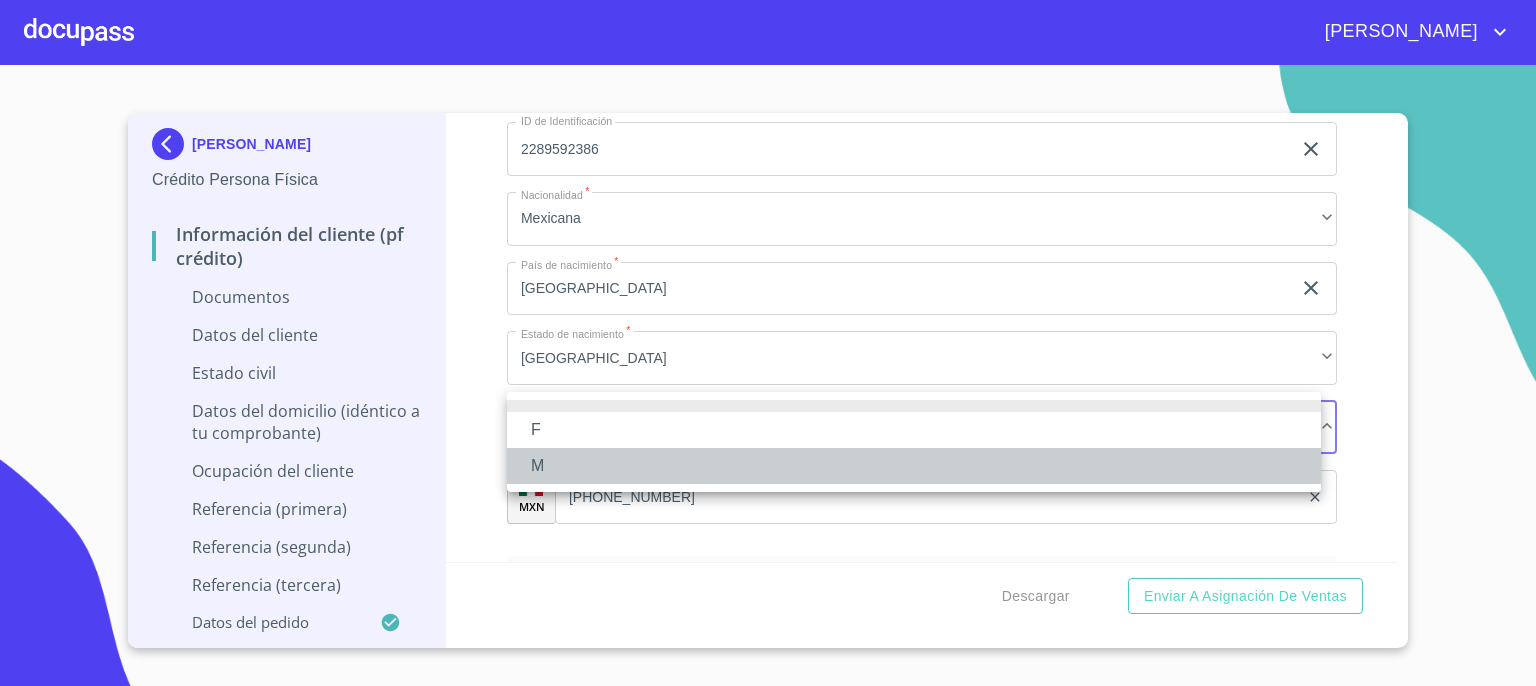 click on "M" at bounding box center [914, 466] 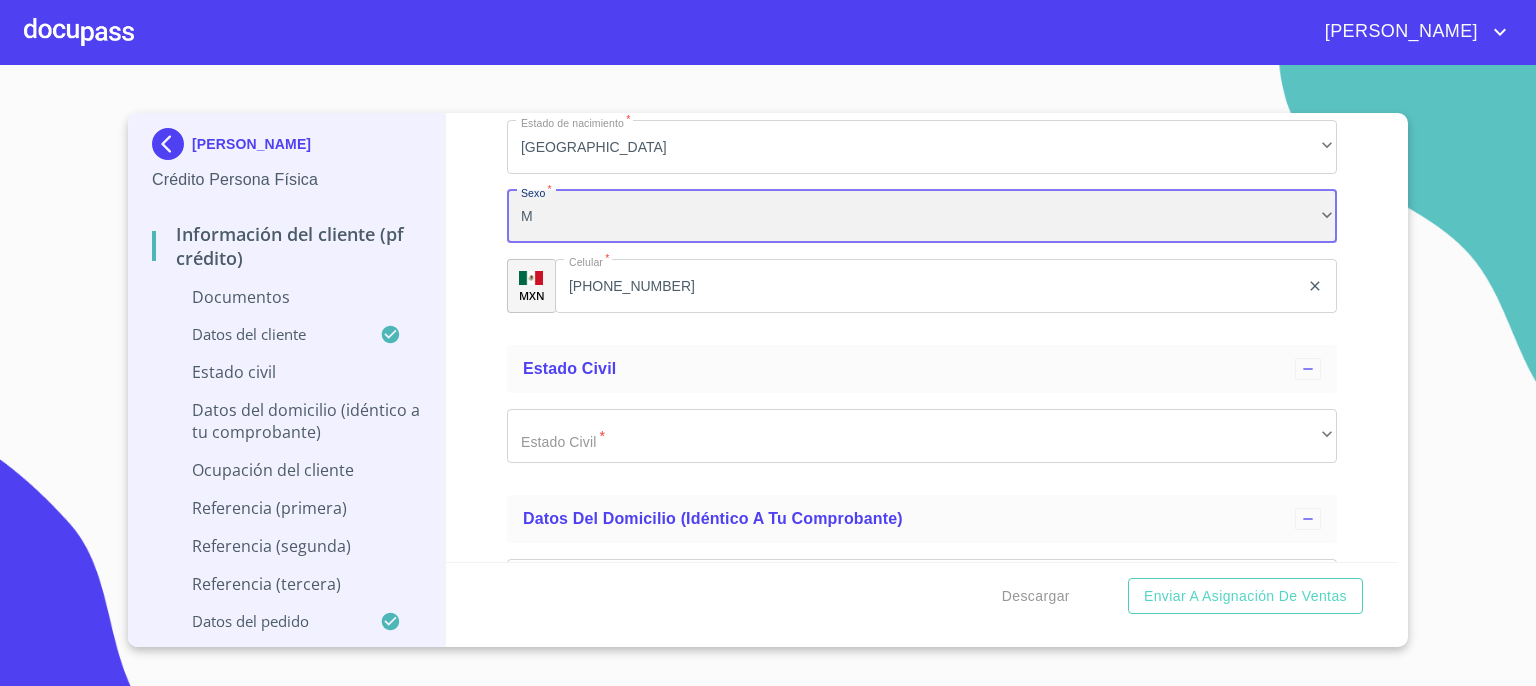 scroll, scrollTop: 6612, scrollLeft: 0, axis: vertical 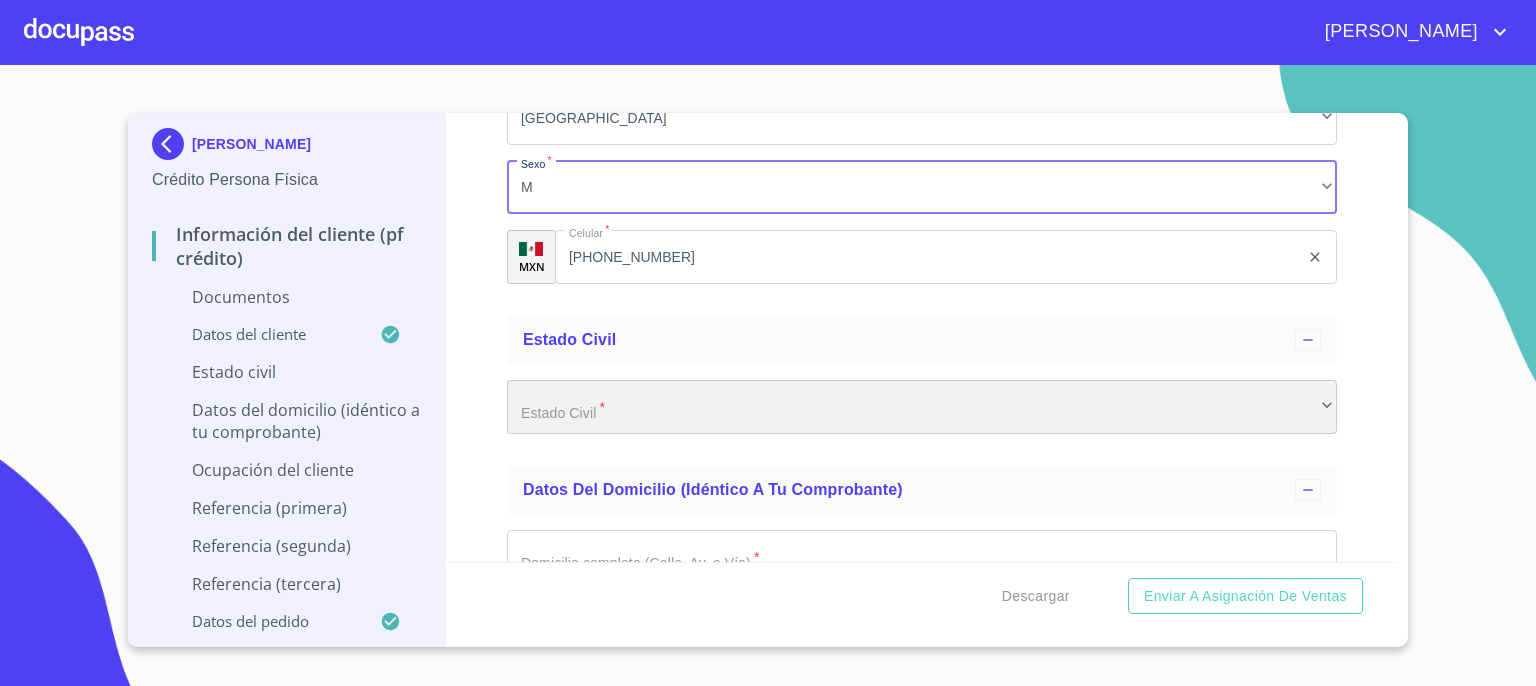 click on "​" at bounding box center [922, 407] 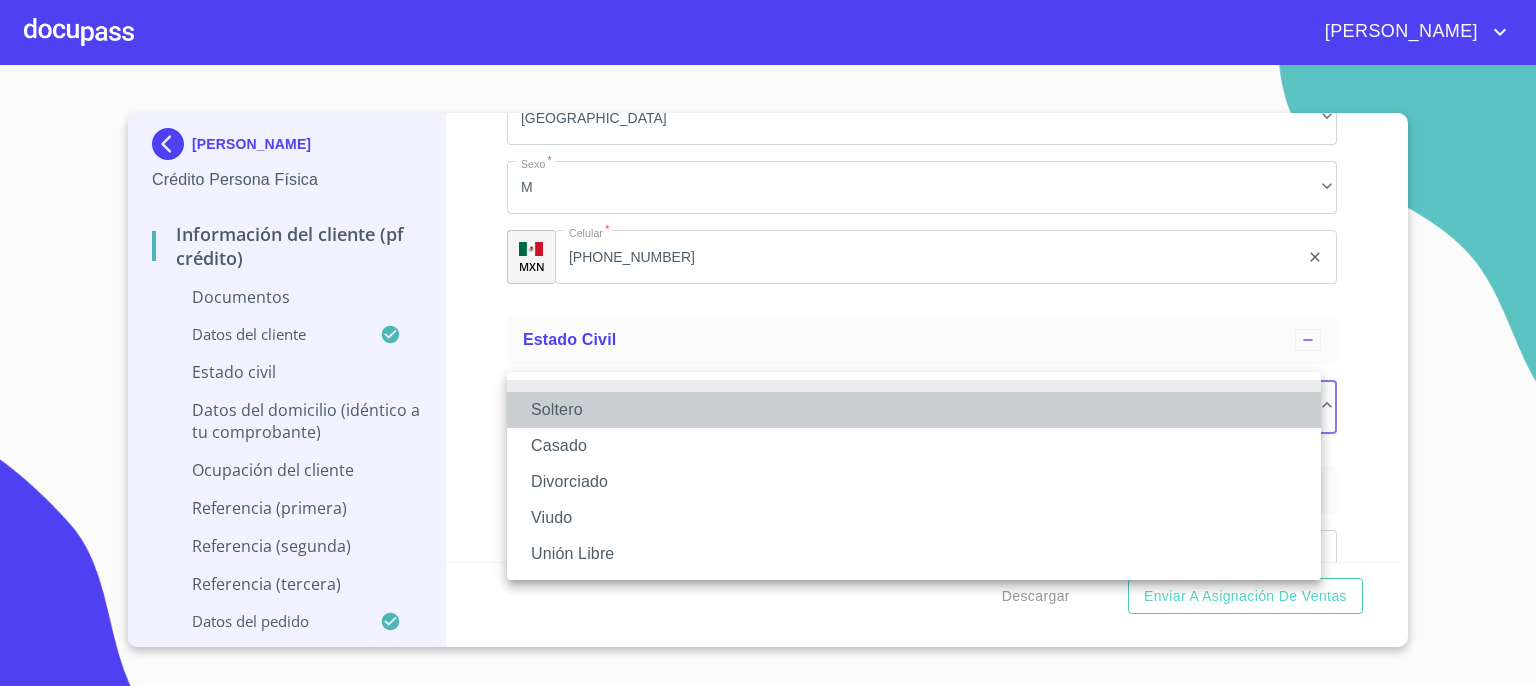 click on "Soltero" at bounding box center [914, 410] 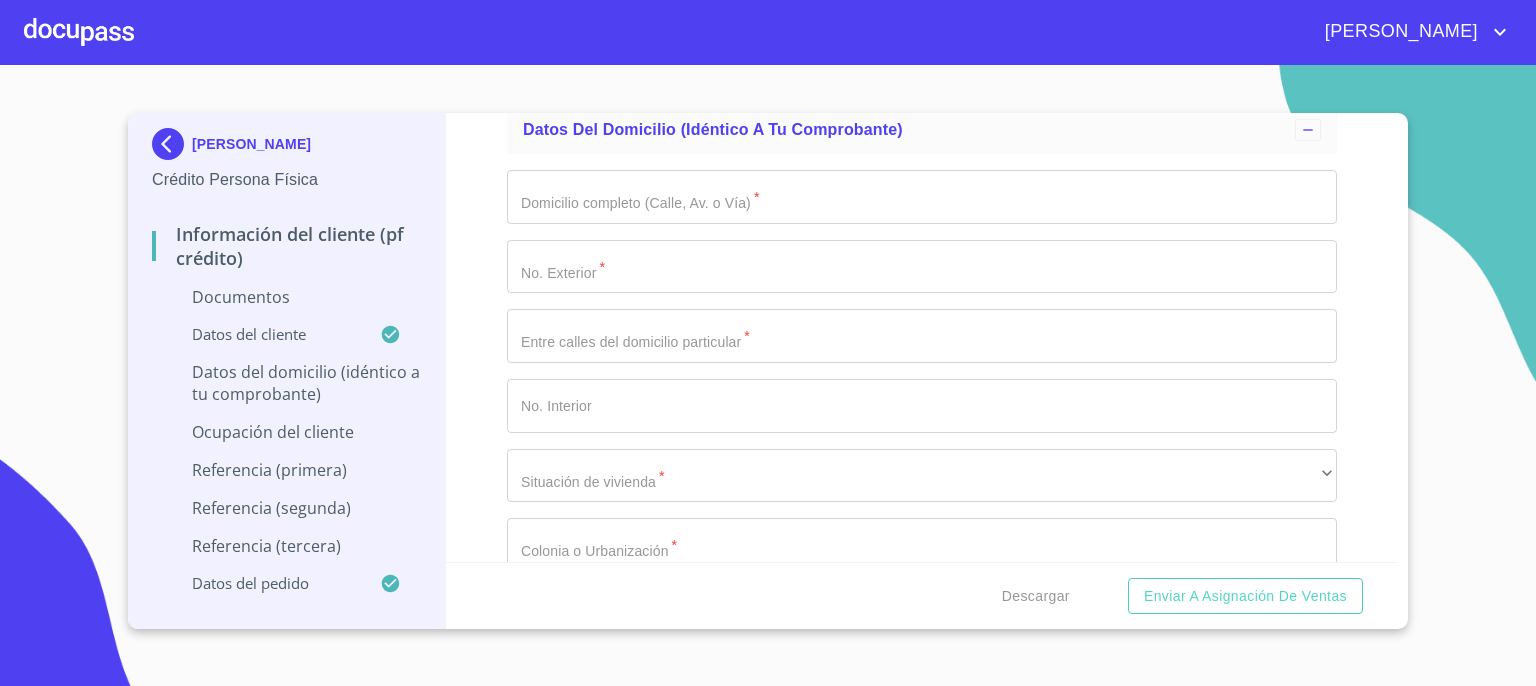 scroll, scrollTop: 7012, scrollLeft: 0, axis: vertical 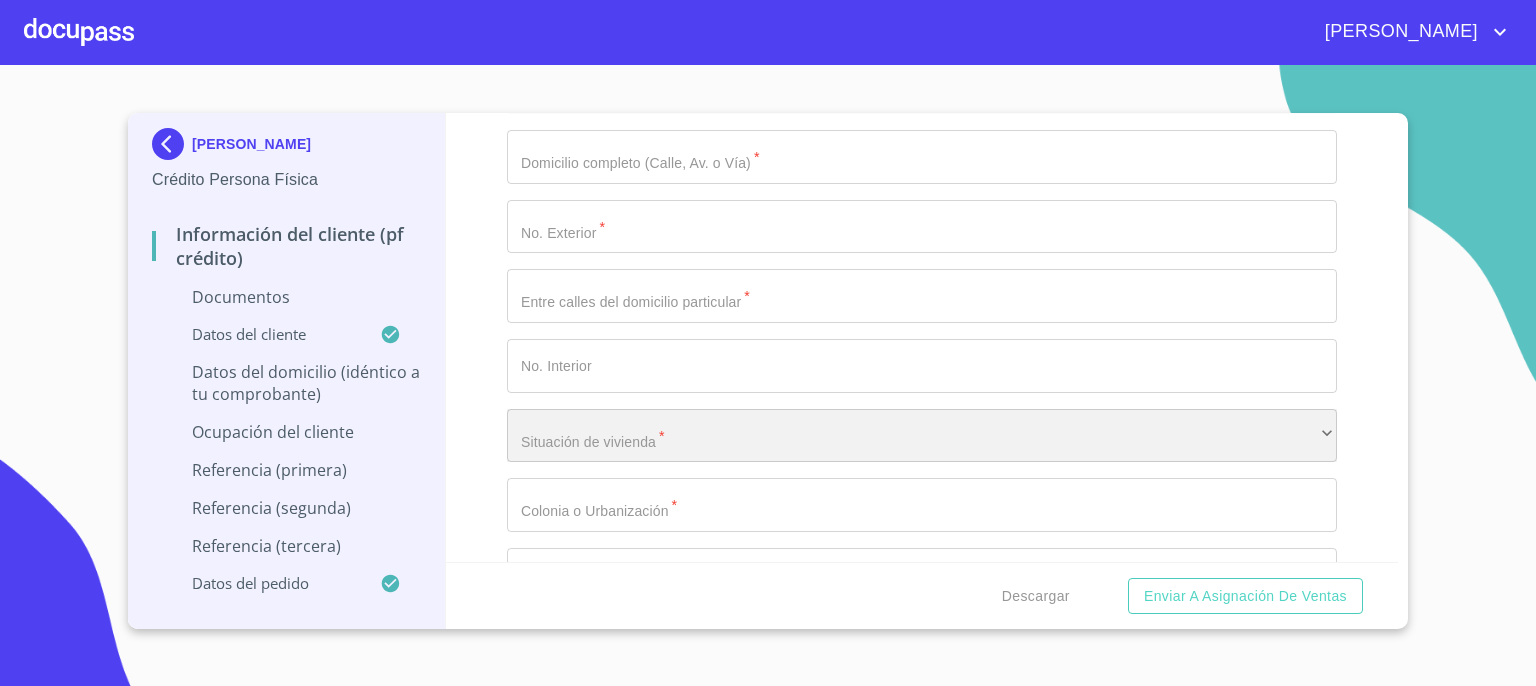 click on "​" at bounding box center [922, 436] 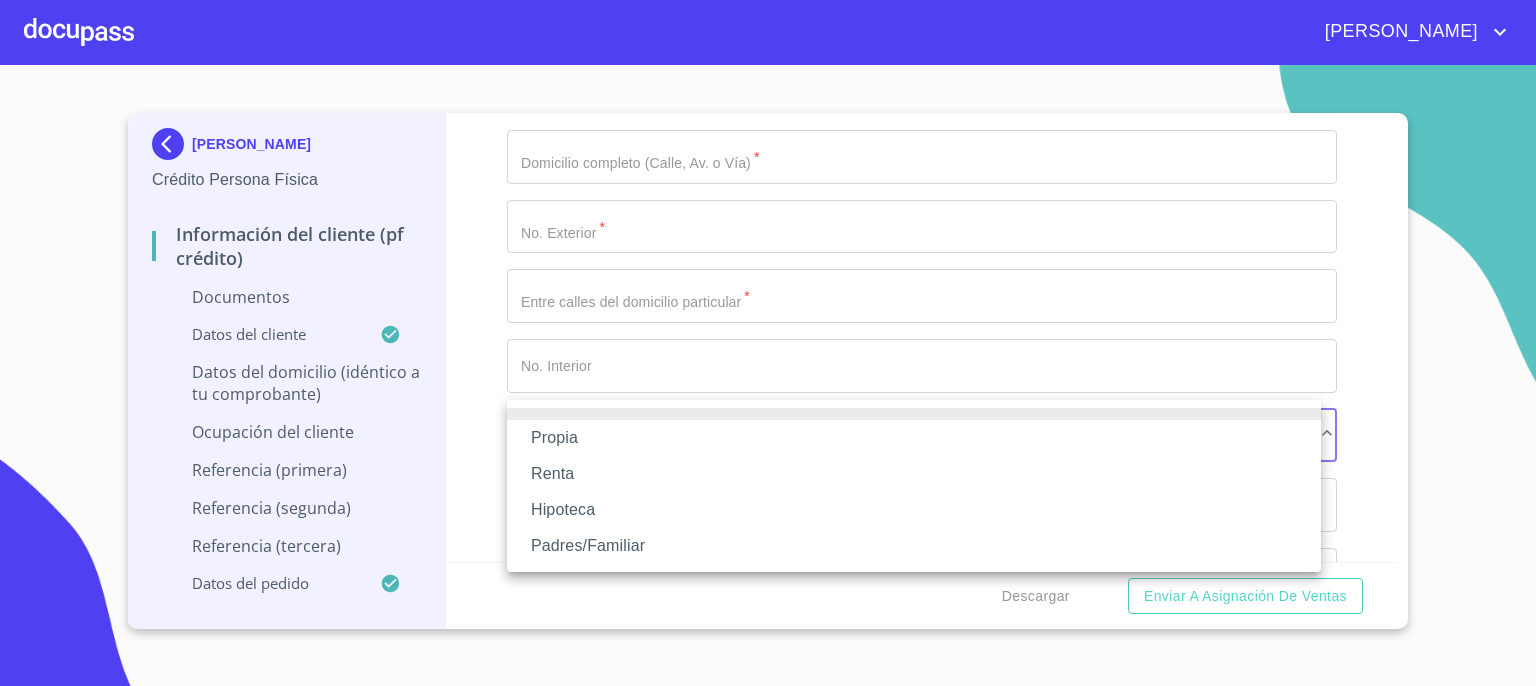 click on "Propia" at bounding box center (914, 438) 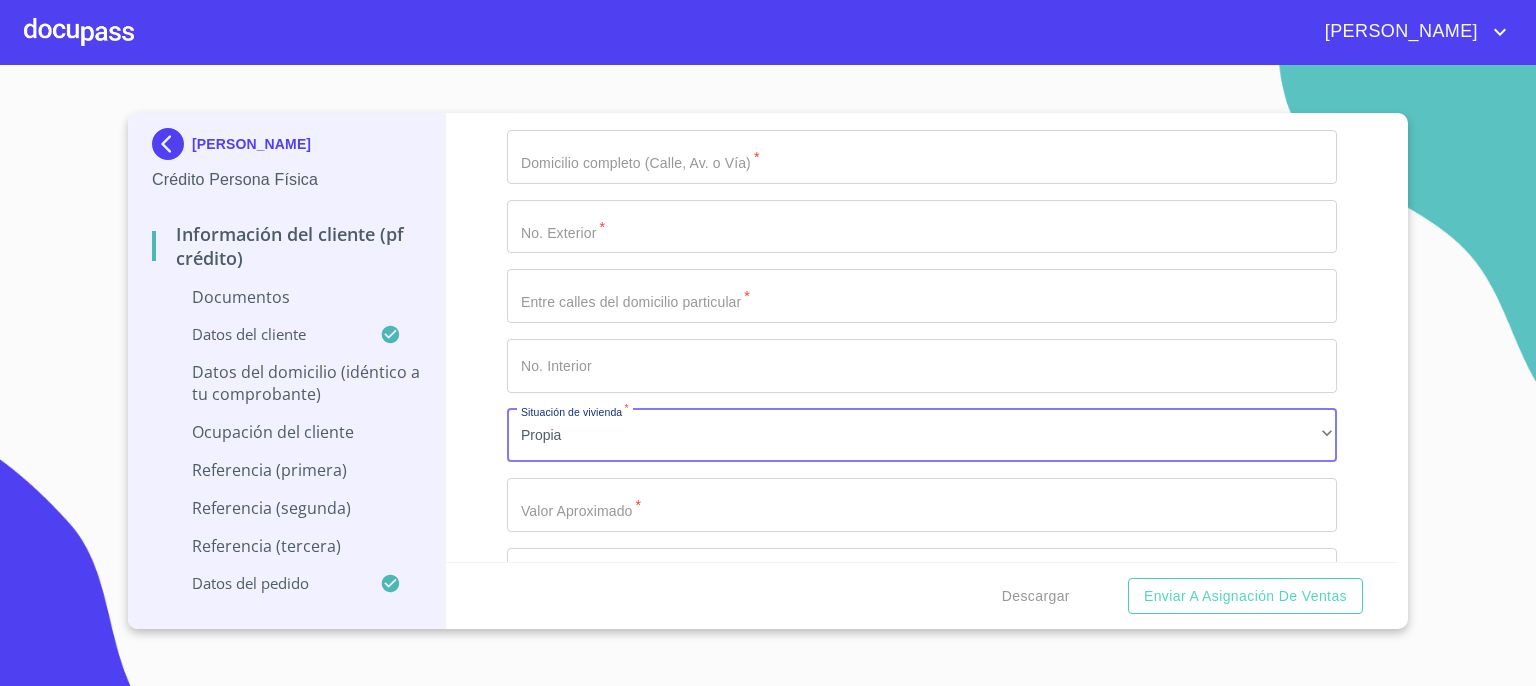 click on "Documento de identificación.   *" at bounding box center [899, -978] 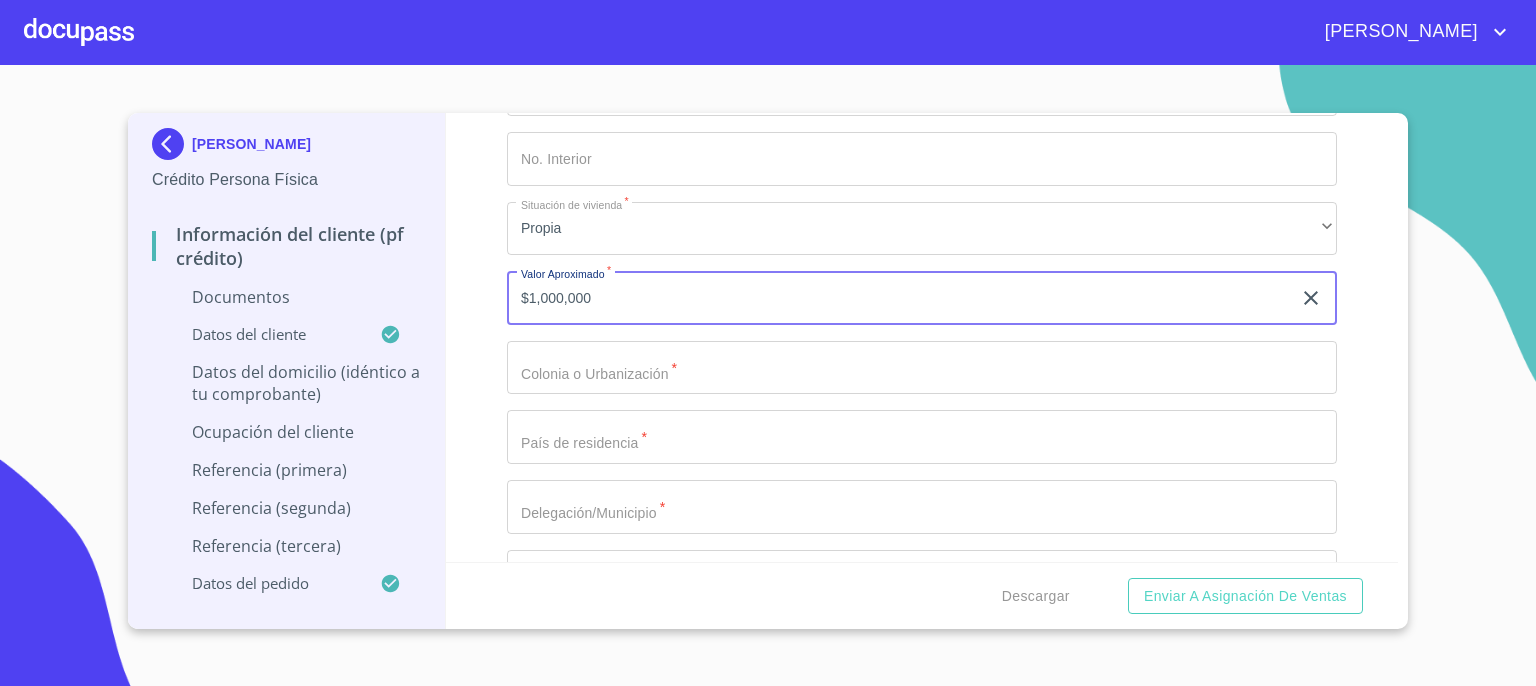 scroll, scrollTop: 7225, scrollLeft: 0, axis: vertical 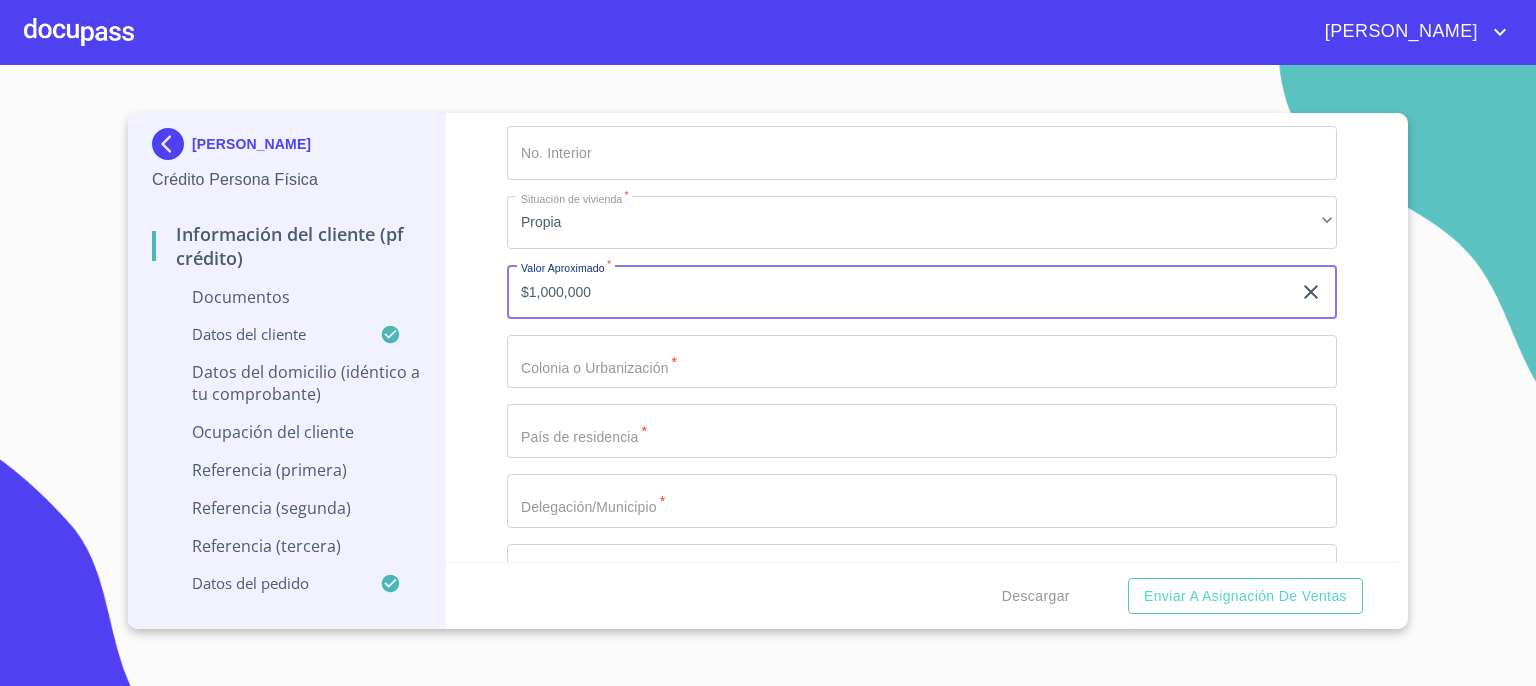 type on "$1,000,000" 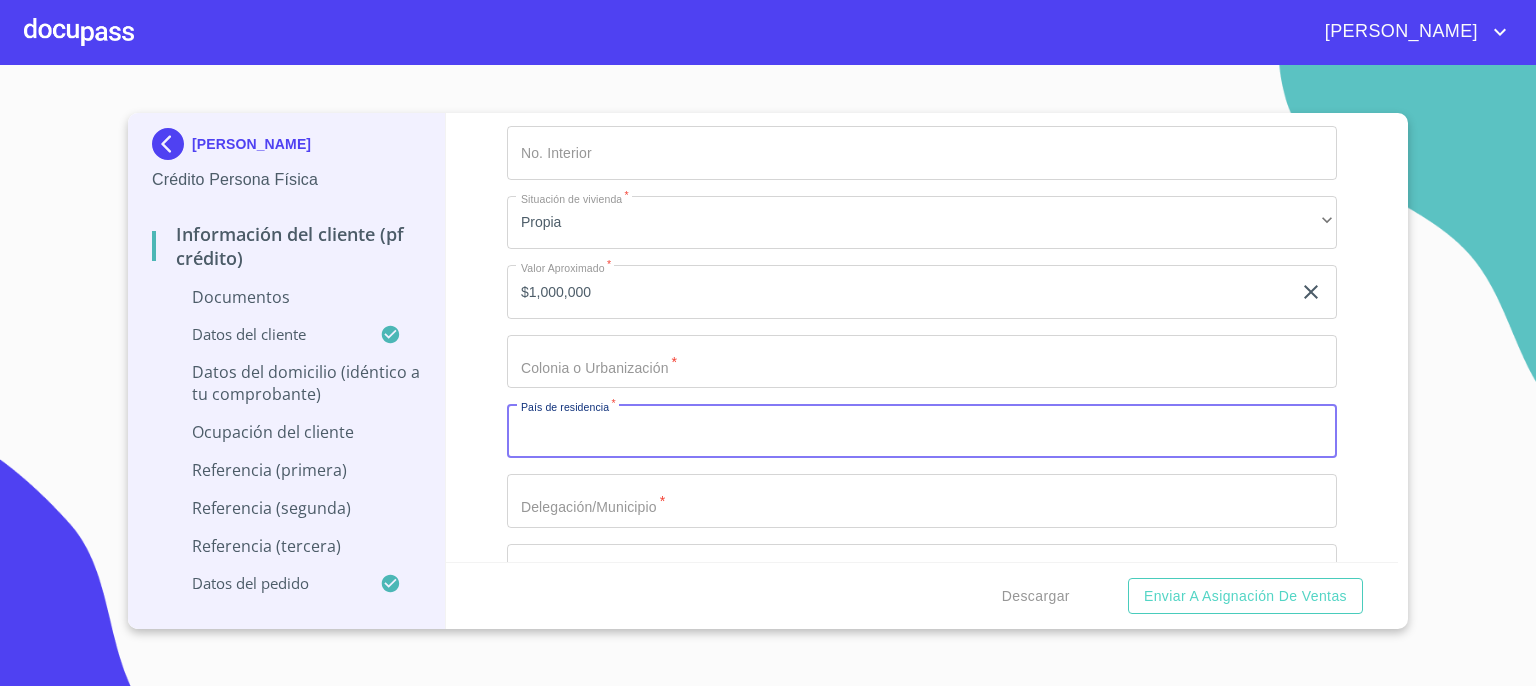 click on "Documento de identificación.   *" at bounding box center [922, 431] 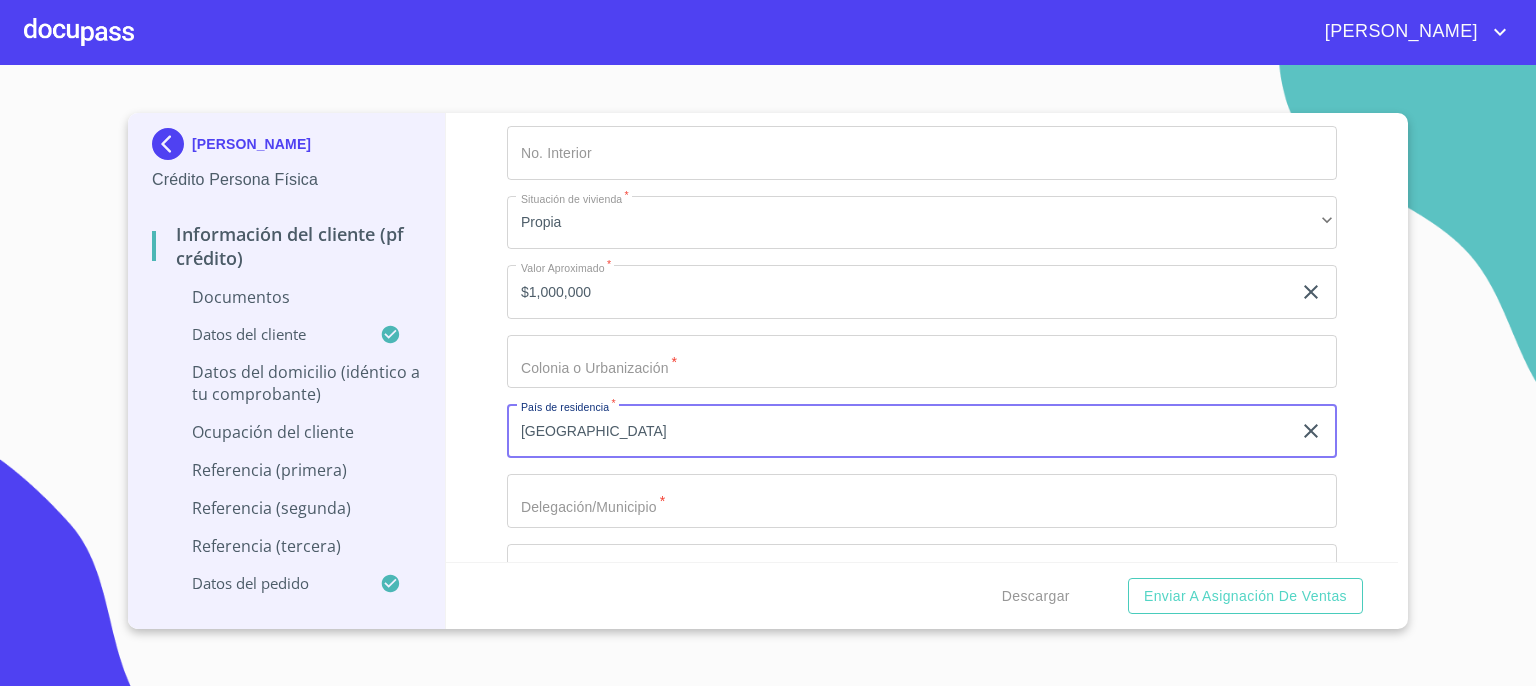 type on "[GEOGRAPHIC_DATA]" 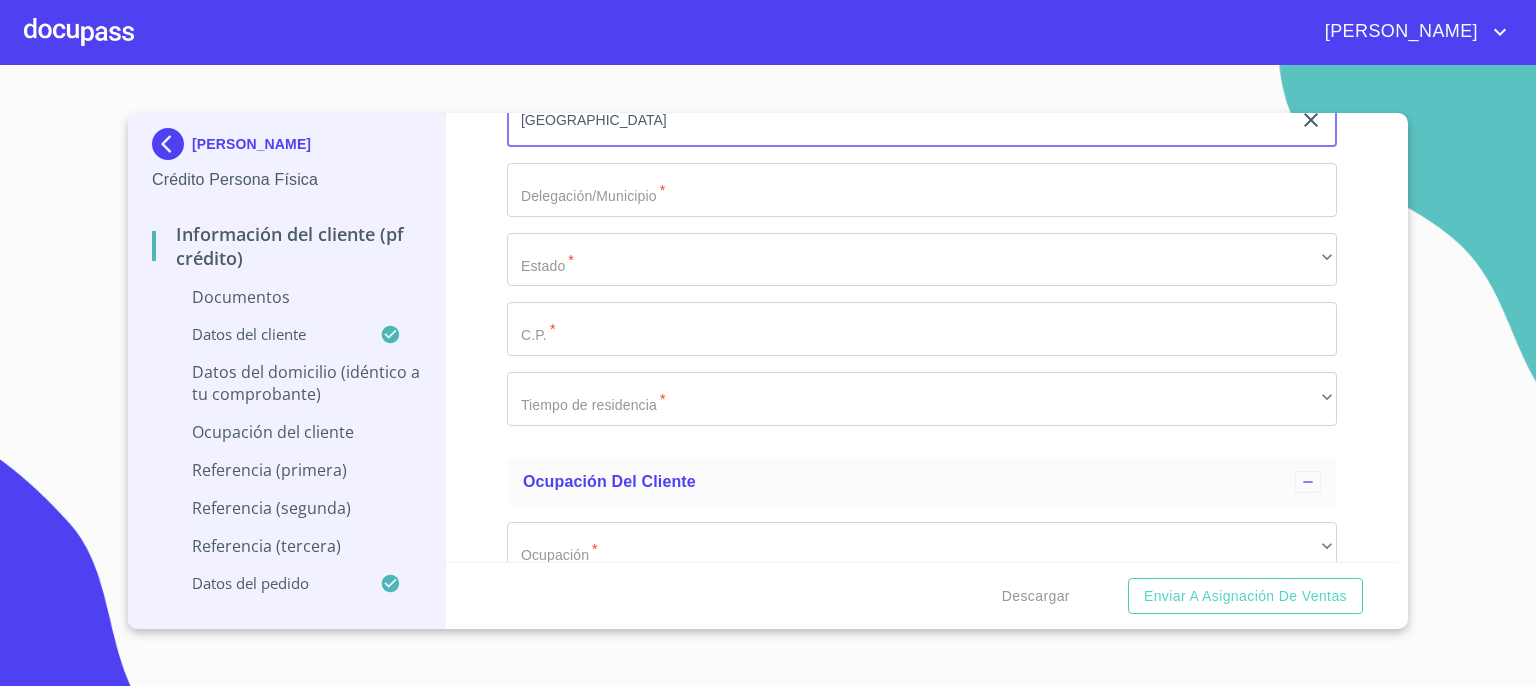 scroll, scrollTop: 7545, scrollLeft: 0, axis: vertical 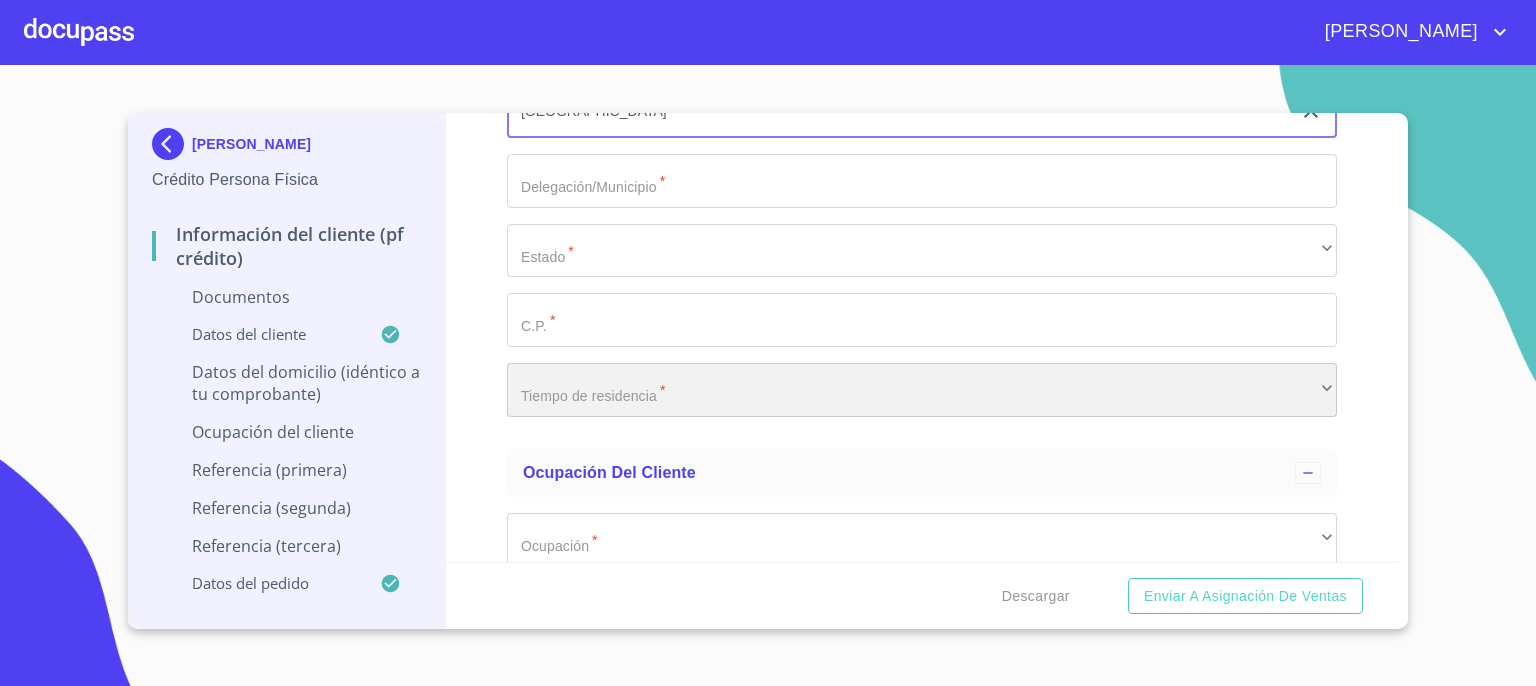click on "​" at bounding box center [922, 390] 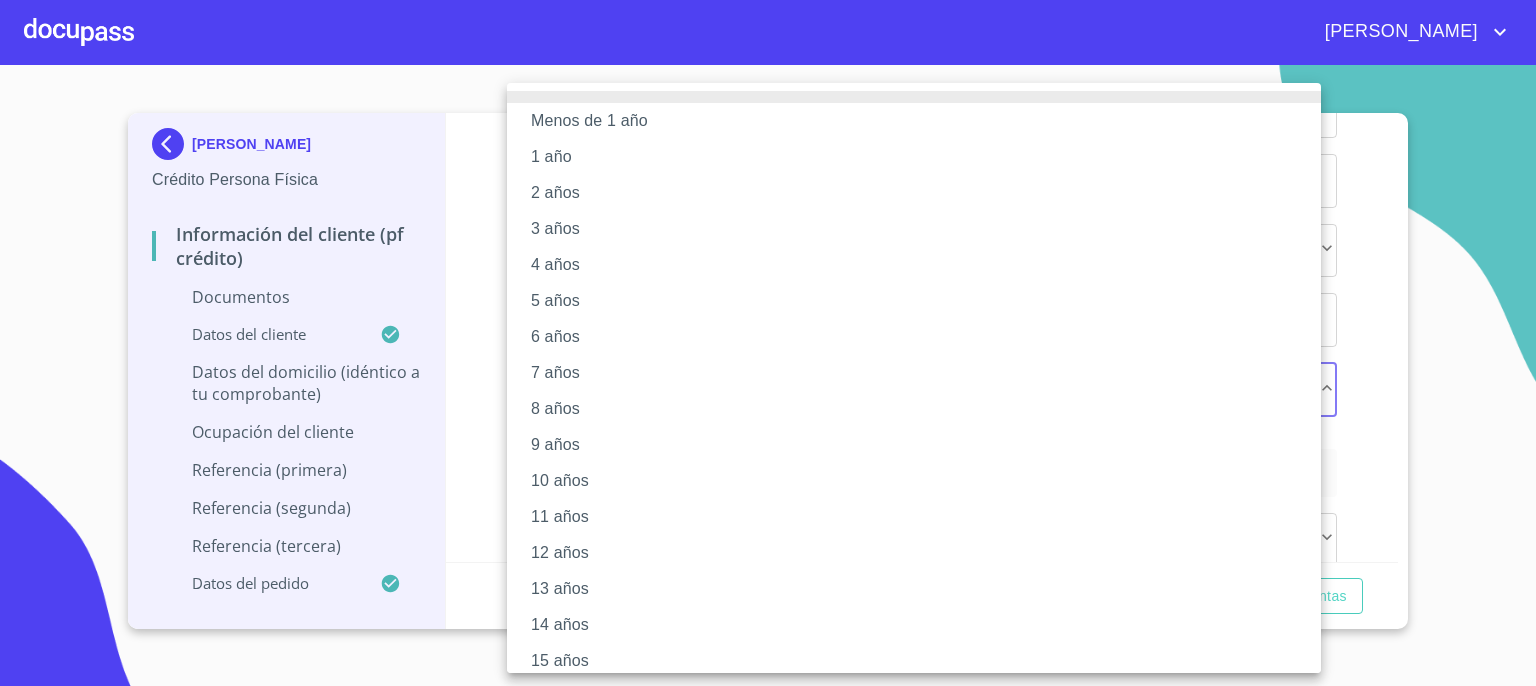 click on "8 años" at bounding box center [921, 409] 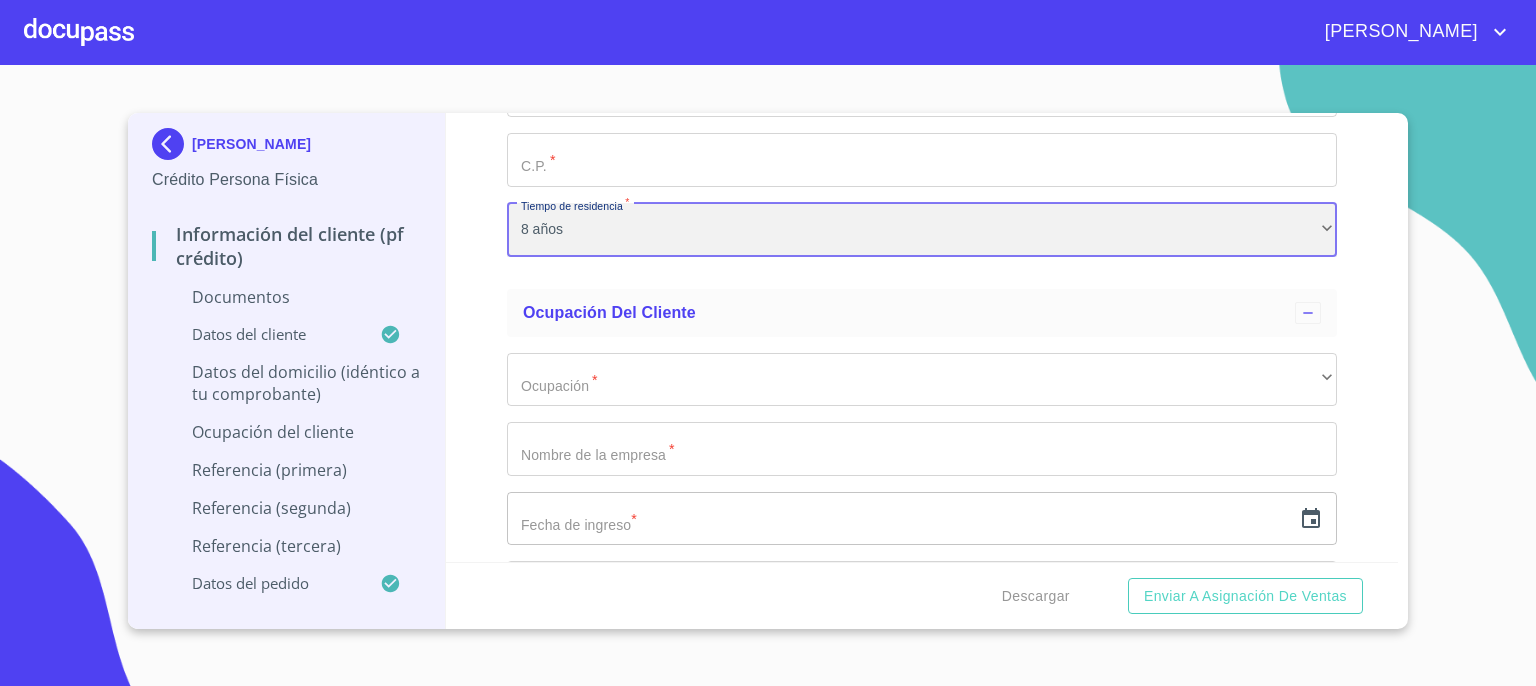 scroll, scrollTop: 7745, scrollLeft: 0, axis: vertical 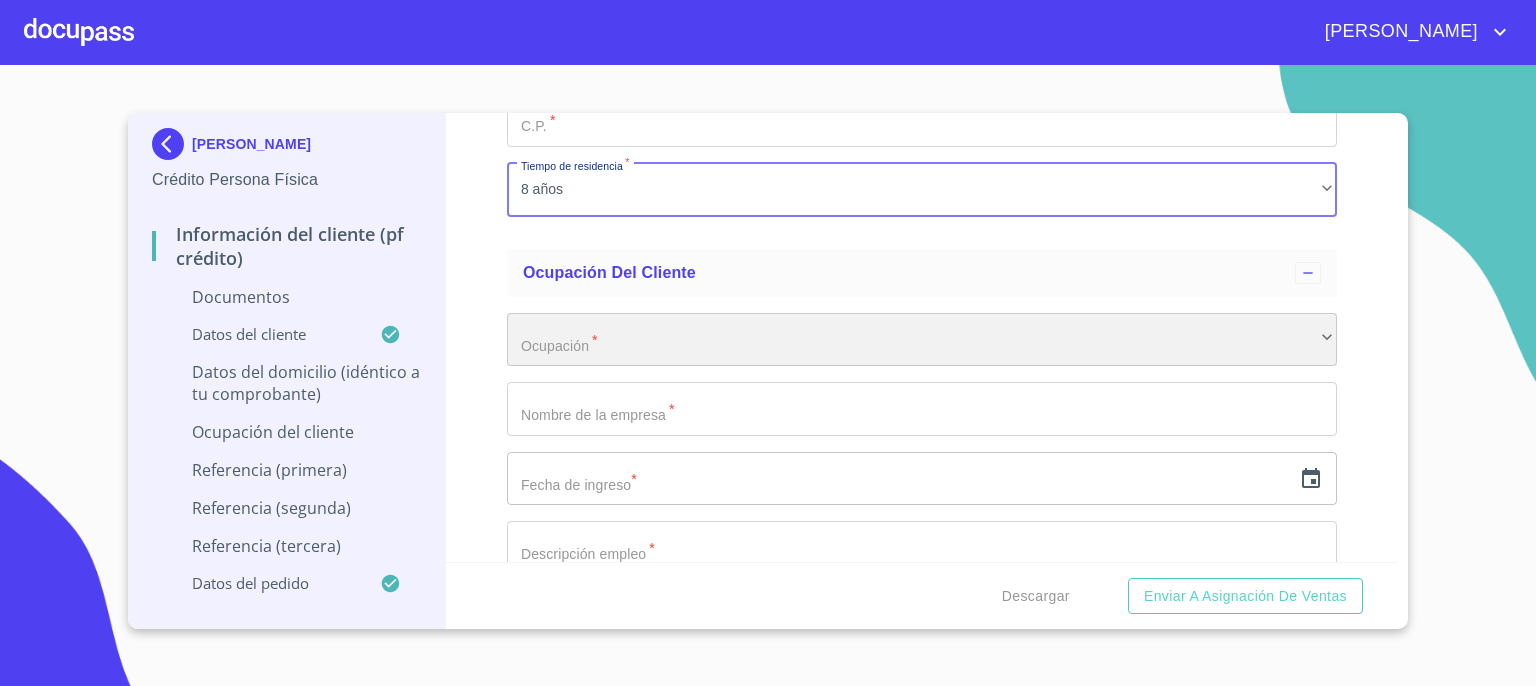 click on "​" at bounding box center [922, 340] 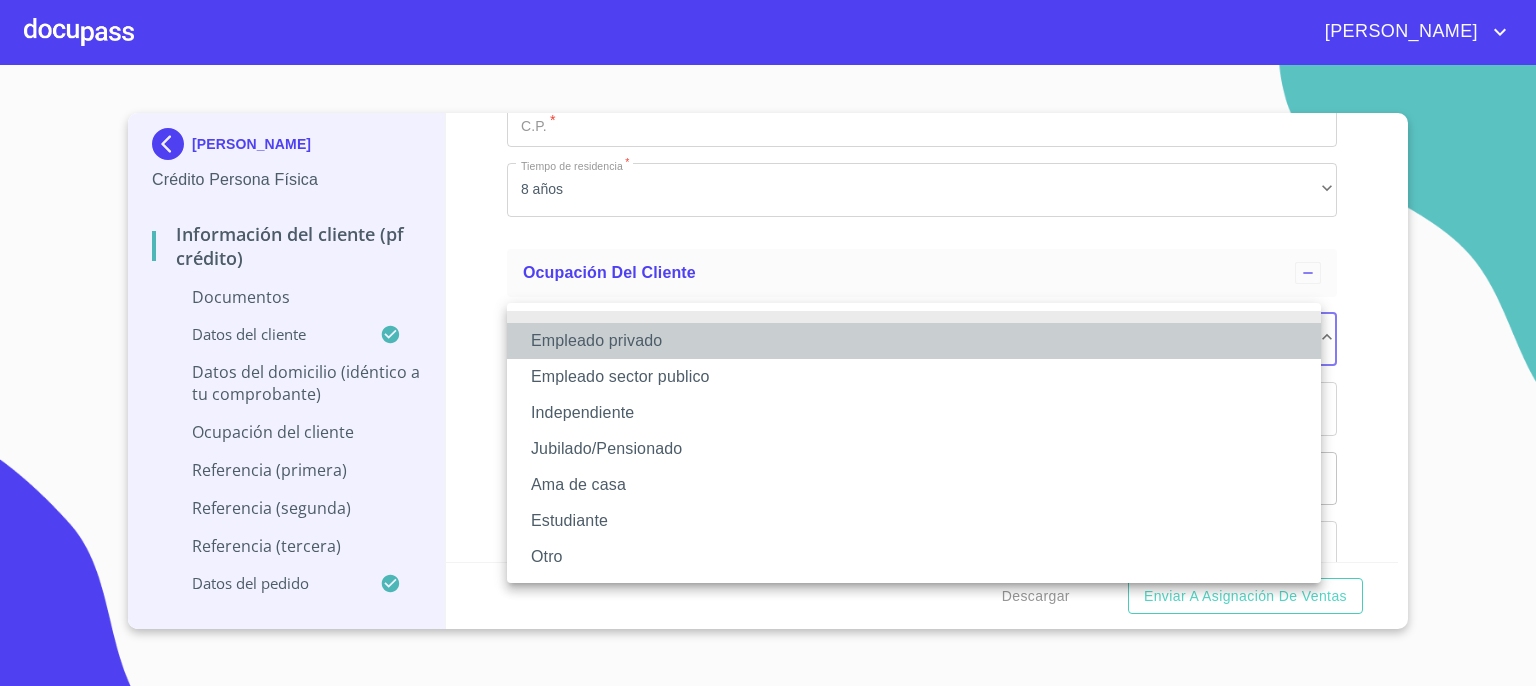 click on "Empleado privado" at bounding box center (914, 341) 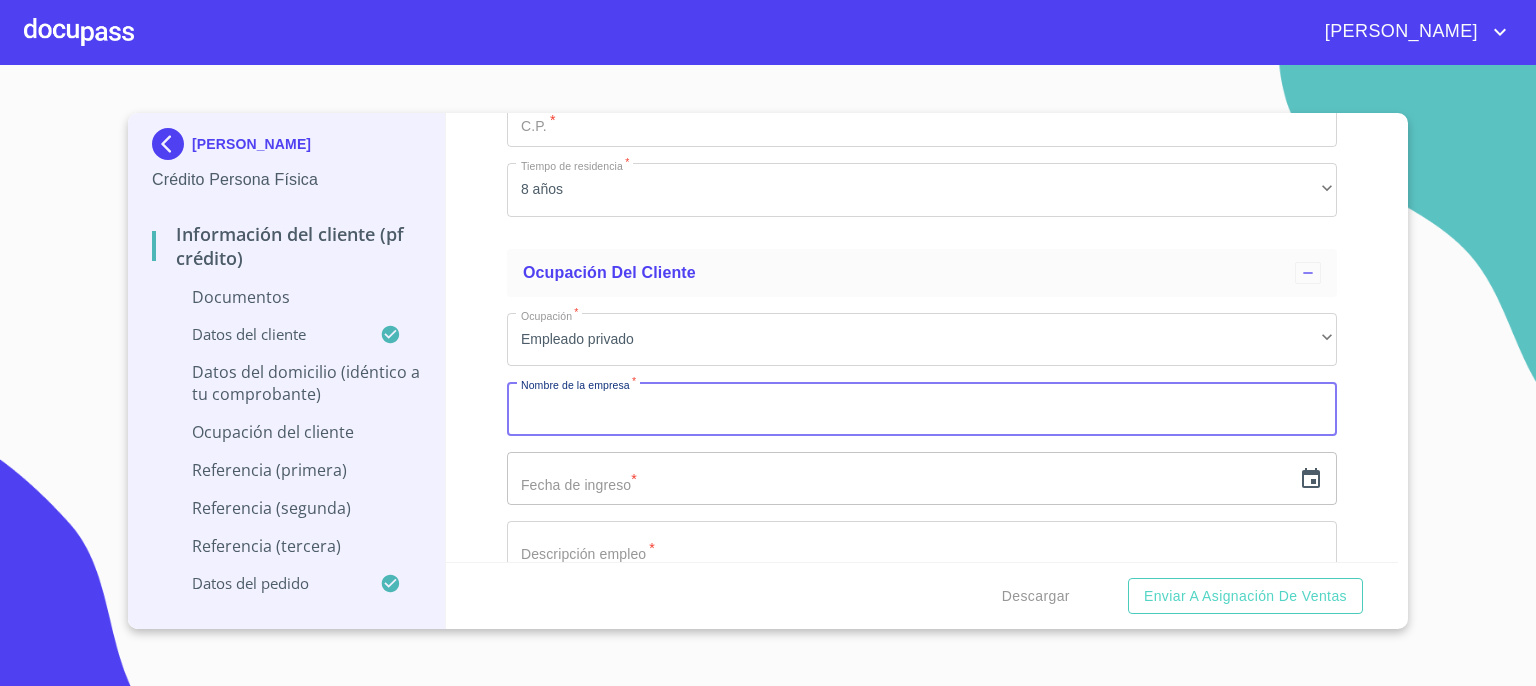 click on "Documento de identificación.   *" at bounding box center [922, 409] 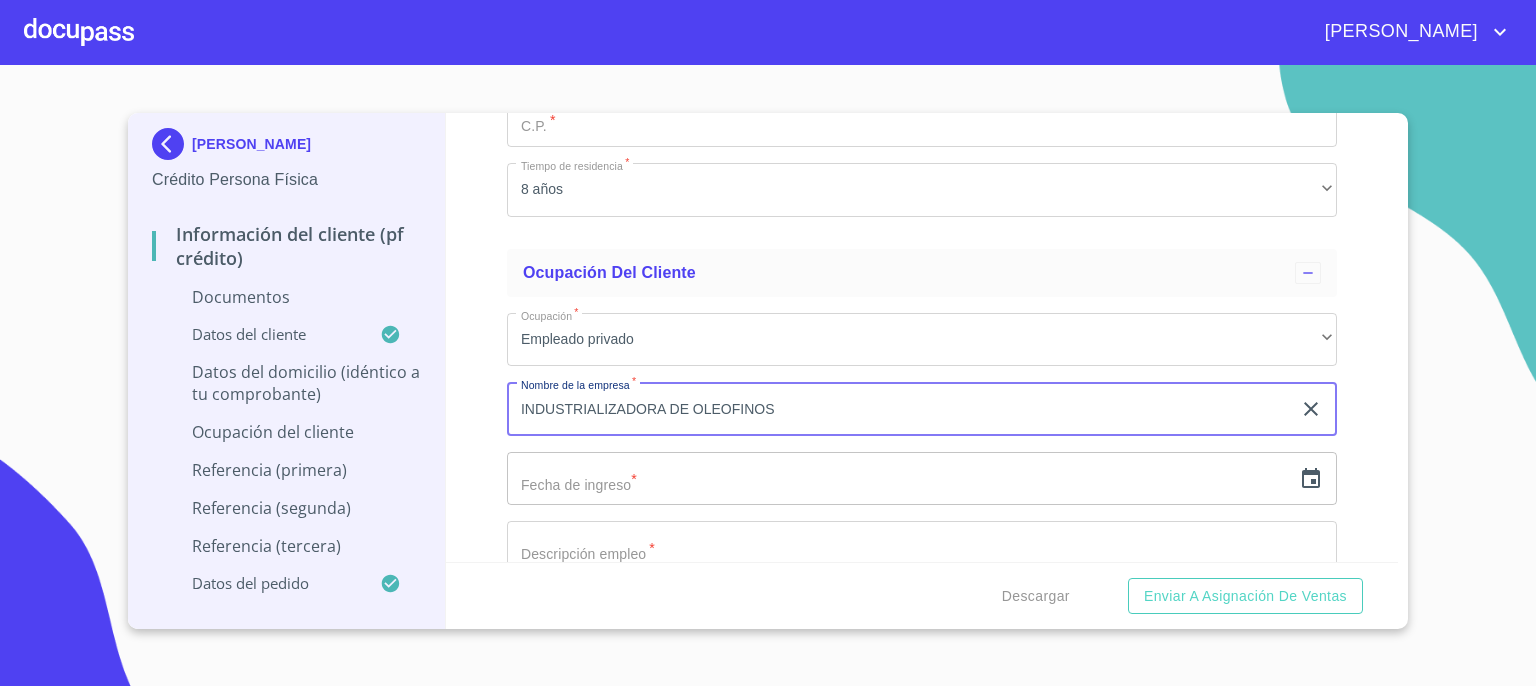 type on "INDUSTRIALIZADORA DE OLEOFINOS" 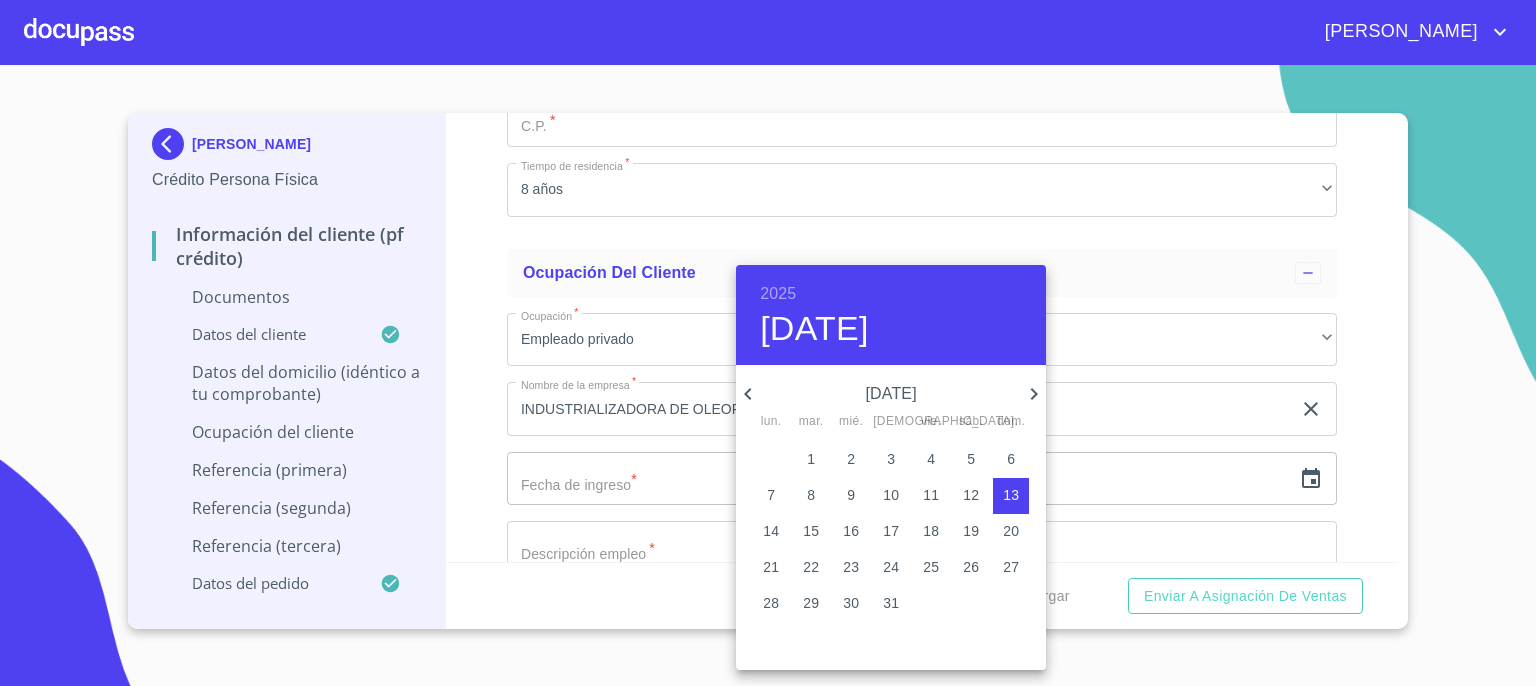 click on "2025" at bounding box center (778, 294) 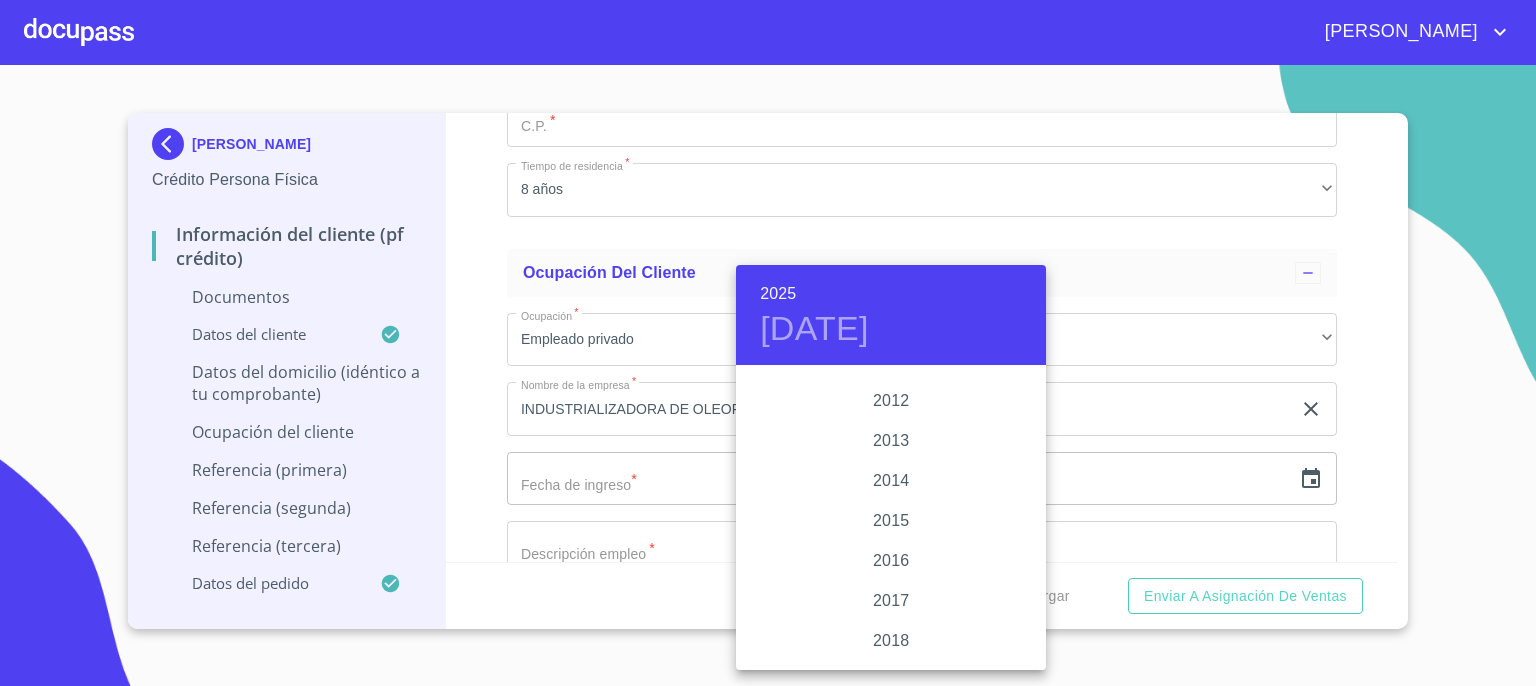 scroll, scrollTop: 3413, scrollLeft: 0, axis: vertical 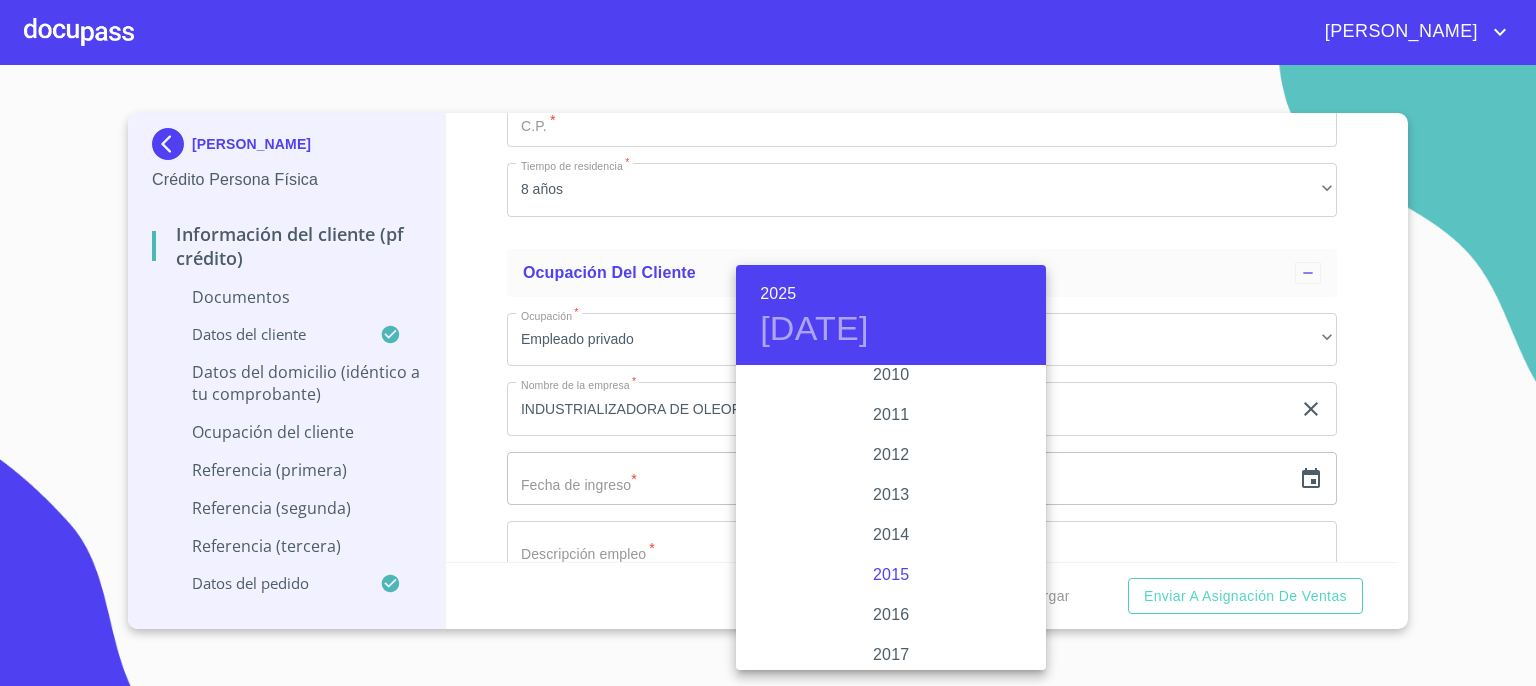 click on "2015" at bounding box center [891, 575] 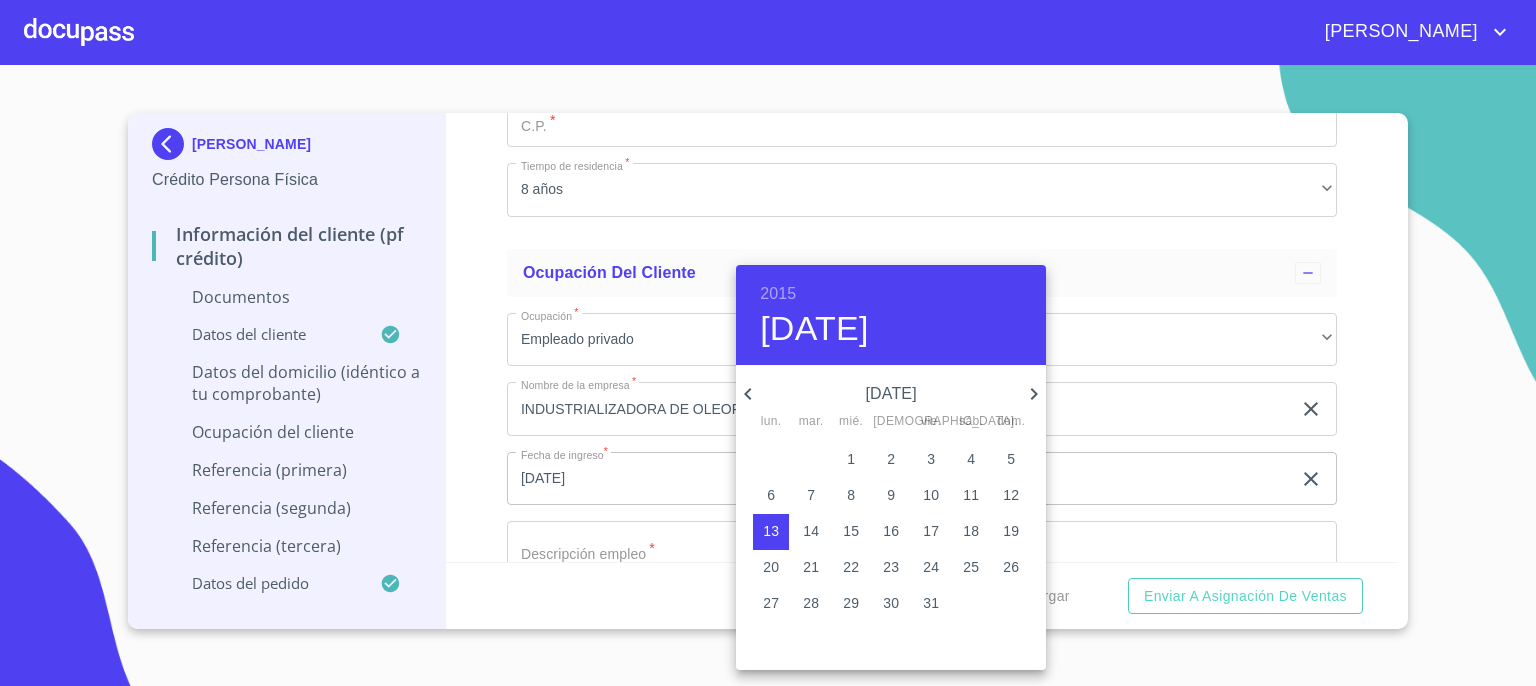 click on "2015" at bounding box center [778, 294] 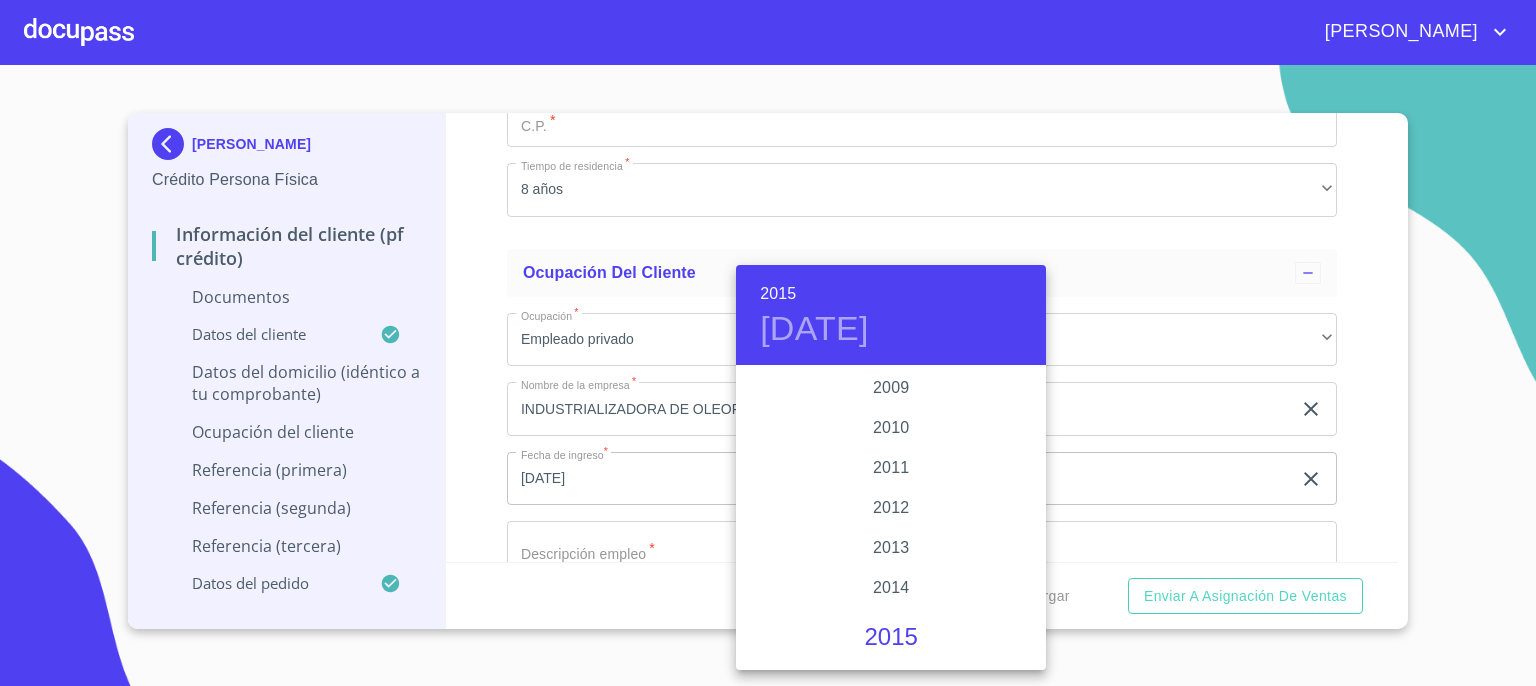 scroll, scrollTop: 3360, scrollLeft: 0, axis: vertical 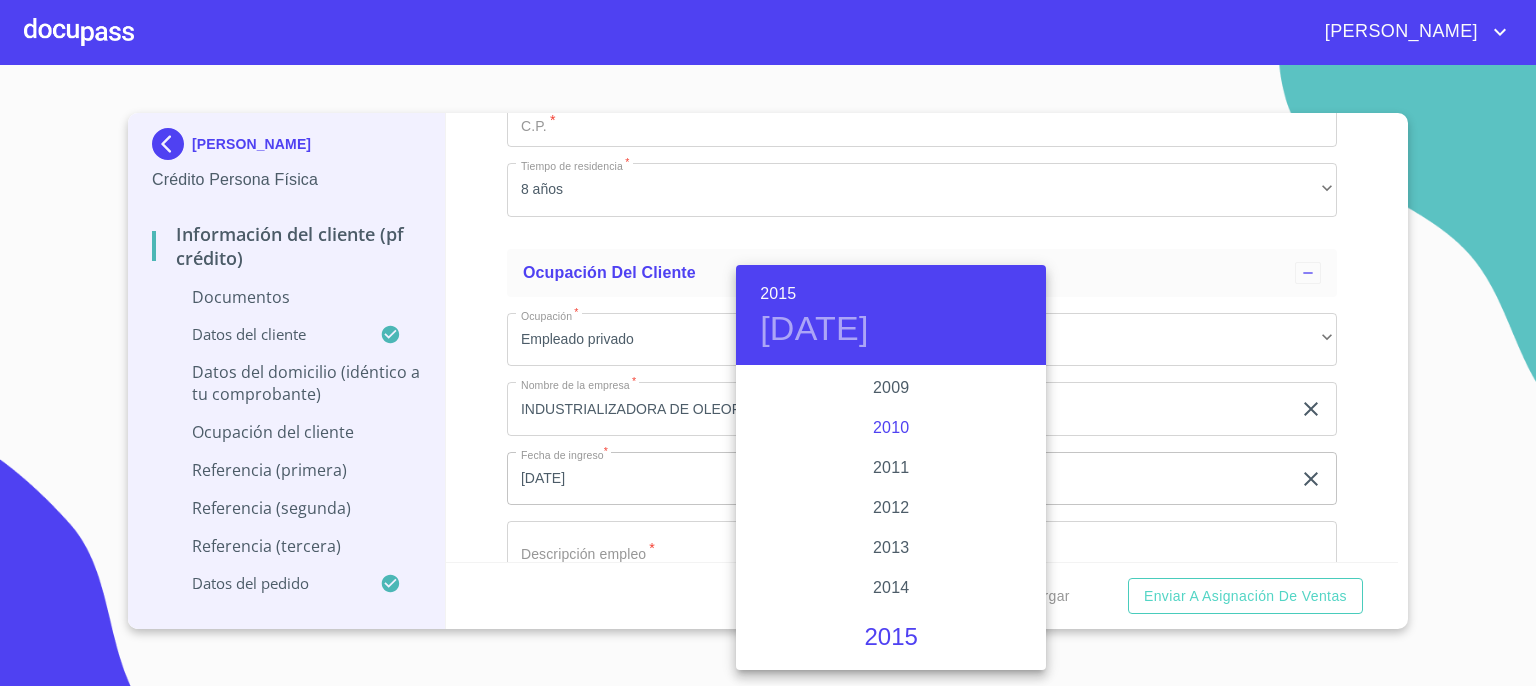 click on "2010" at bounding box center [891, 428] 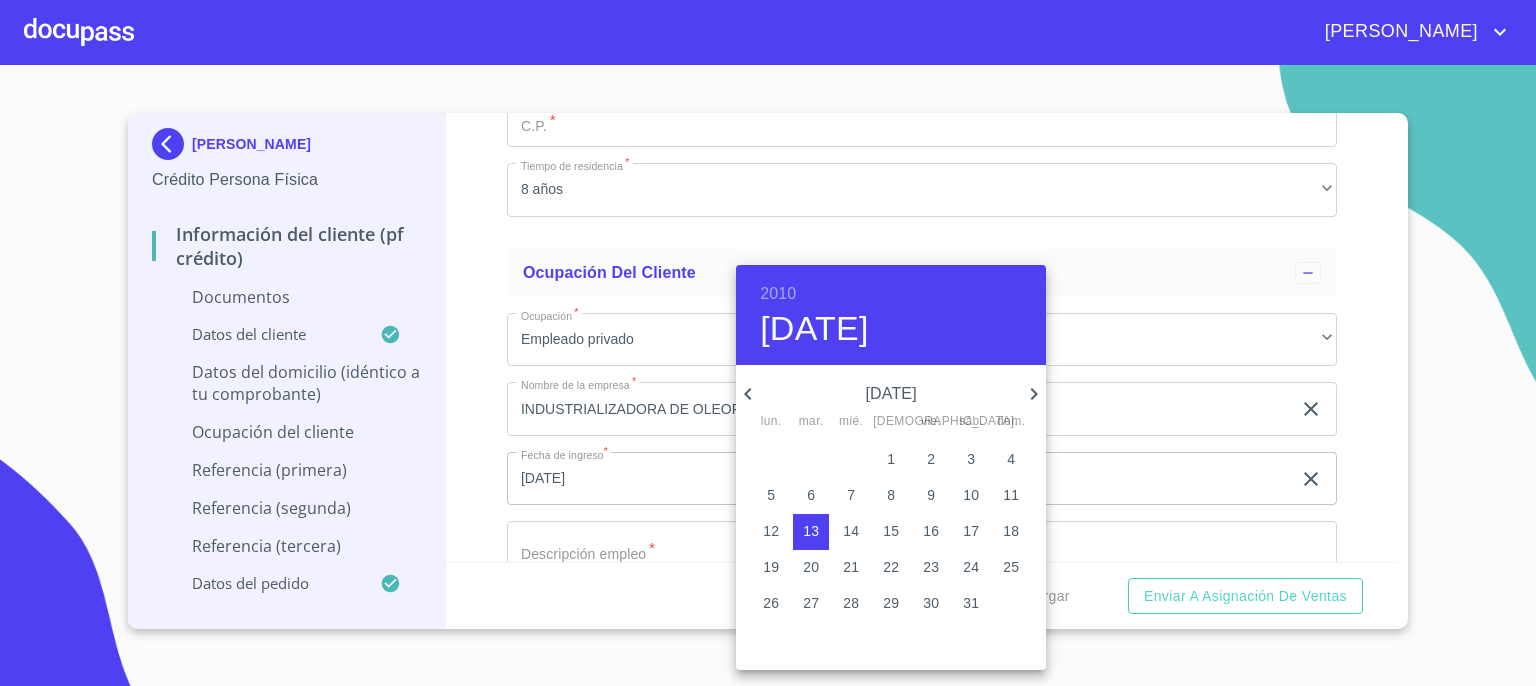 click 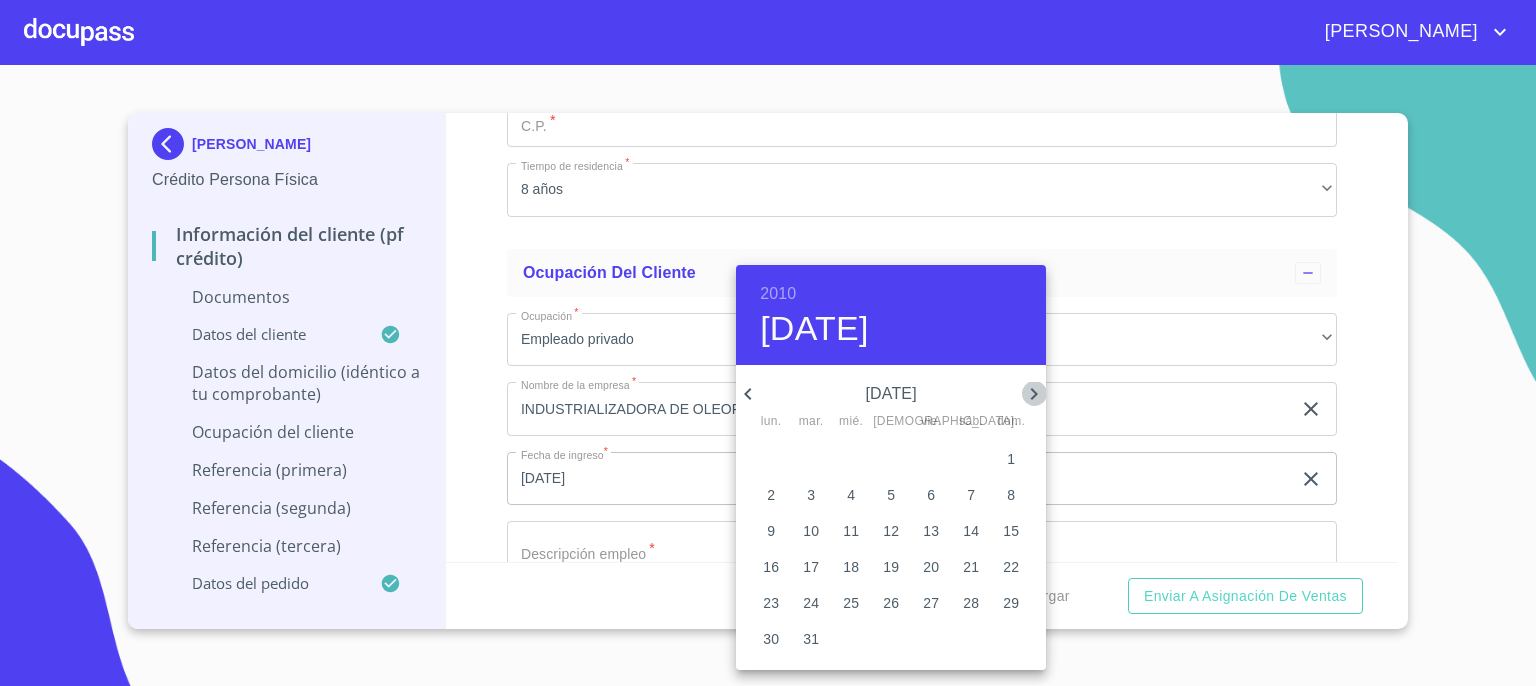 click 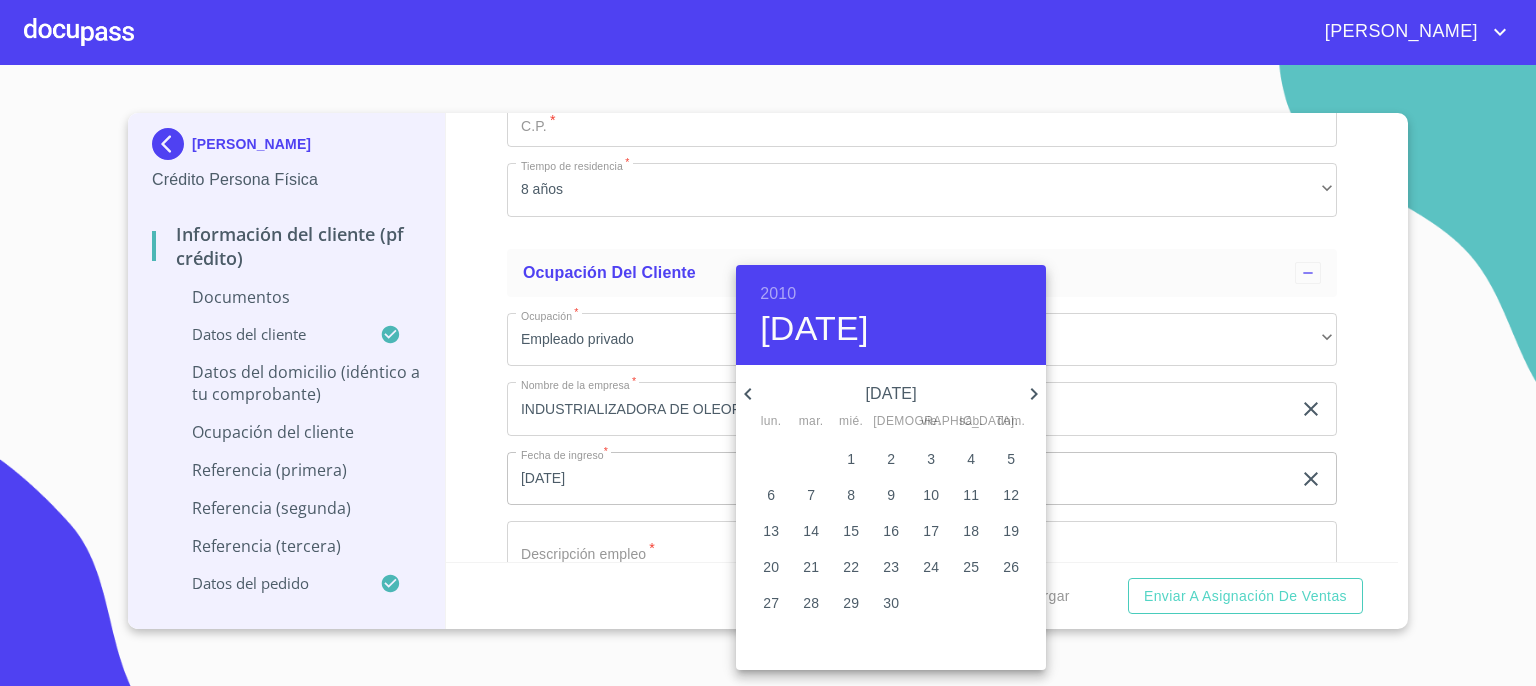 click 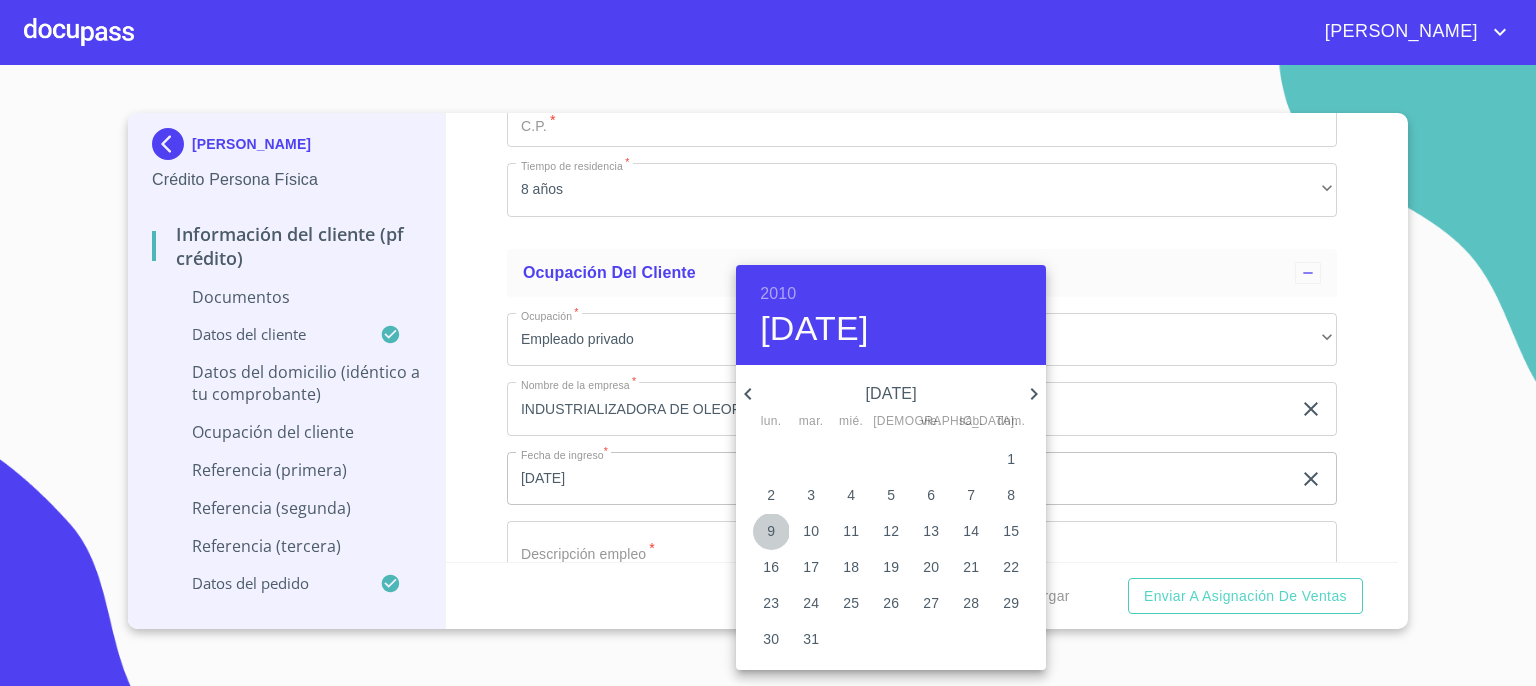 click on "9" at bounding box center [771, 531] 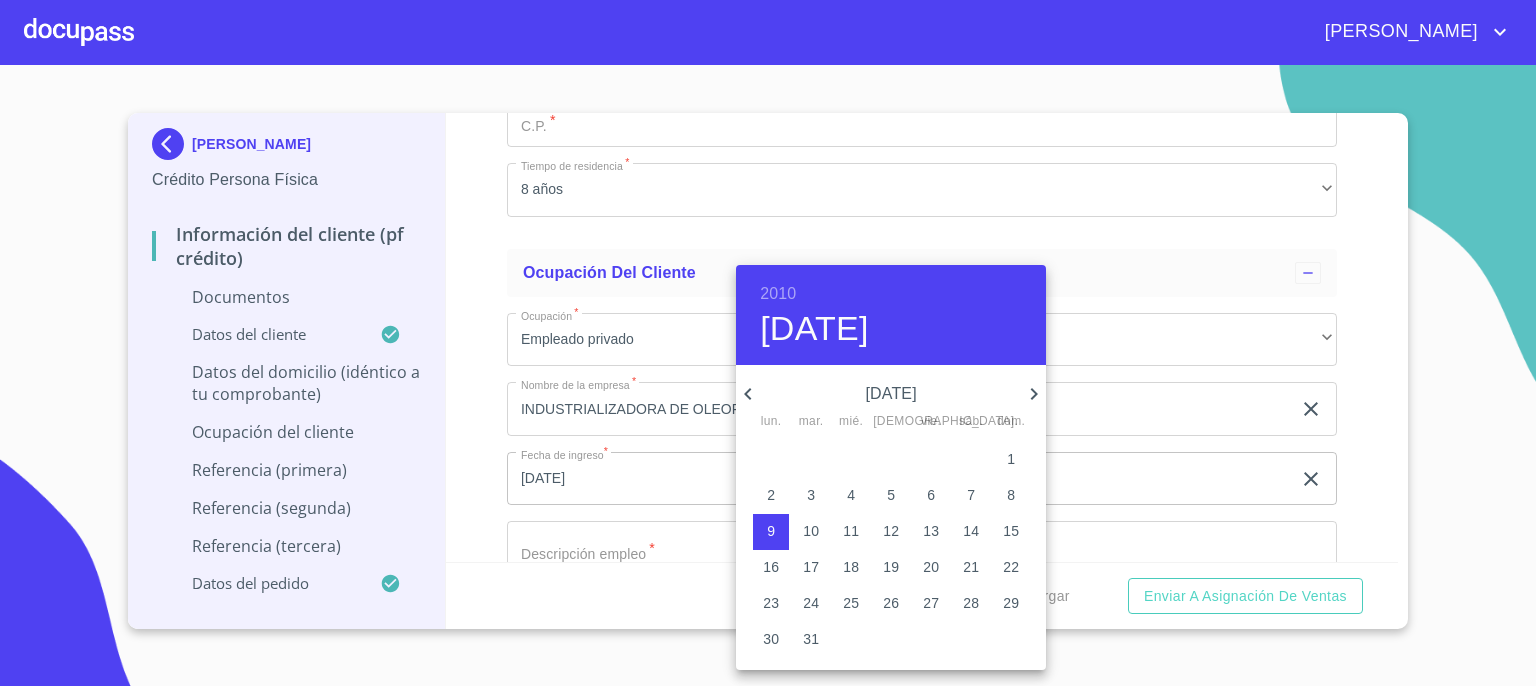 click at bounding box center [768, 343] 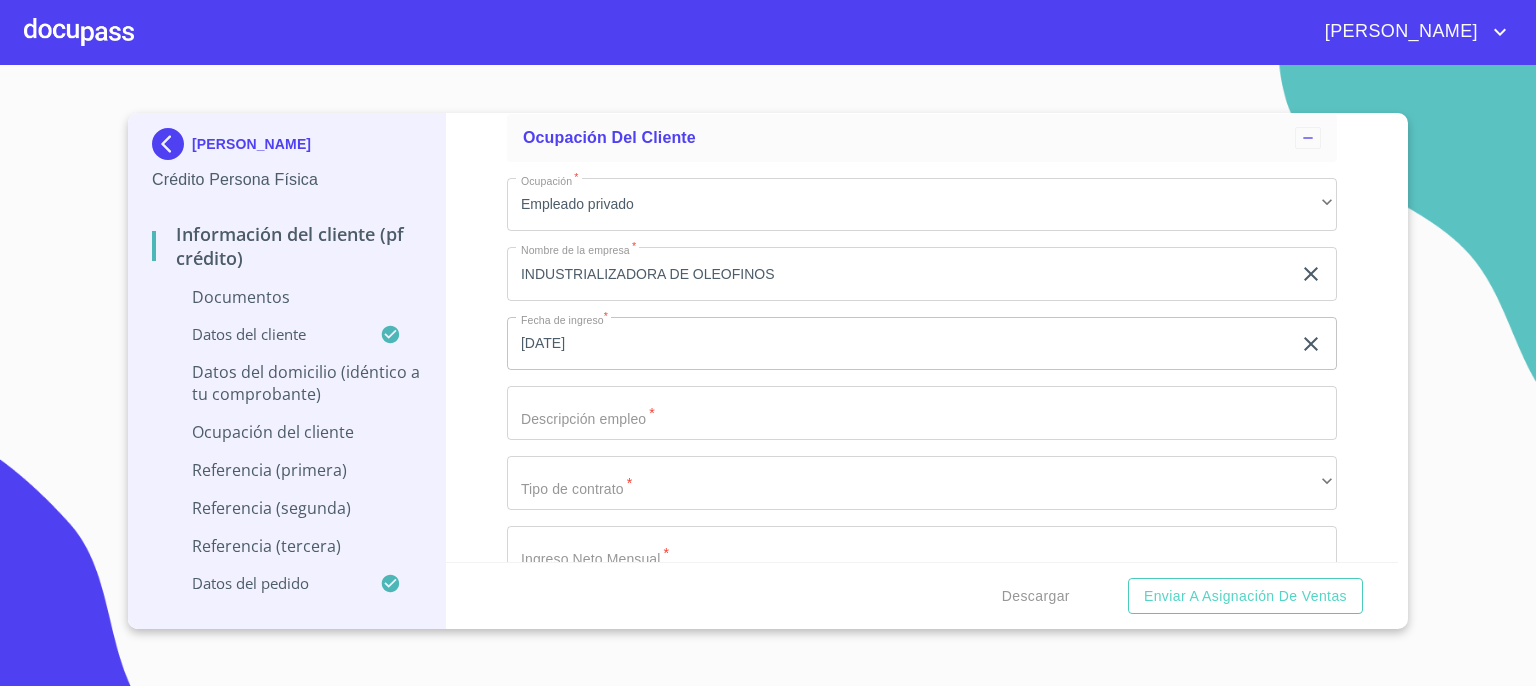 scroll, scrollTop: 7905, scrollLeft: 0, axis: vertical 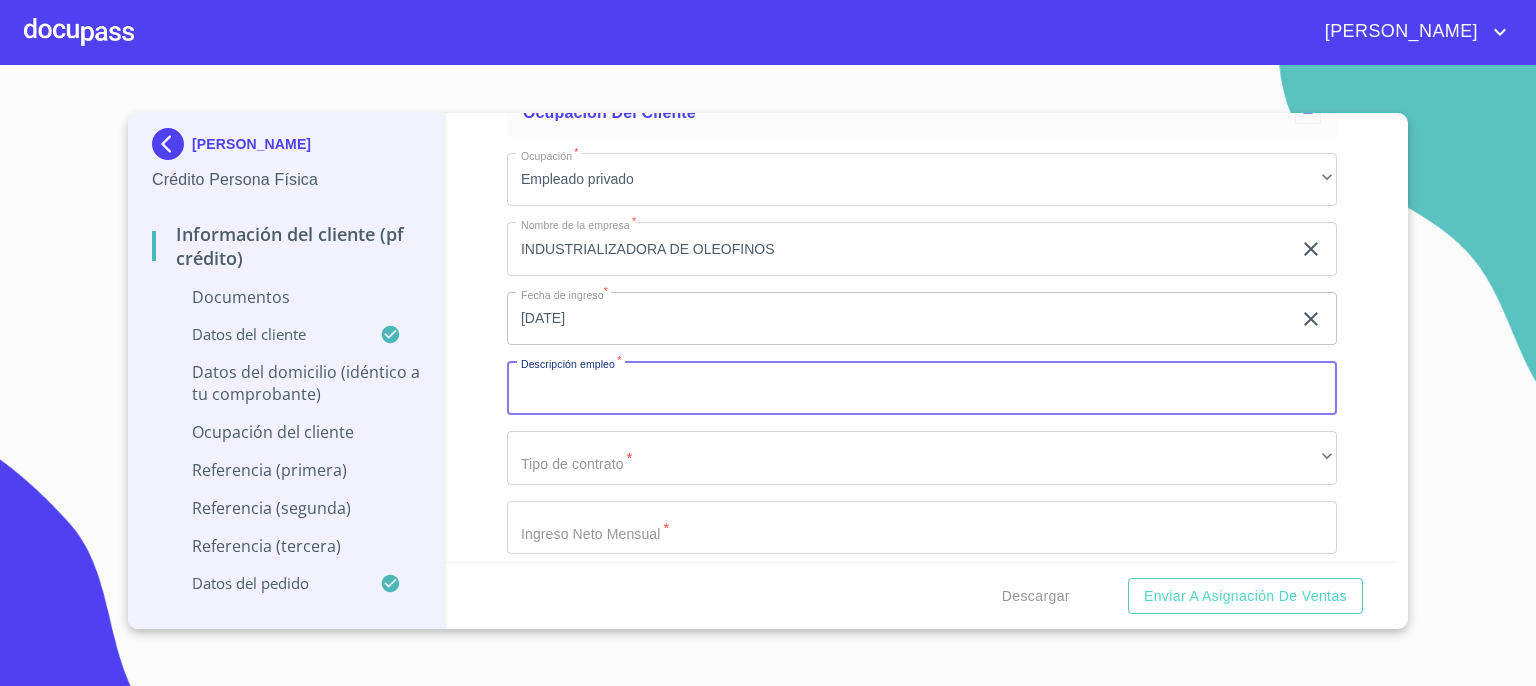 click on "Documento de identificación.   *" at bounding box center [922, 388] 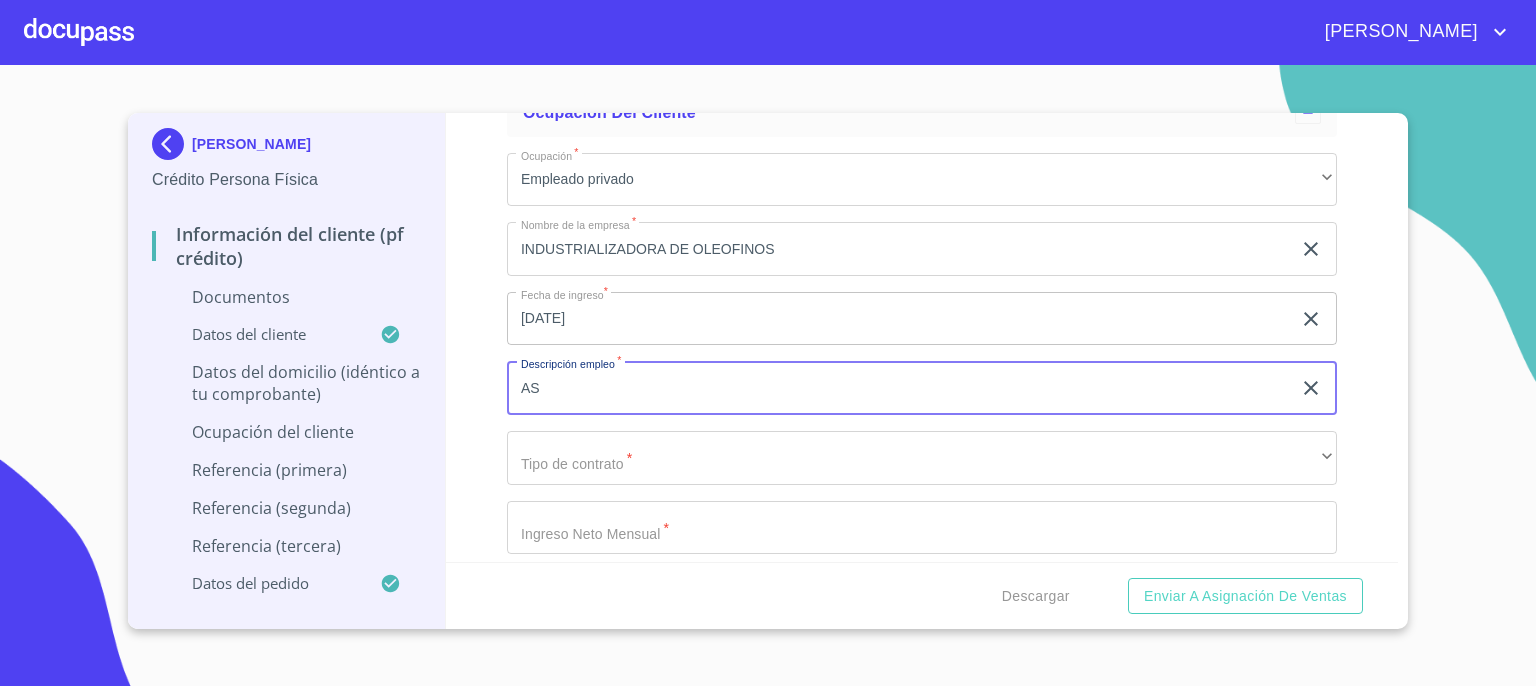 type on "A" 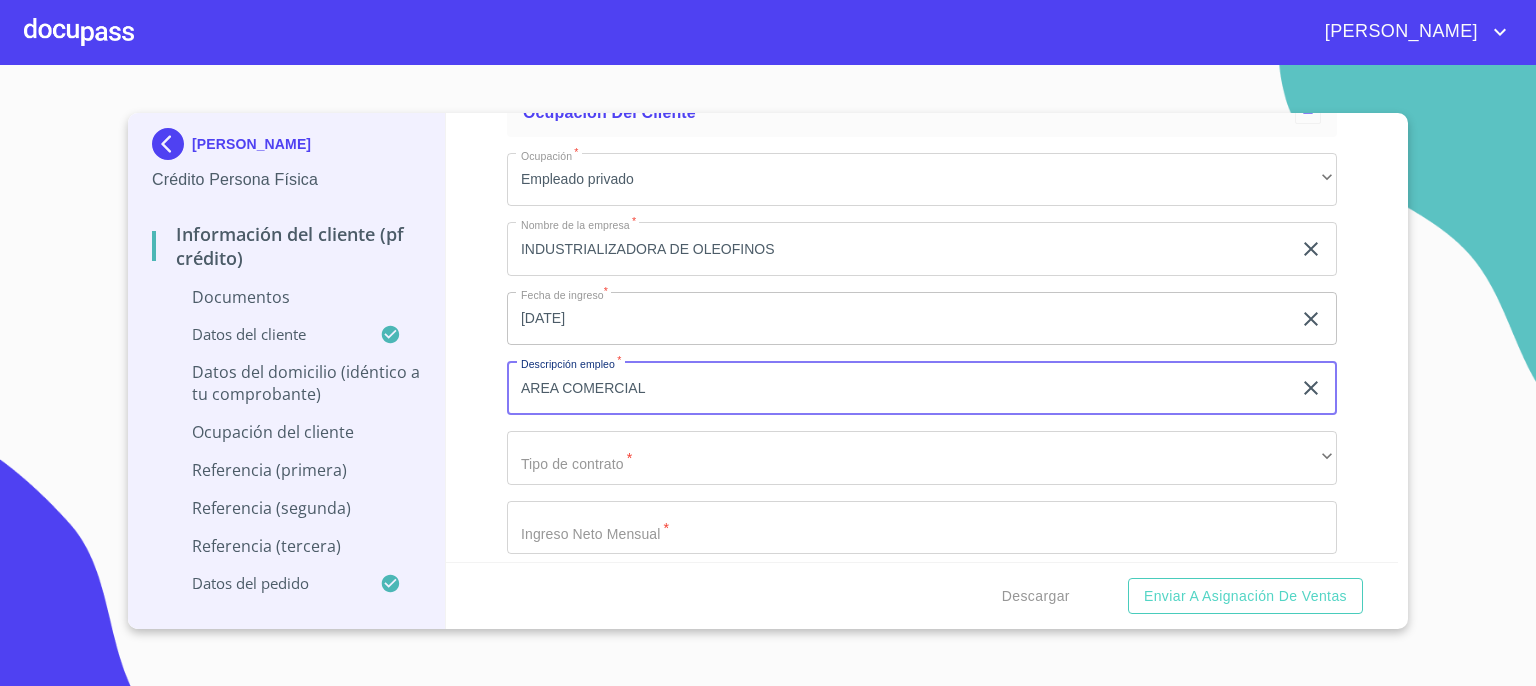 type on "AREA COMERCIAL" 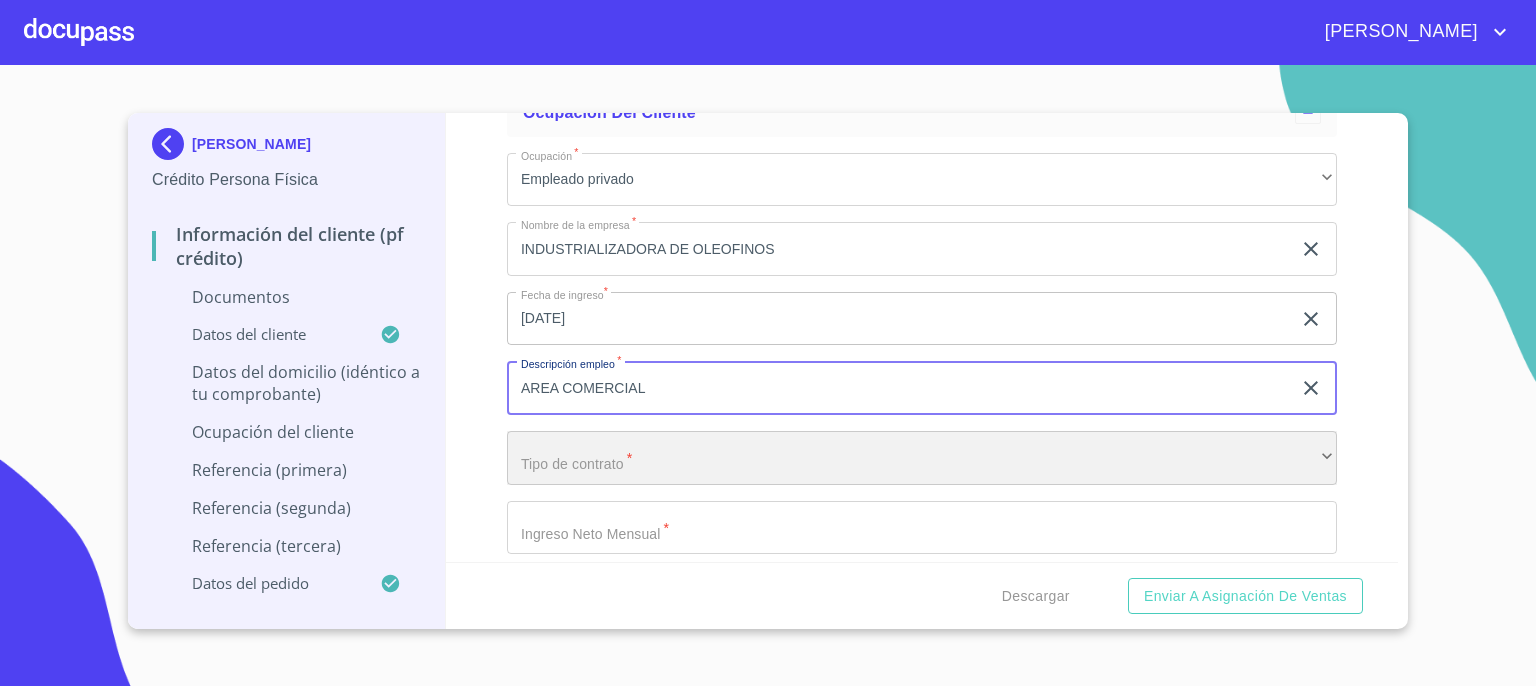 click on "​" at bounding box center [922, 458] 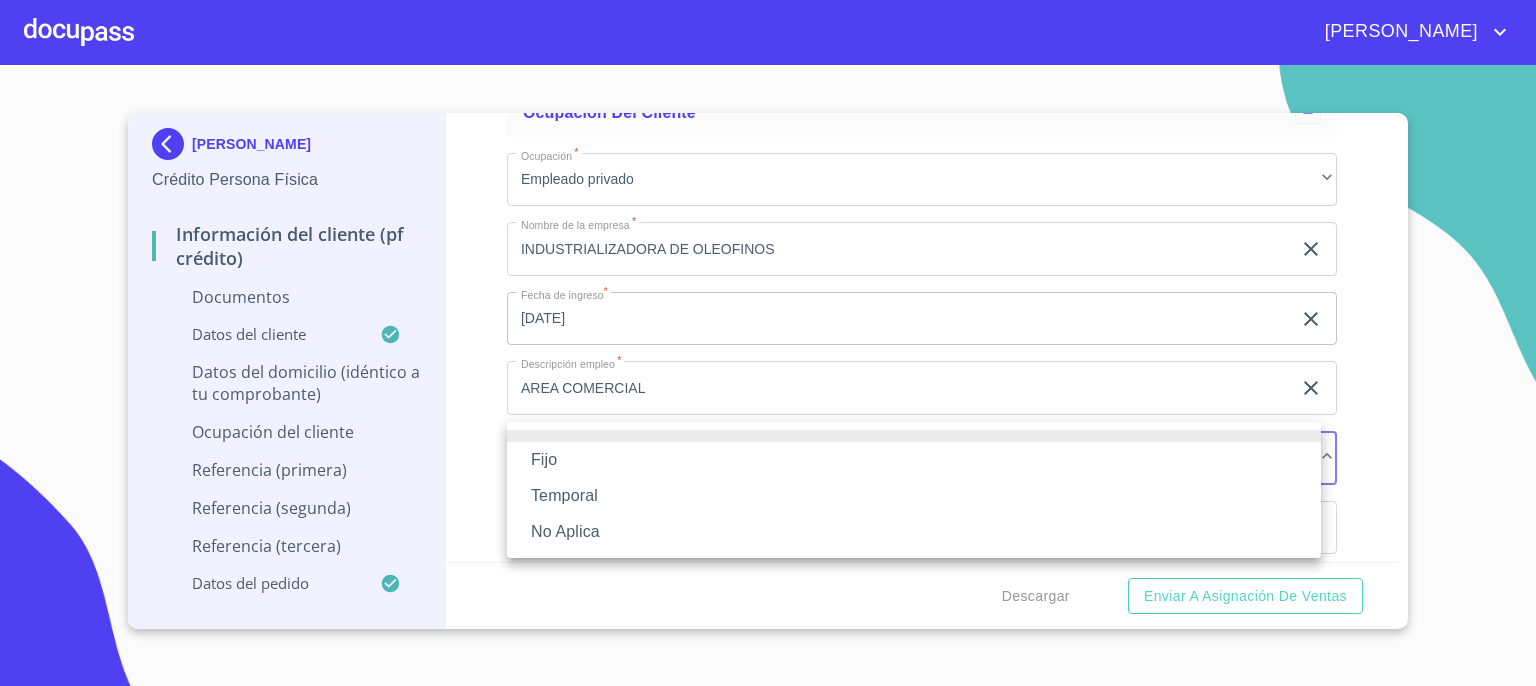click on "Fijo" at bounding box center [914, 460] 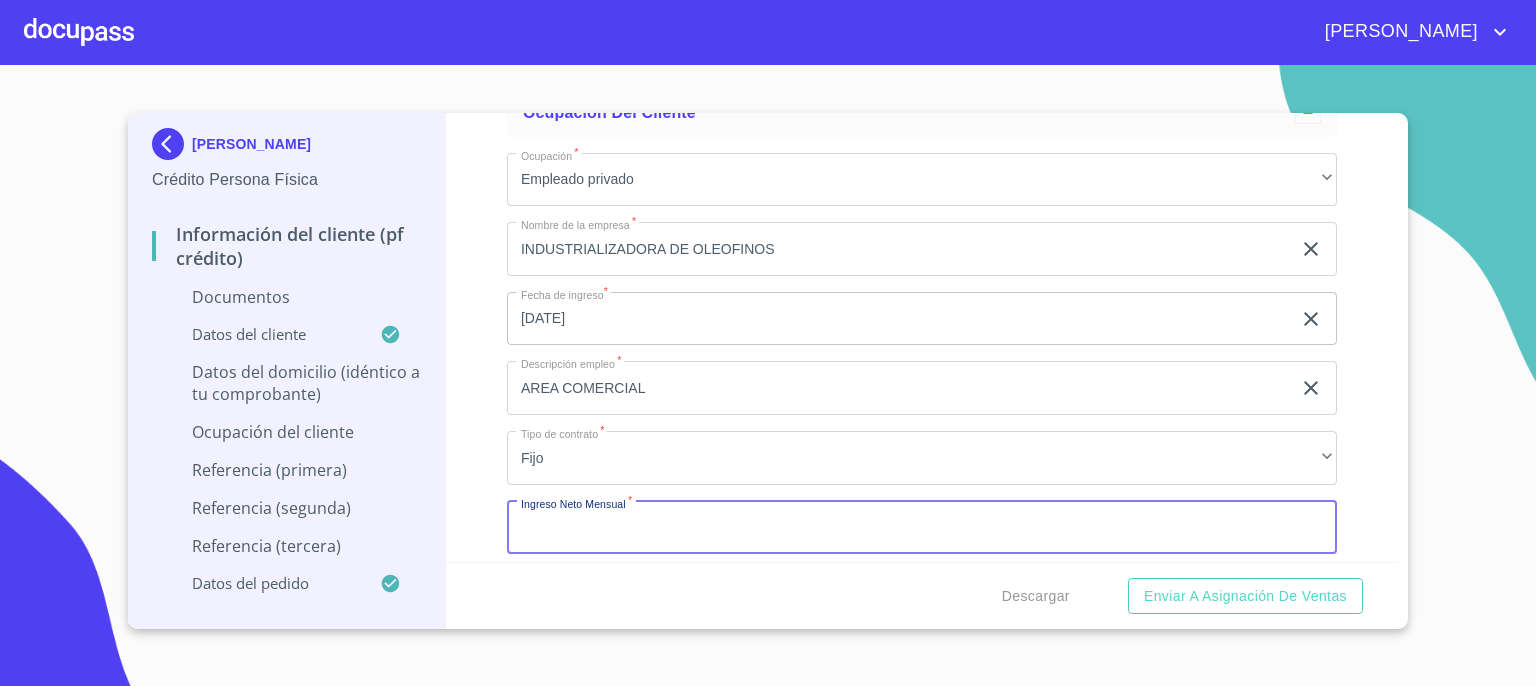 click on "Documento de identificación.   *" at bounding box center (922, 528) 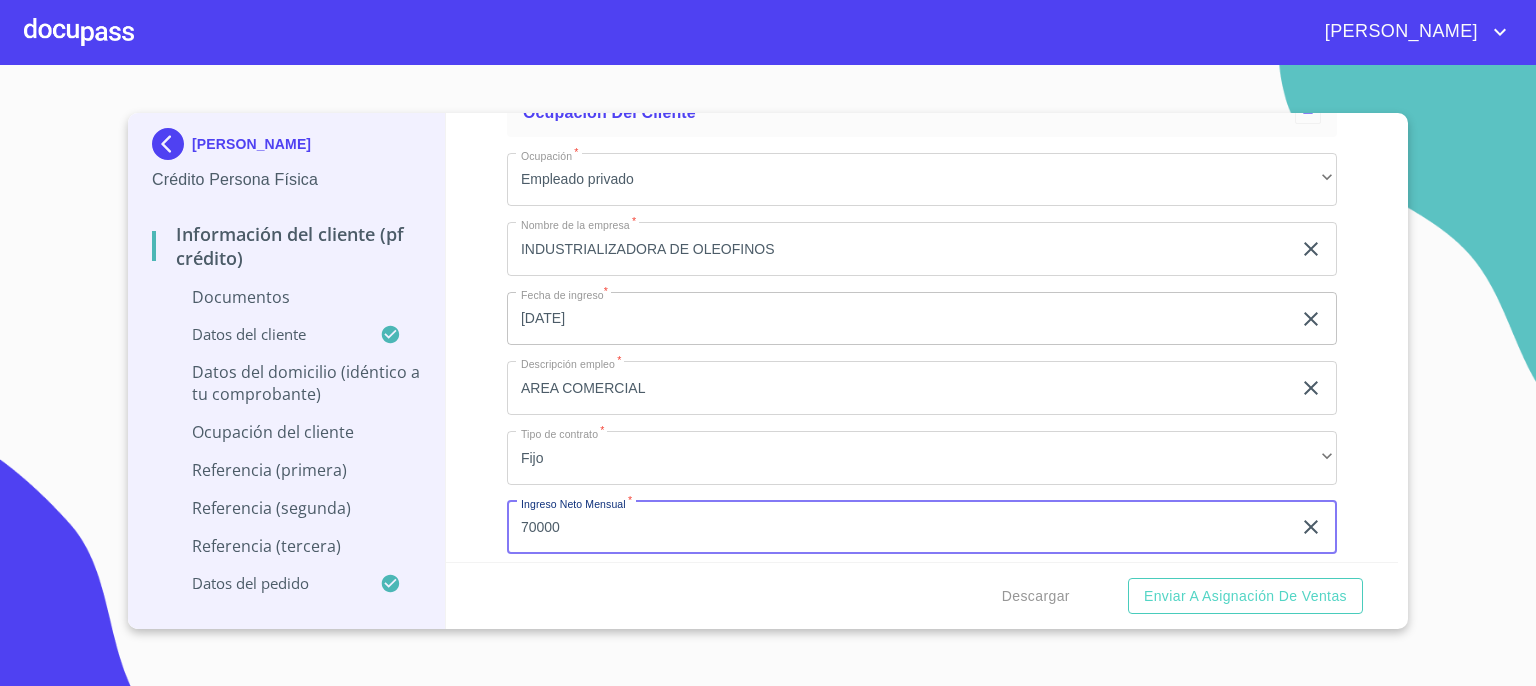 type on "70000" 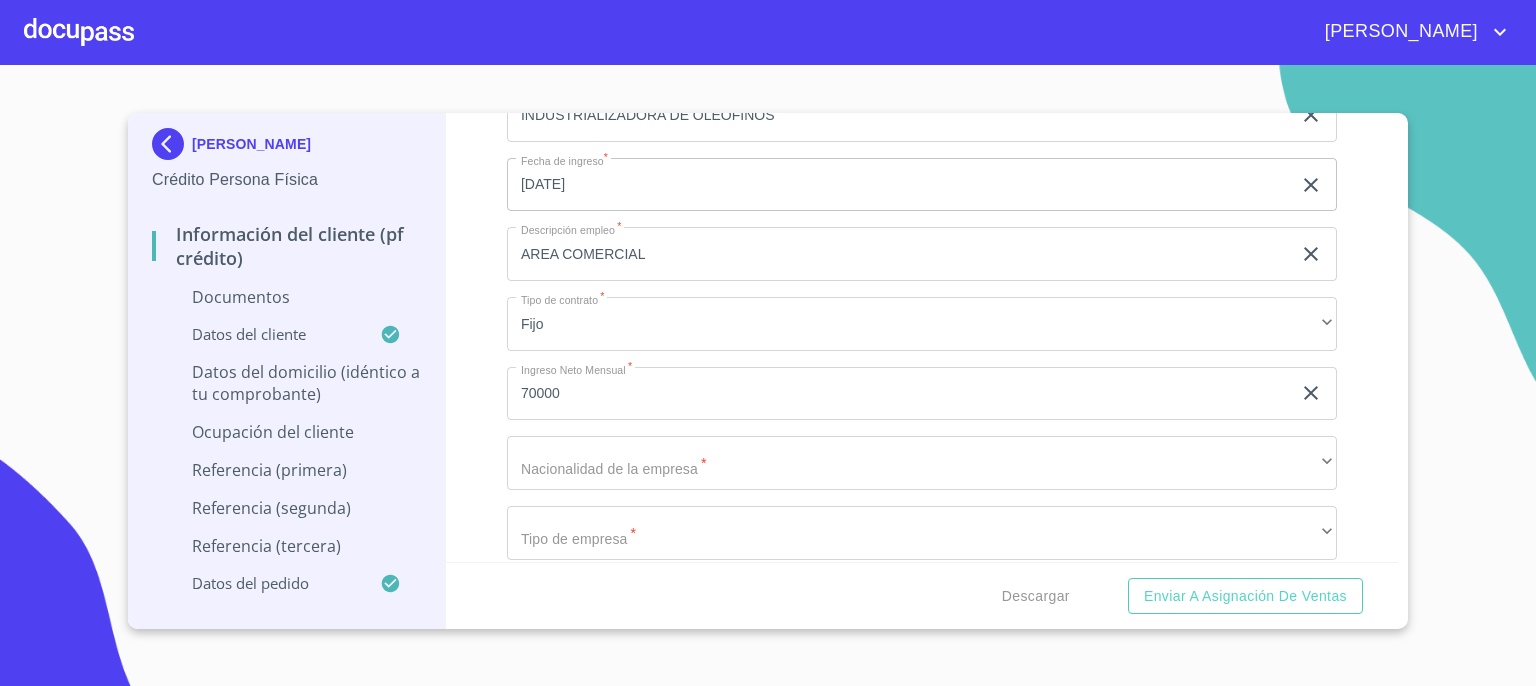 scroll, scrollTop: 8105, scrollLeft: 0, axis: vertical 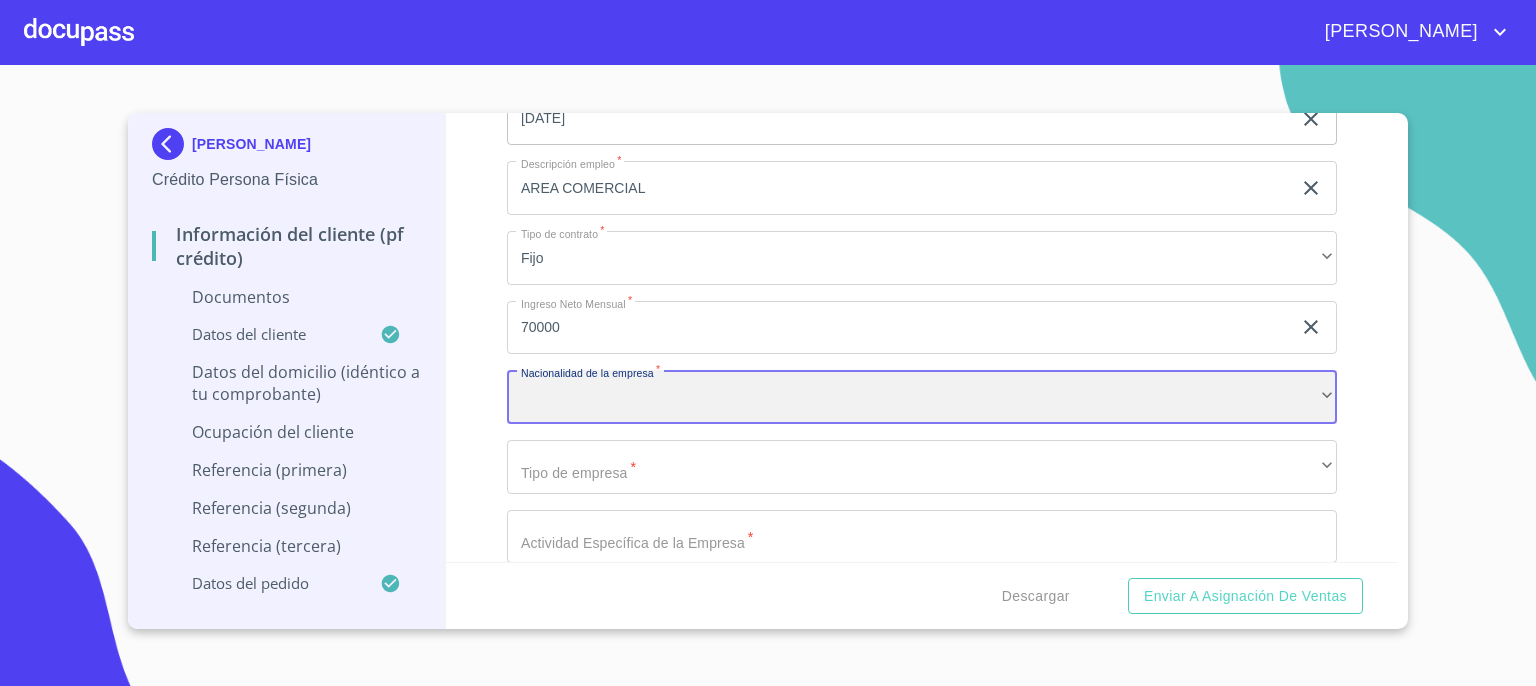 click on "​" at bounding box center [922, 397] 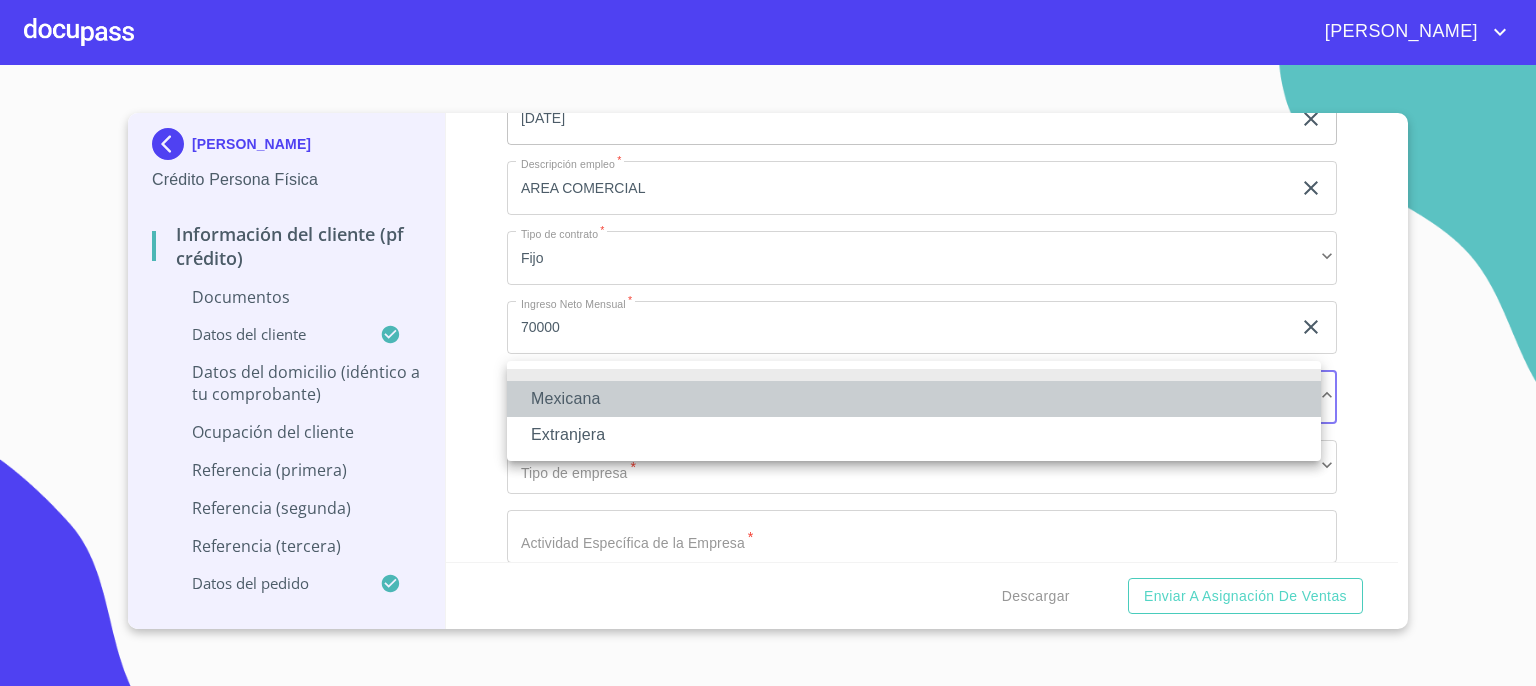 click on "Mexicana" at bounding box center (914, 399) 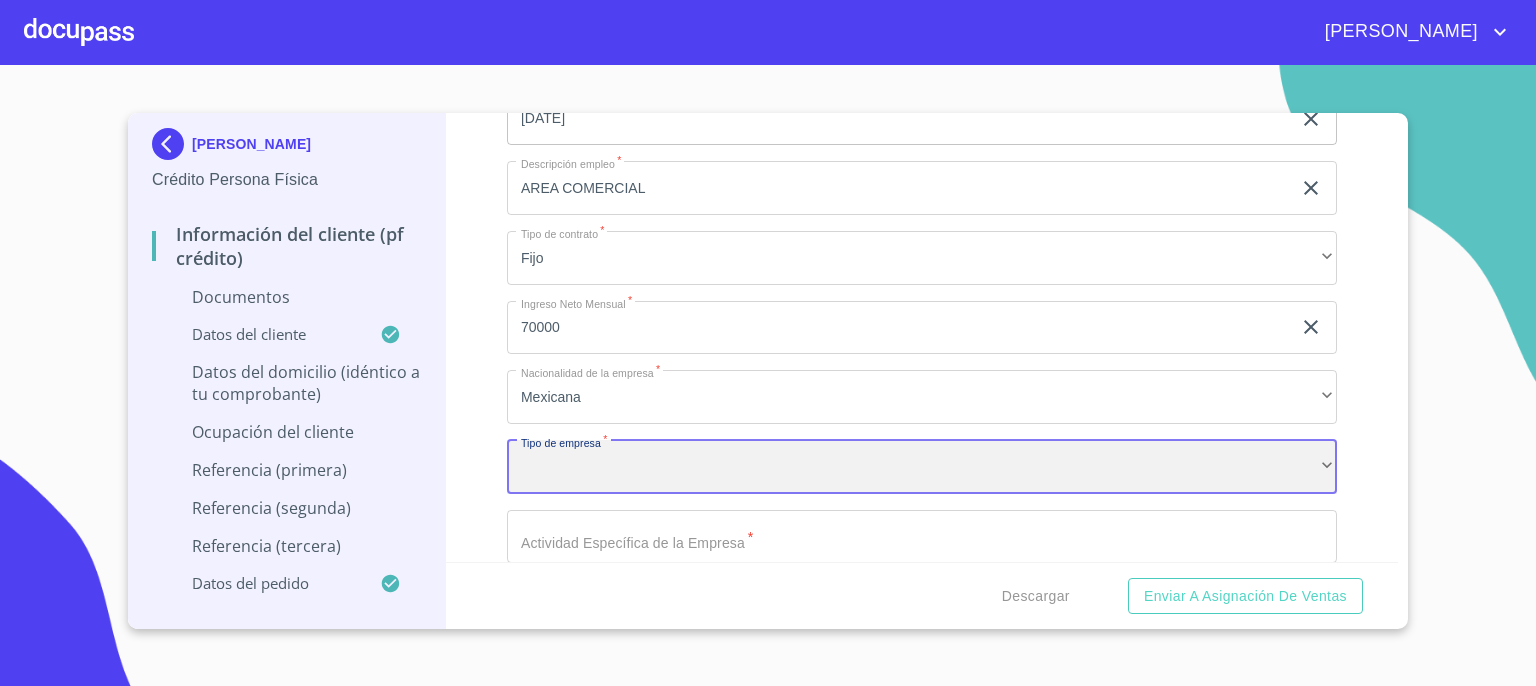click on "​" at bounding box center (922, 467) 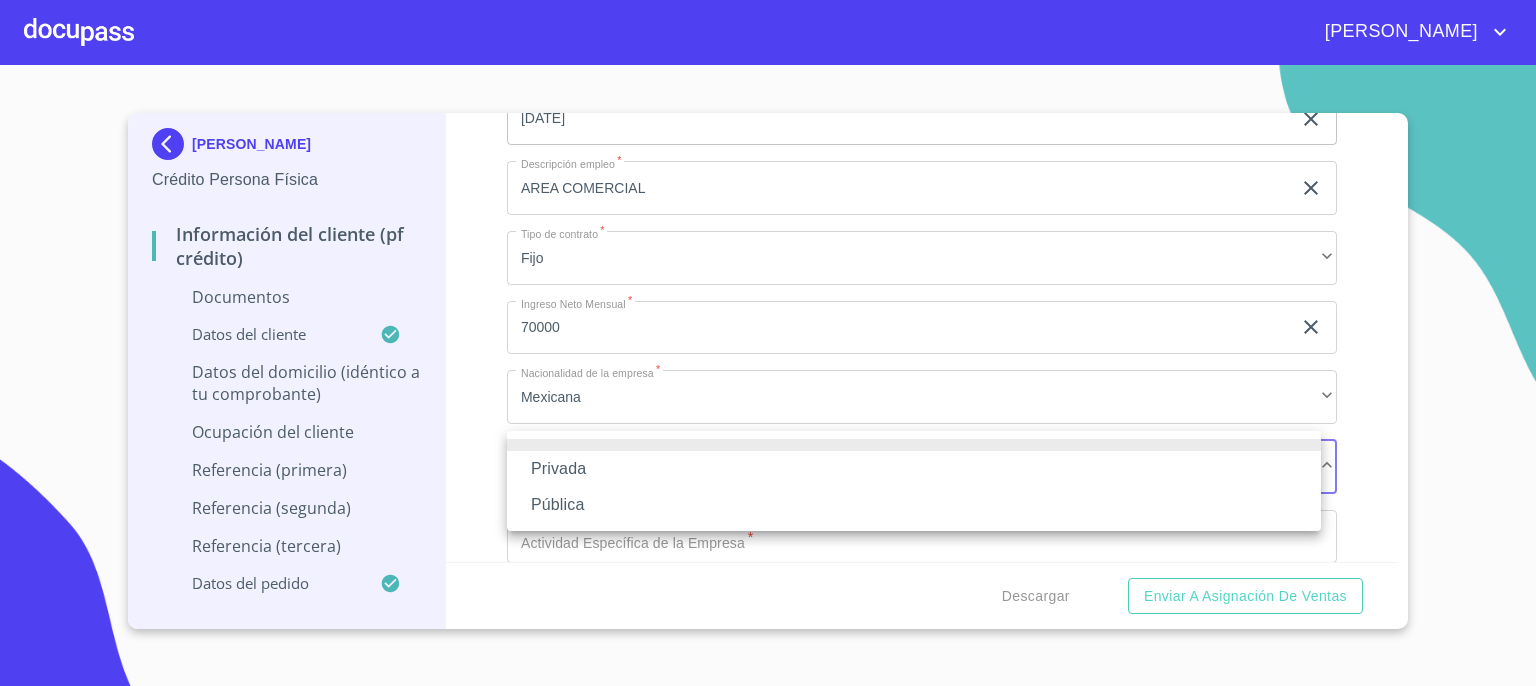 click on "Privada" at bounding box center [914, 469] 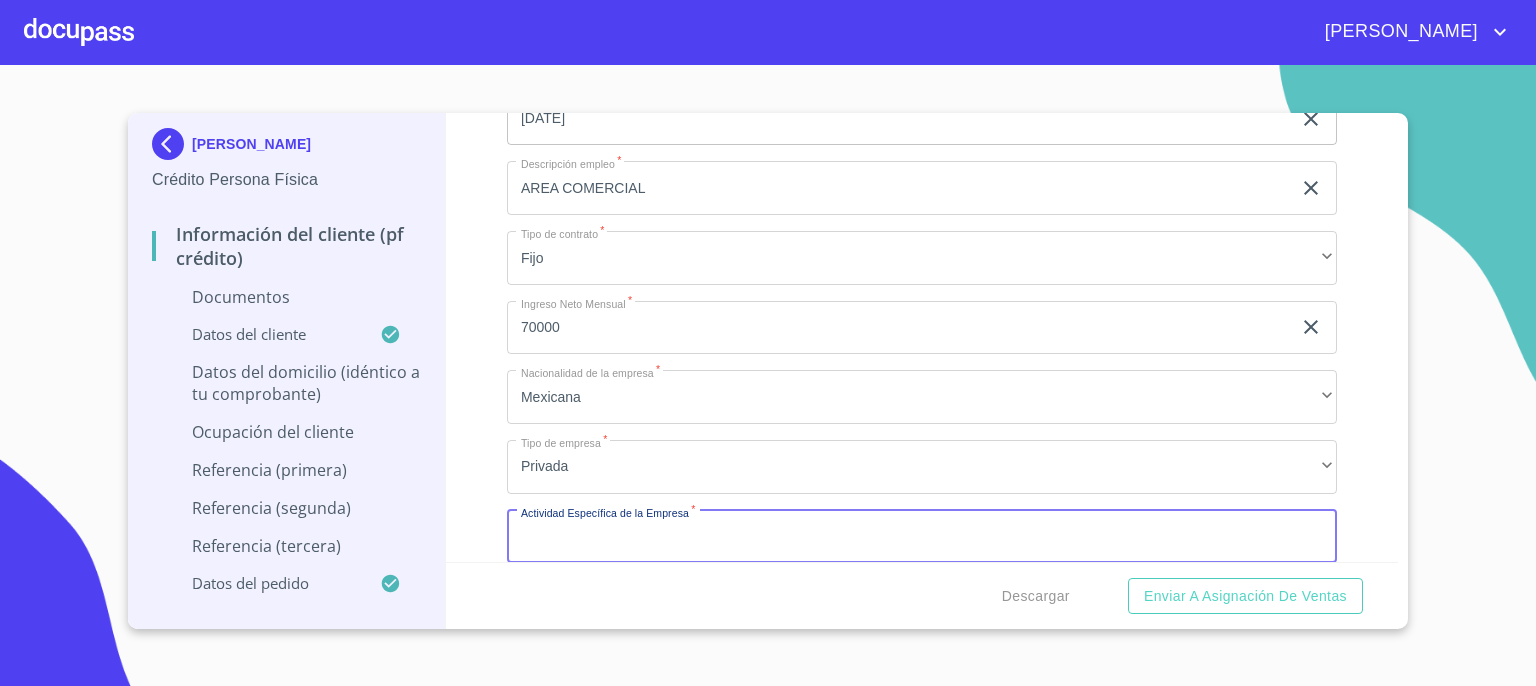 click on "Documento de identificación.   *" at bounding box center [922, 537] 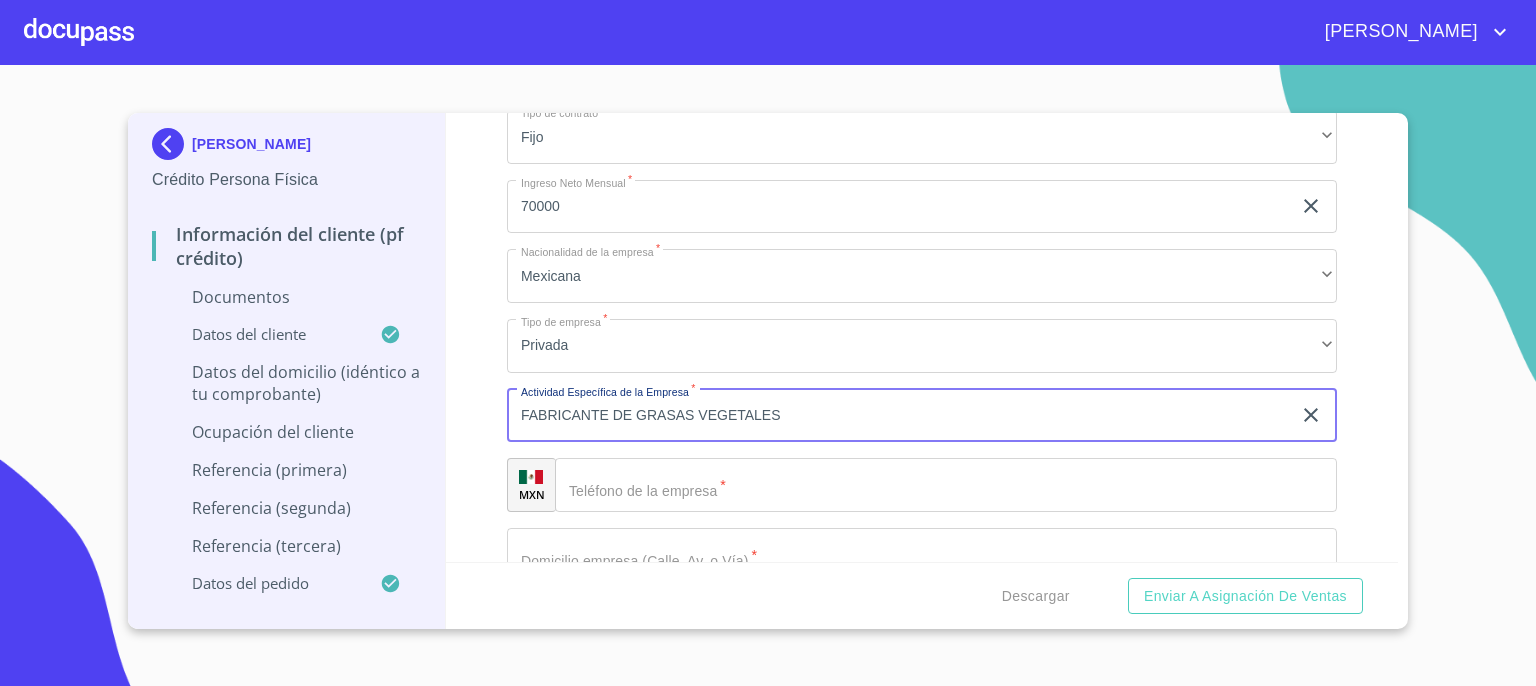 scroll, scrollTop: 8265, scrollLeft: 0, axis: vertical 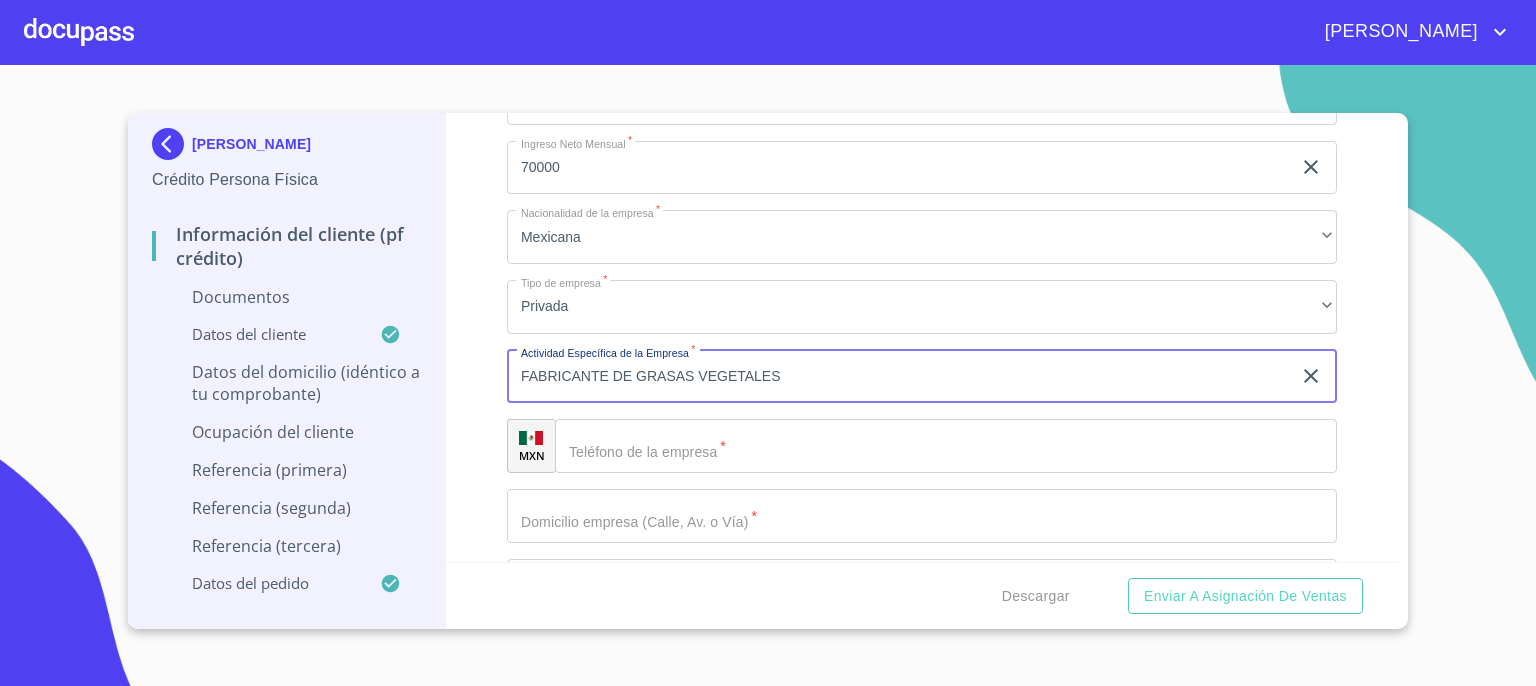 type on "FABRICANTE DE GRASAS VEGETALES" 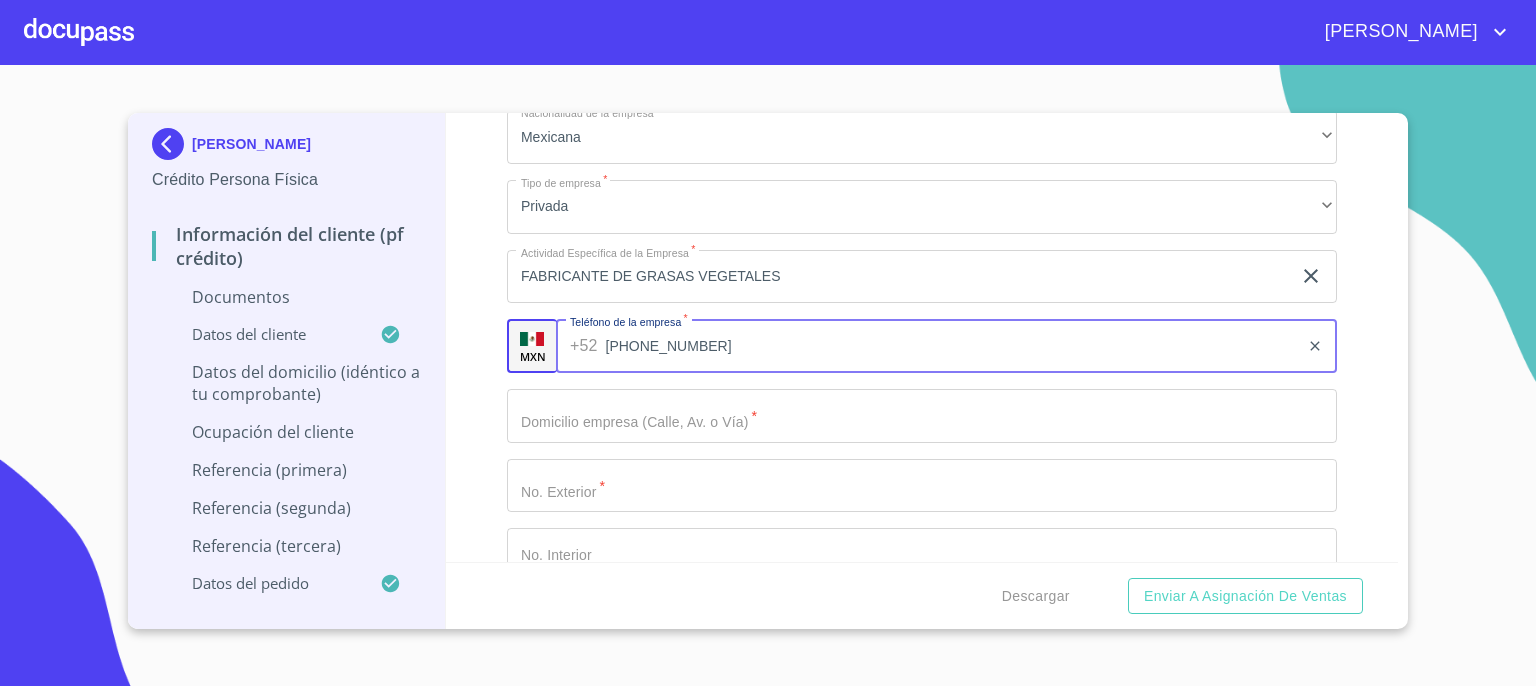 scroll, scrollTop: 8385, scrollLeft: 0, axis: vertical 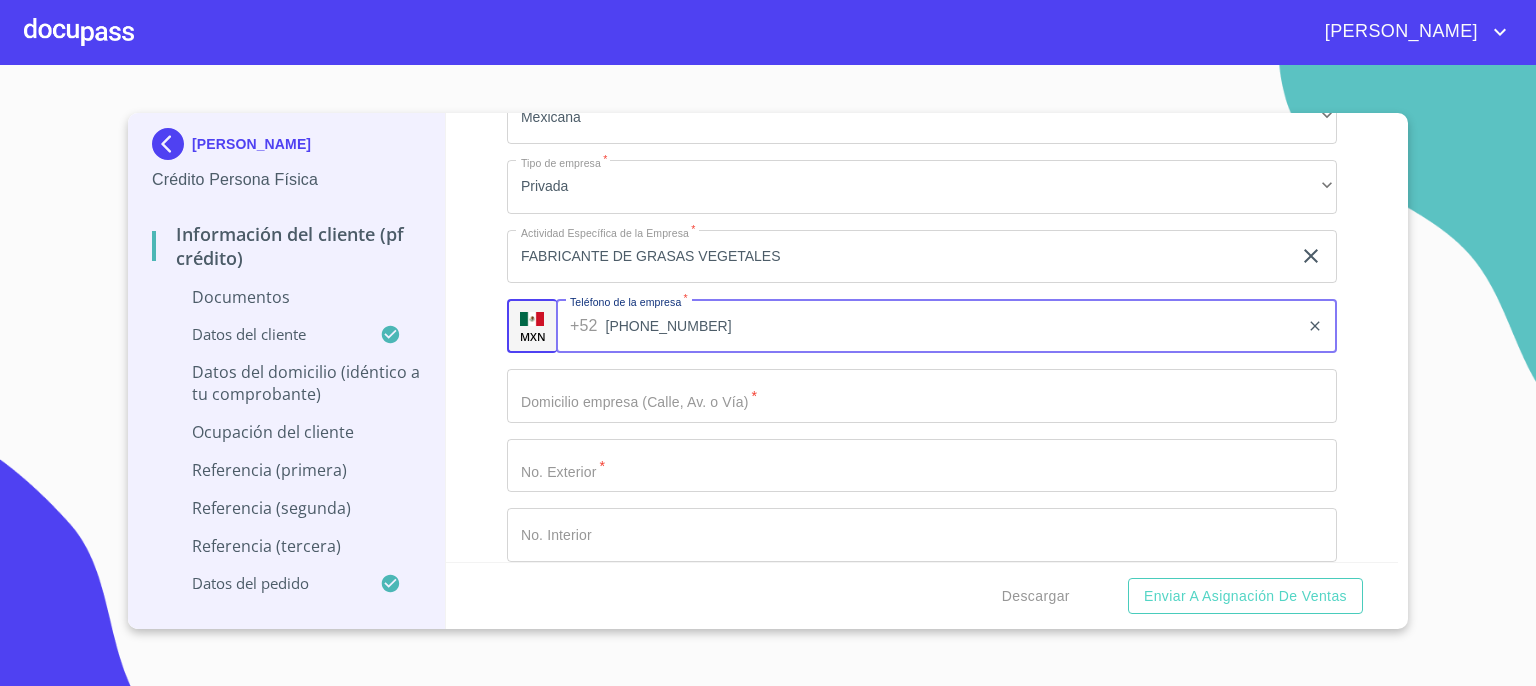 type on "[PHONE_NUMBER]" 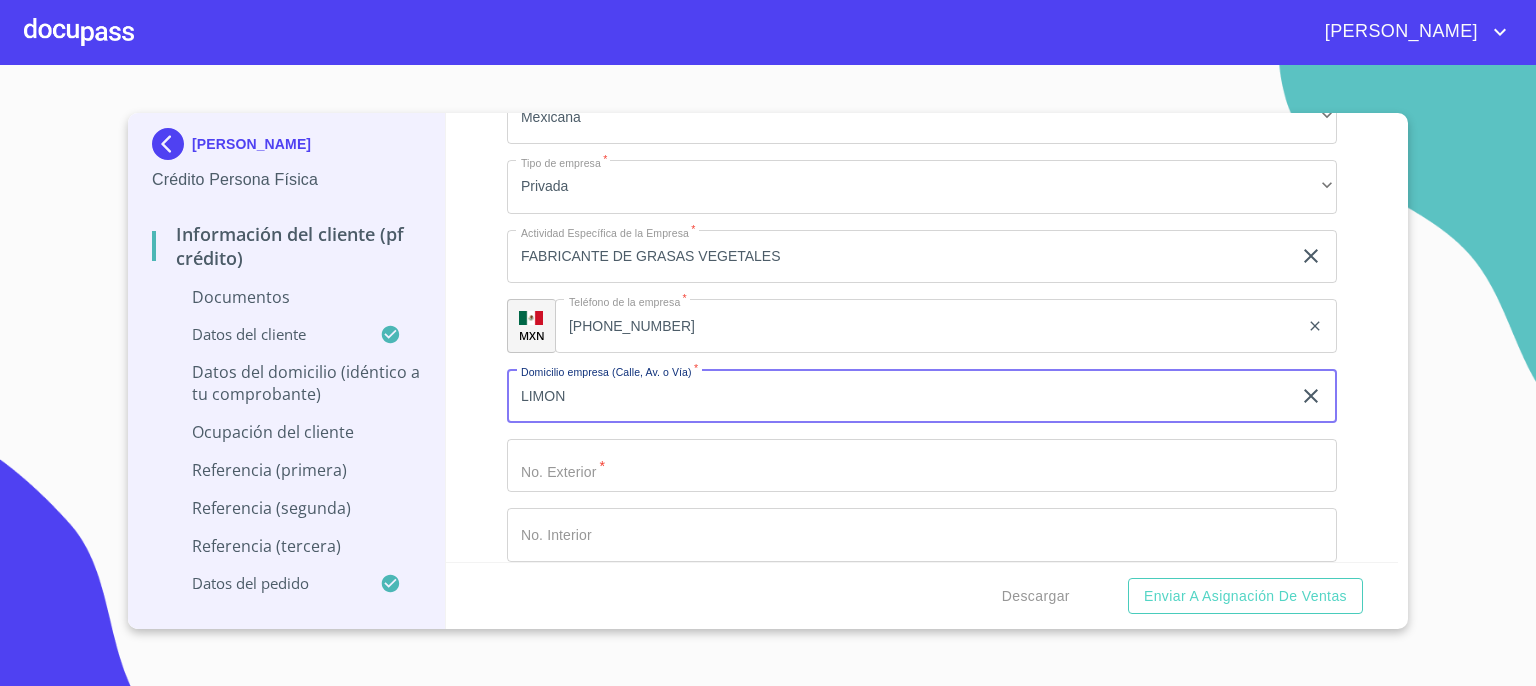 type on "LIMON" 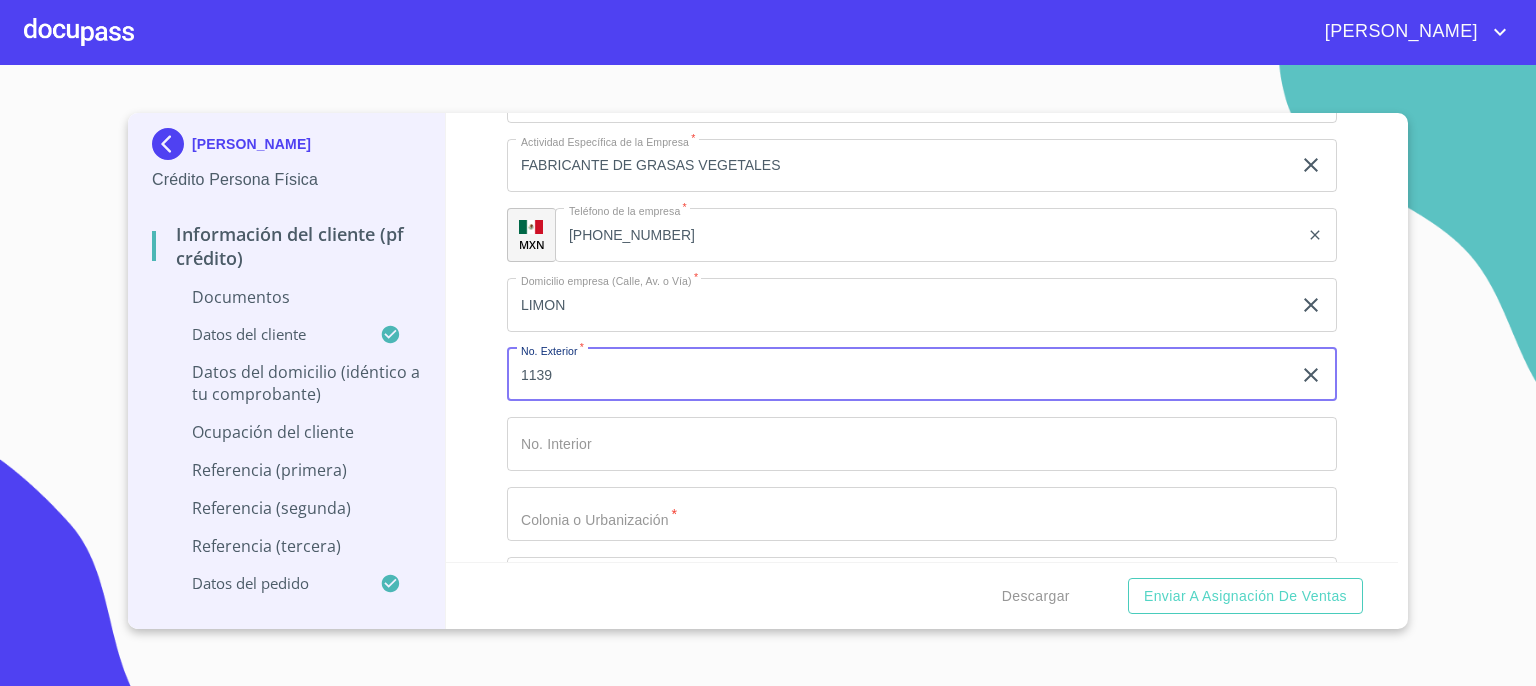 scroll, scrollTop: 8505, scrollLeft: 0, axis: vertical 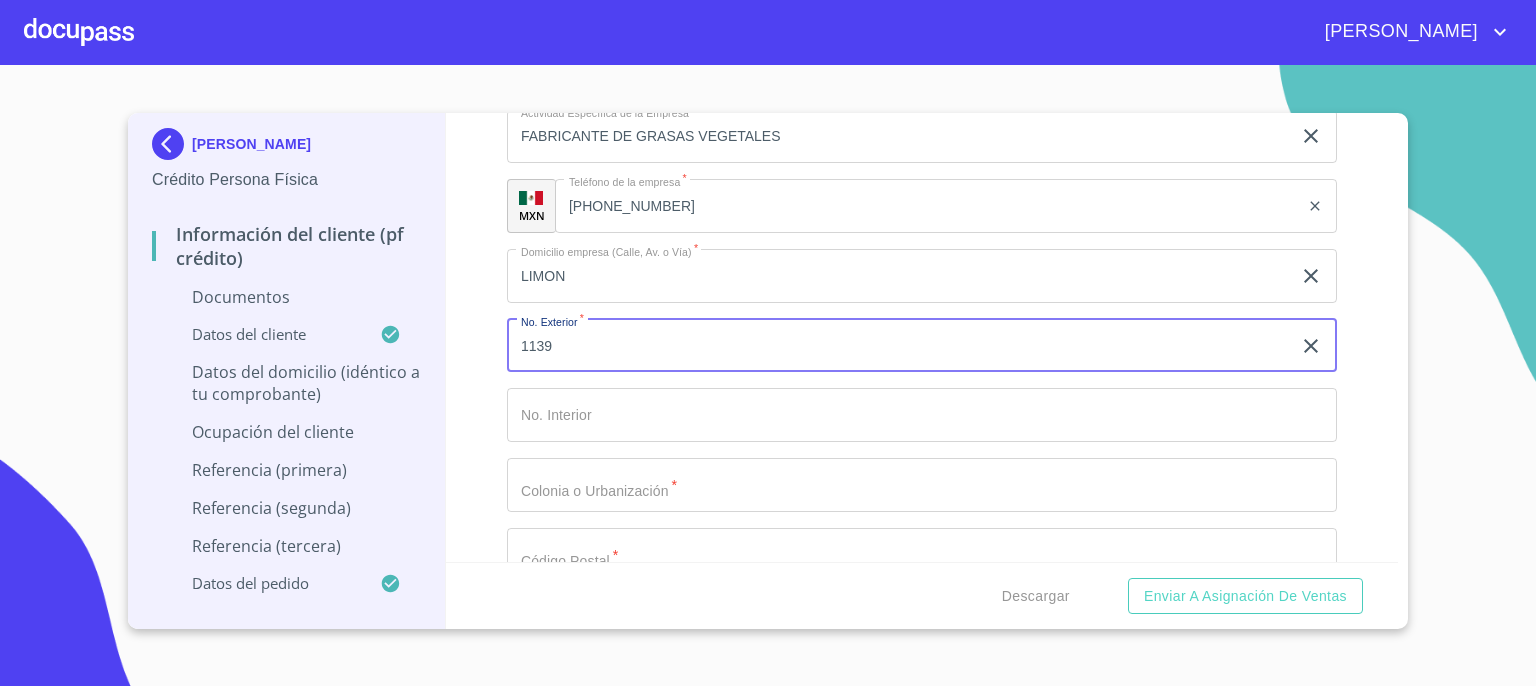 type on "1139" 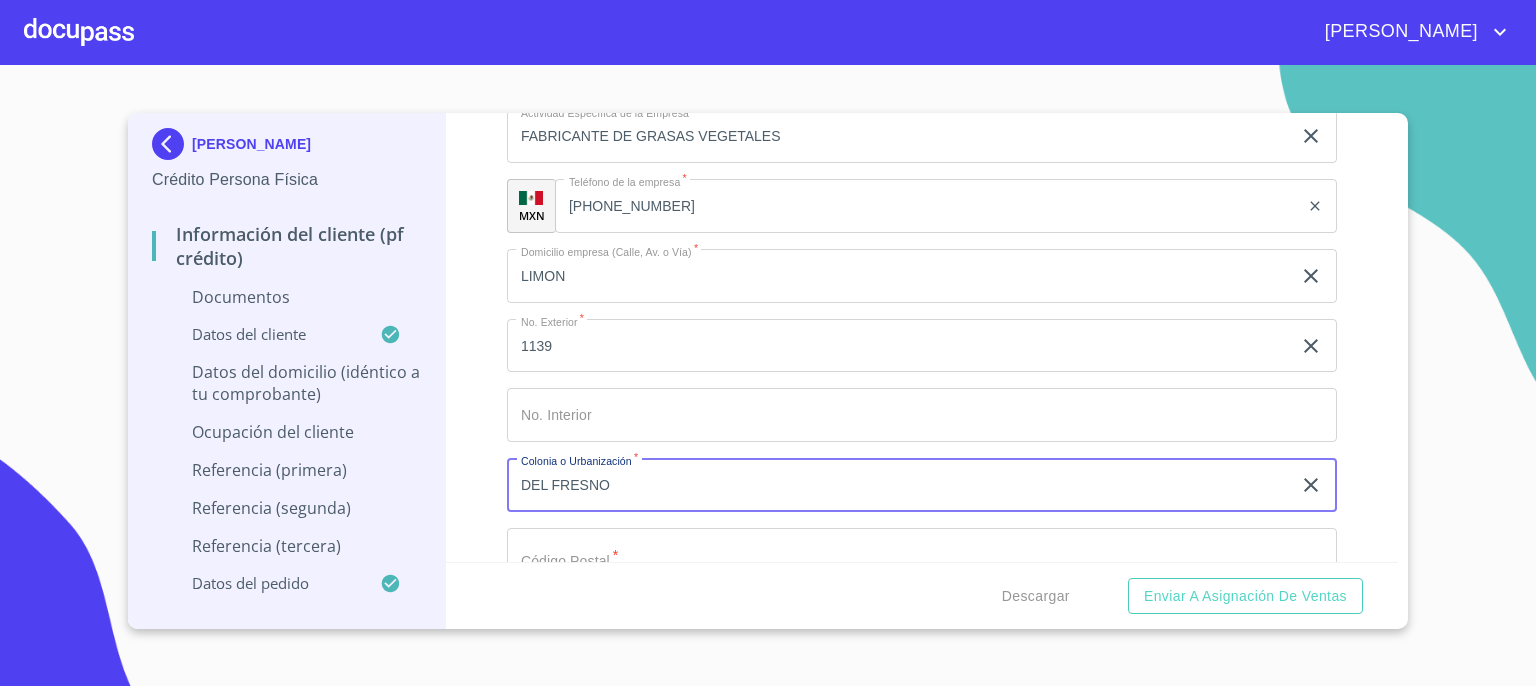 type on "DEL FRESNO" 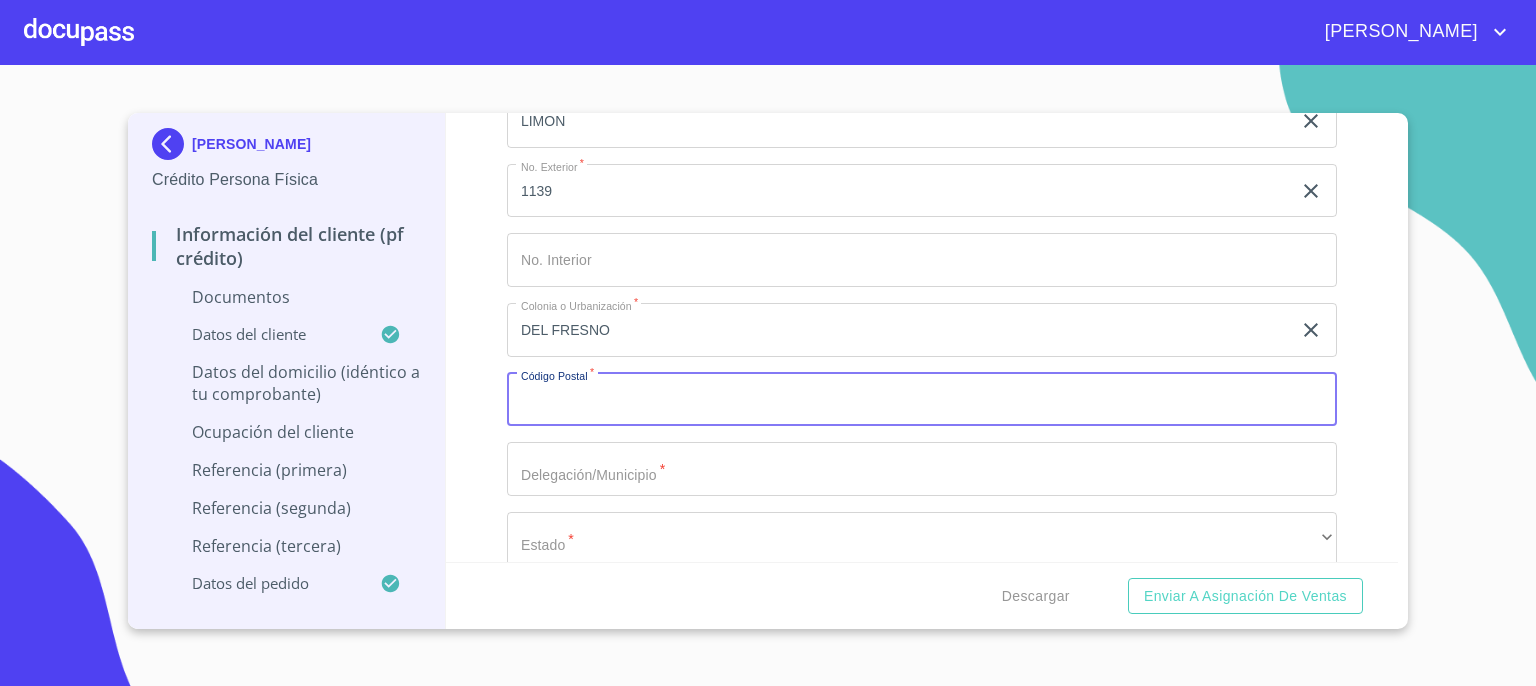 scroll, scrollTop: 8705, scrollLeft: 0, axis: vertical 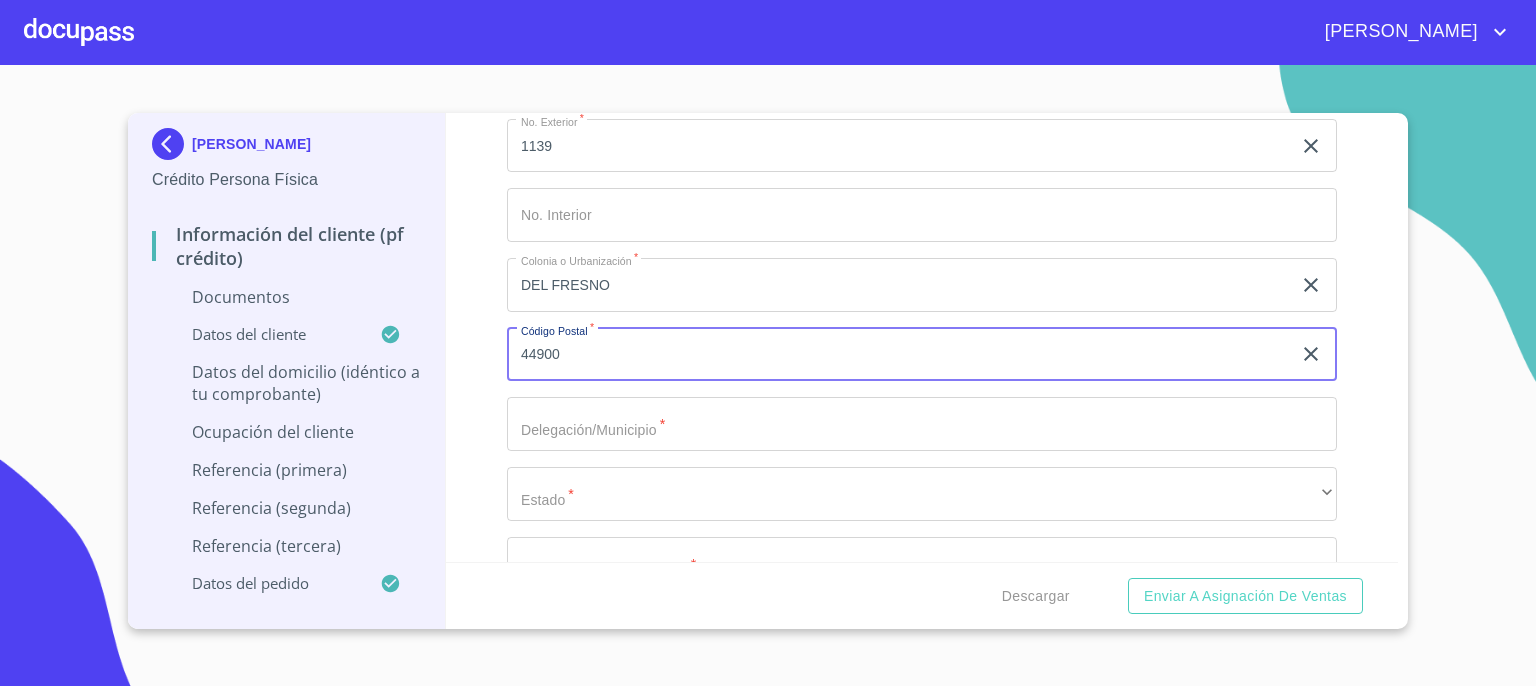 type on "44900" 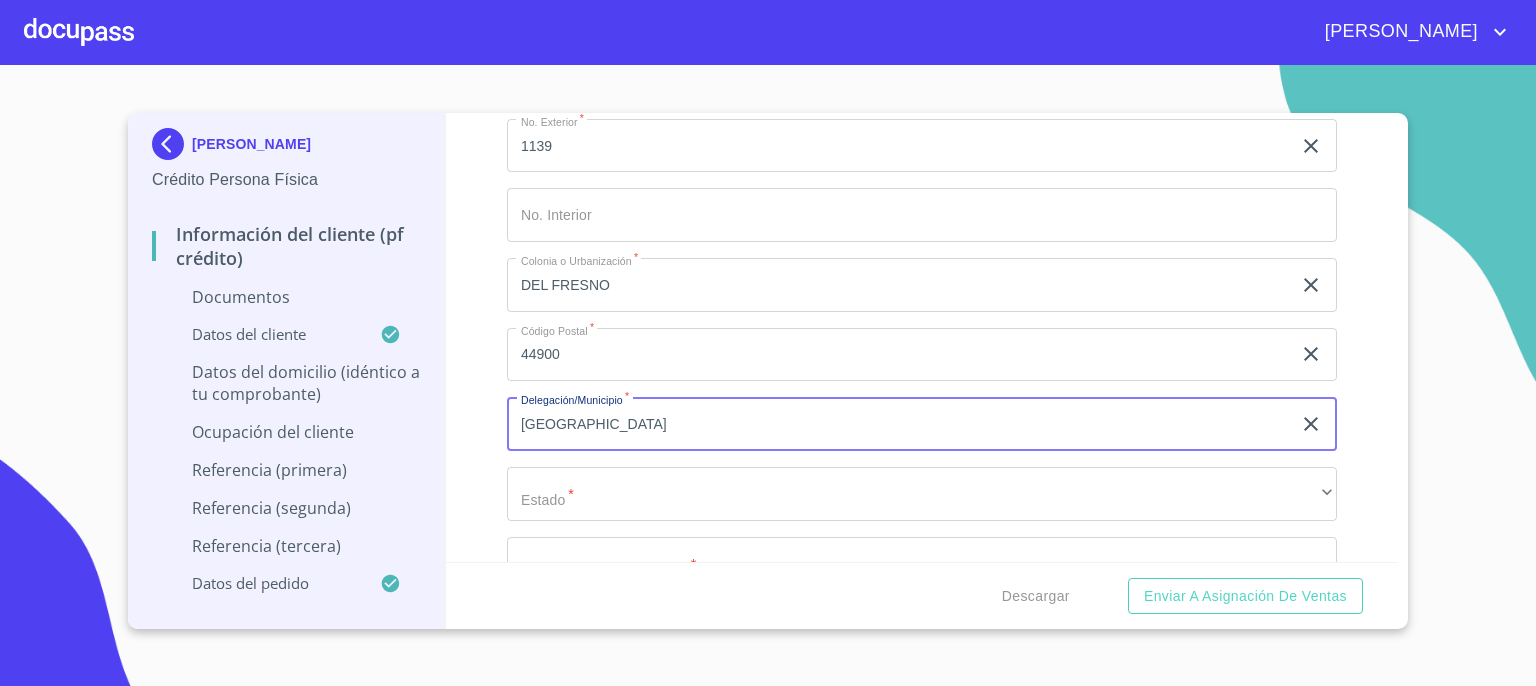 type on "[GEOGRAPHIC_DATA]" 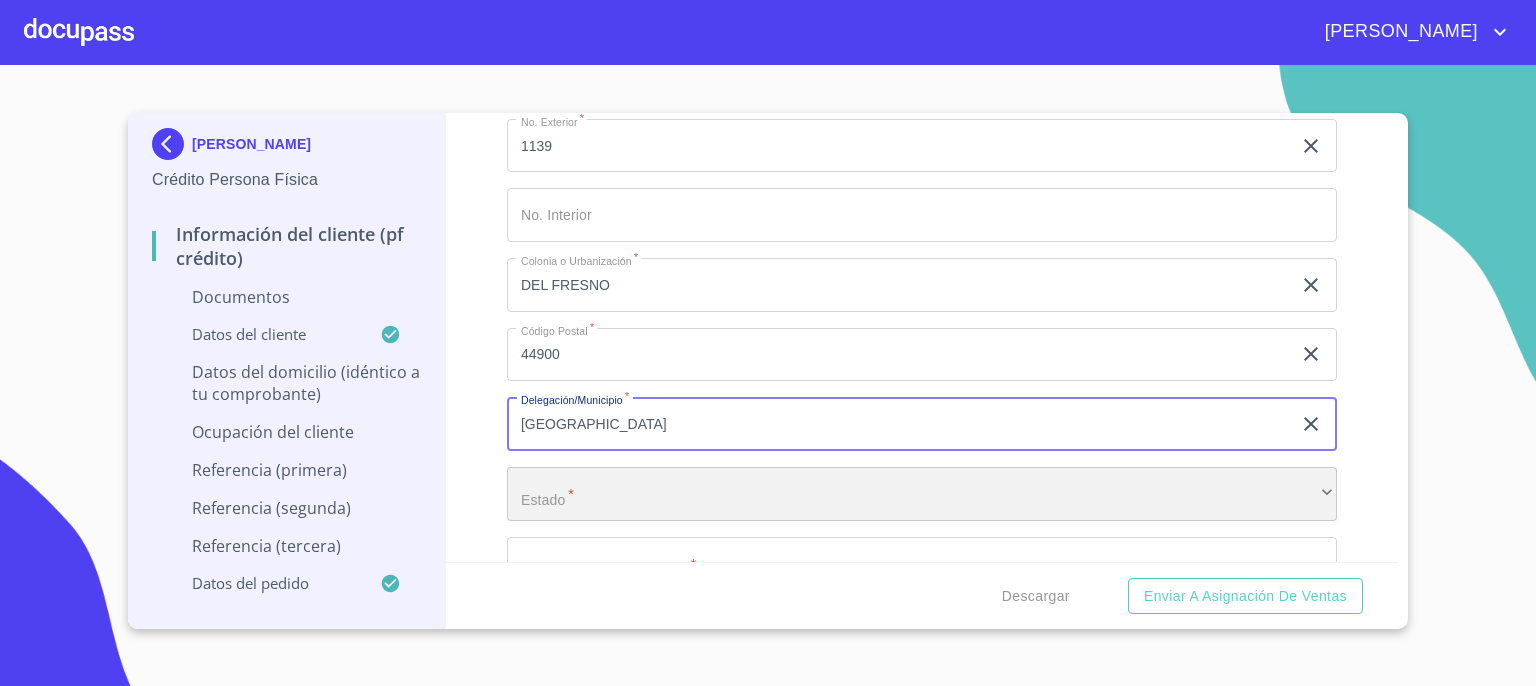 click on "​" at bounding box center [922, 494] 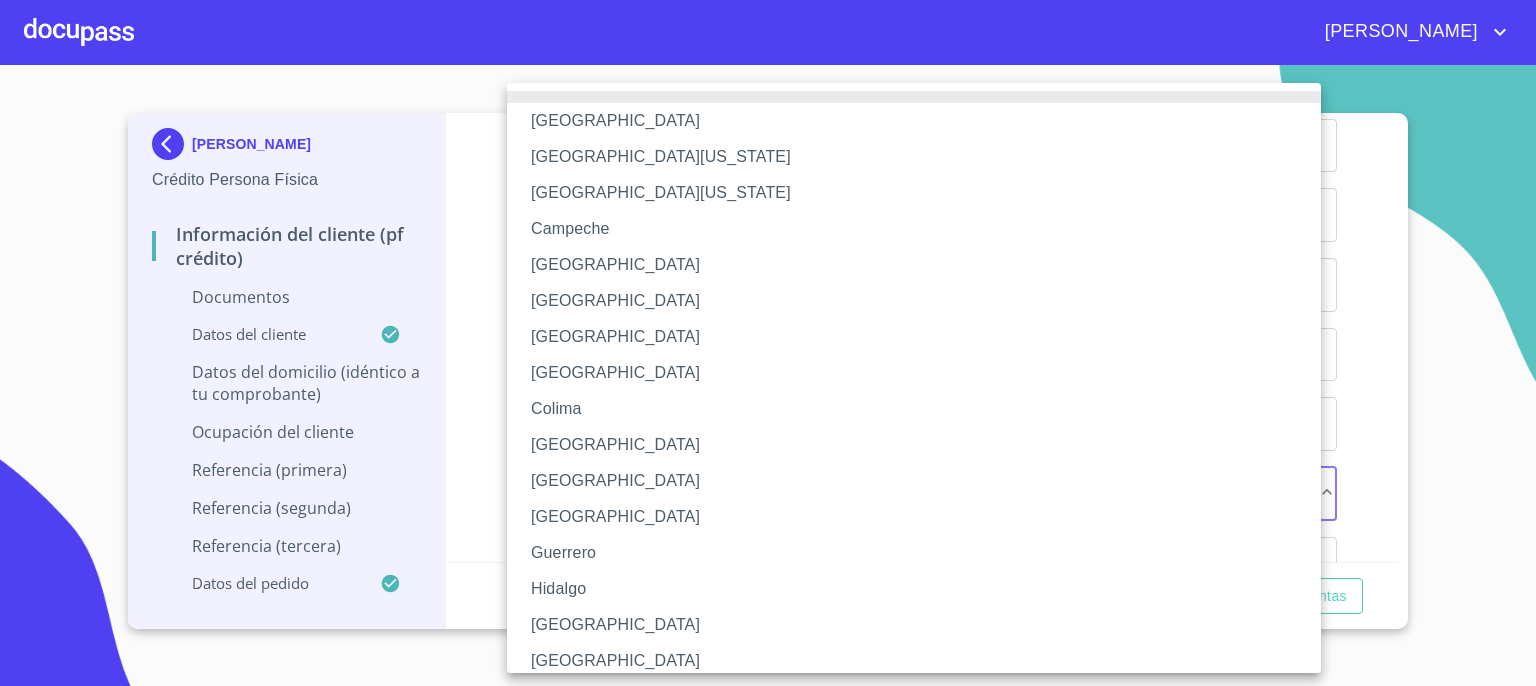 click on "[GEOGRAPHIC_DATA]" at bounding box center (921, 625) 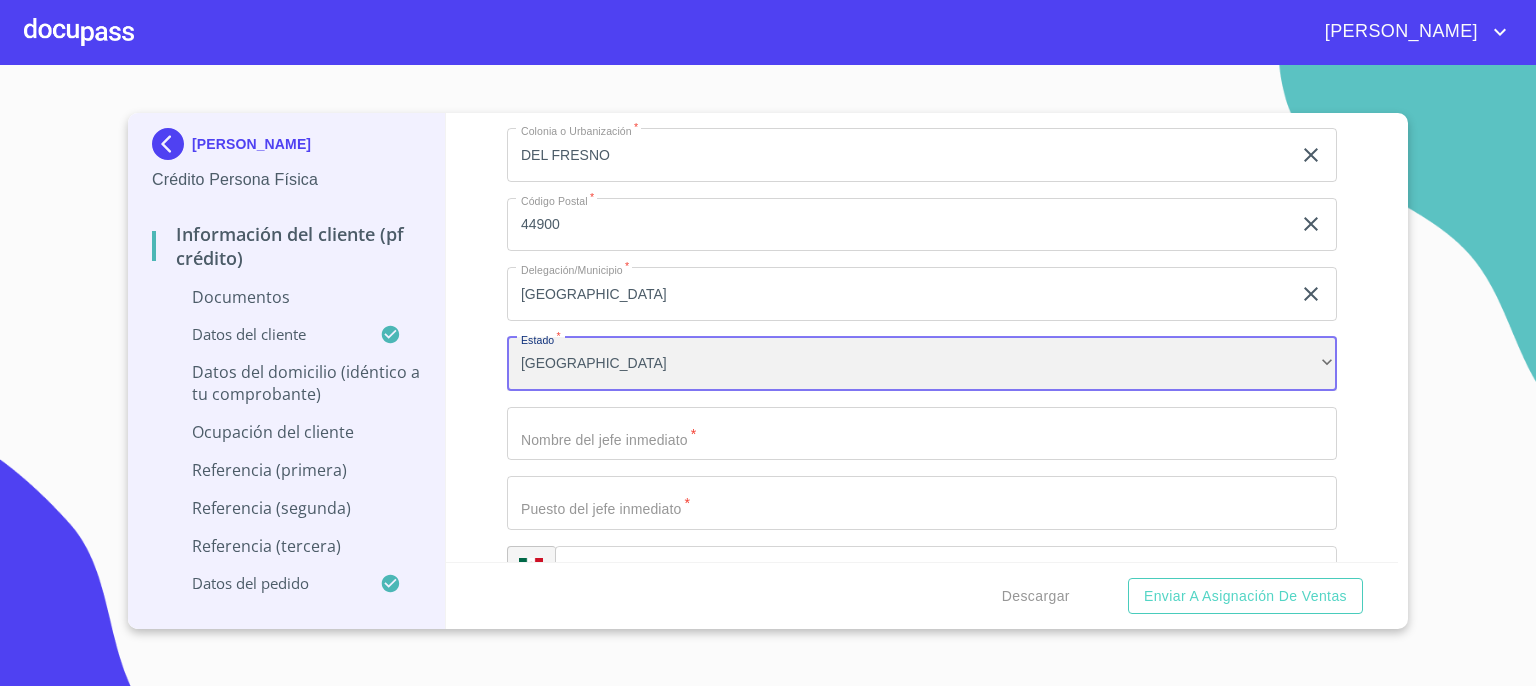 scroll, scrollTop: 8865, scrollLeft: 0, axis: vertical 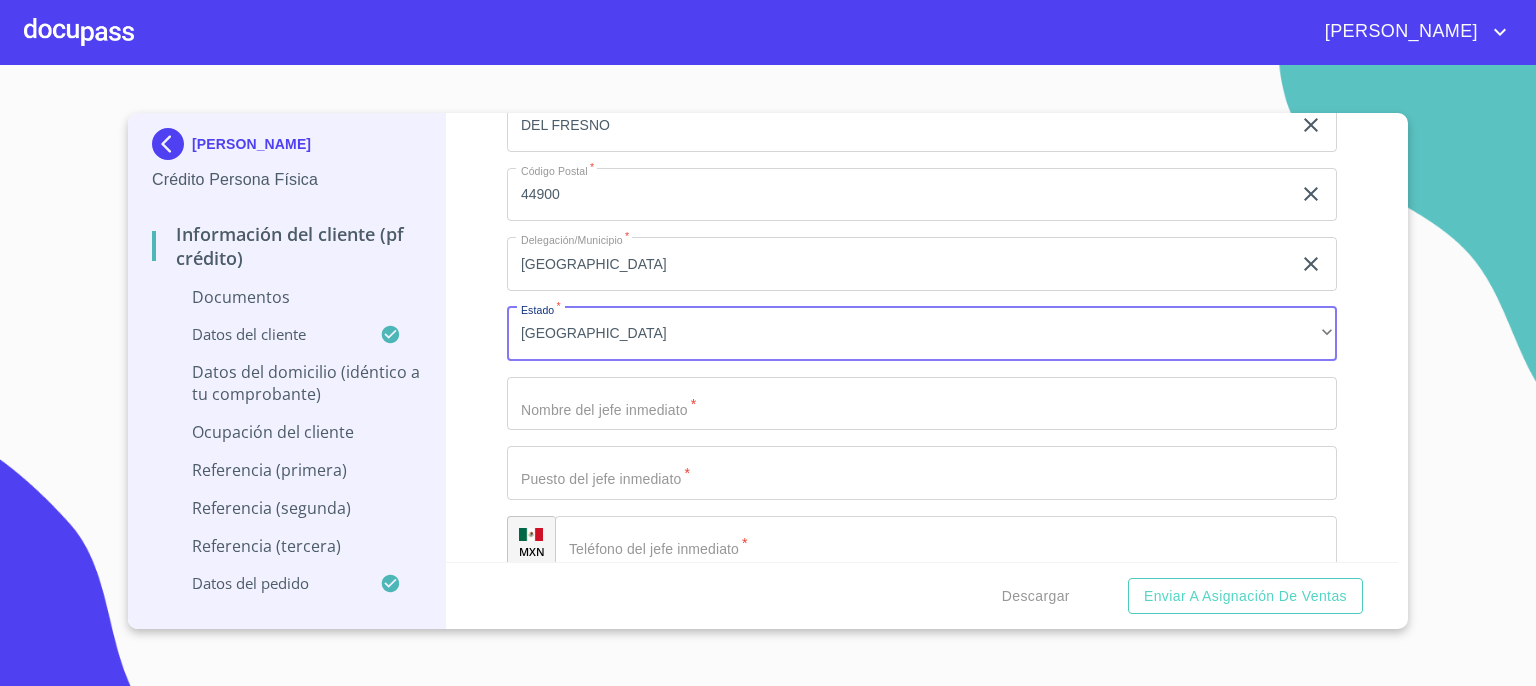 click on "Documento de identificación.   *" at bounding box center [899, -2831] 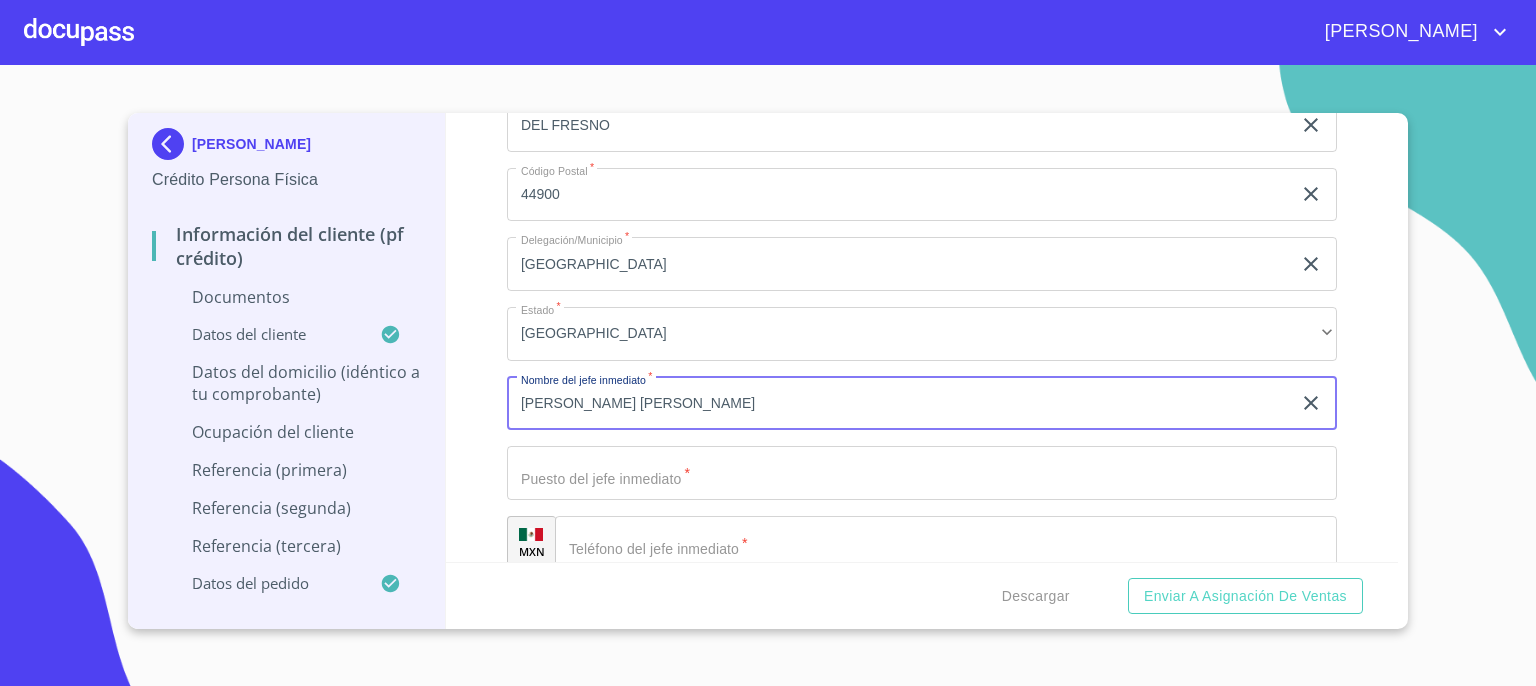 type on "[PERSON_NAME] [PERSON_NAME]" 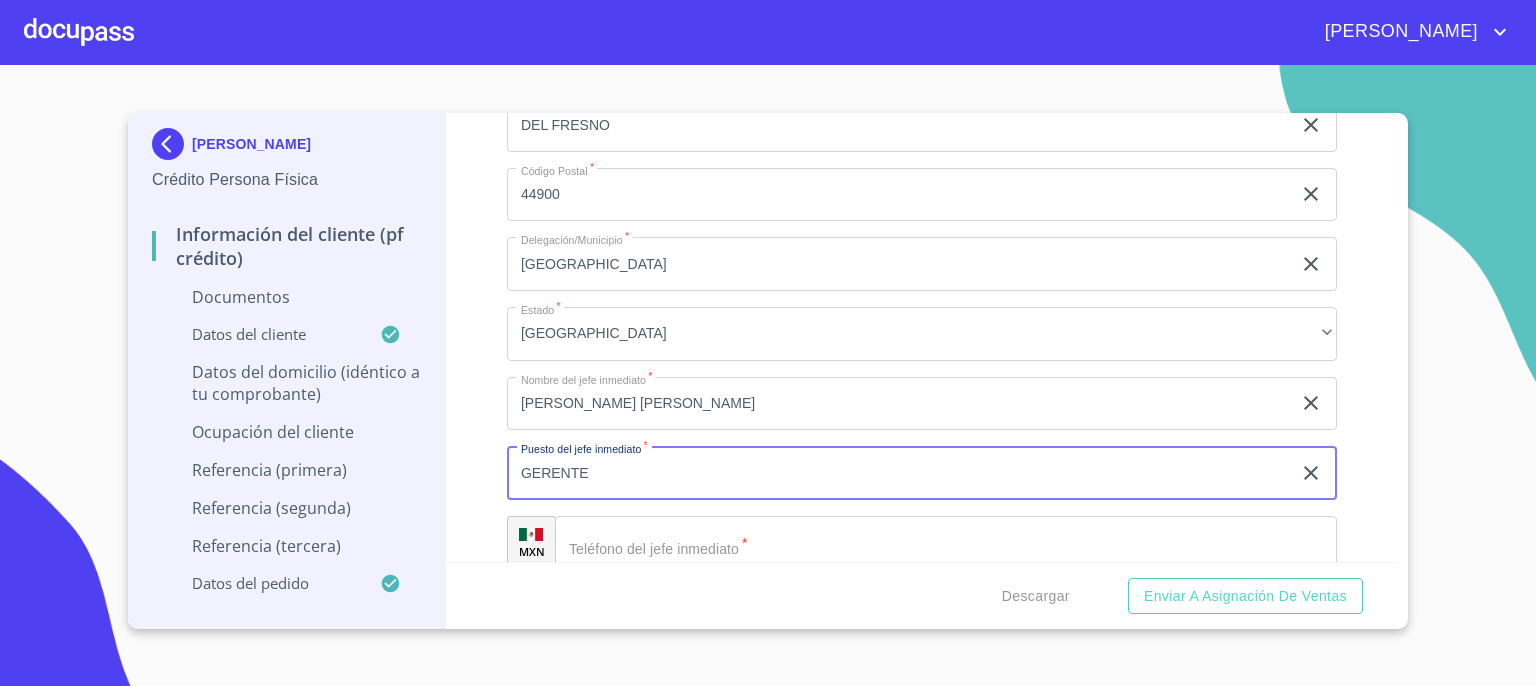 type on "GERENTE" 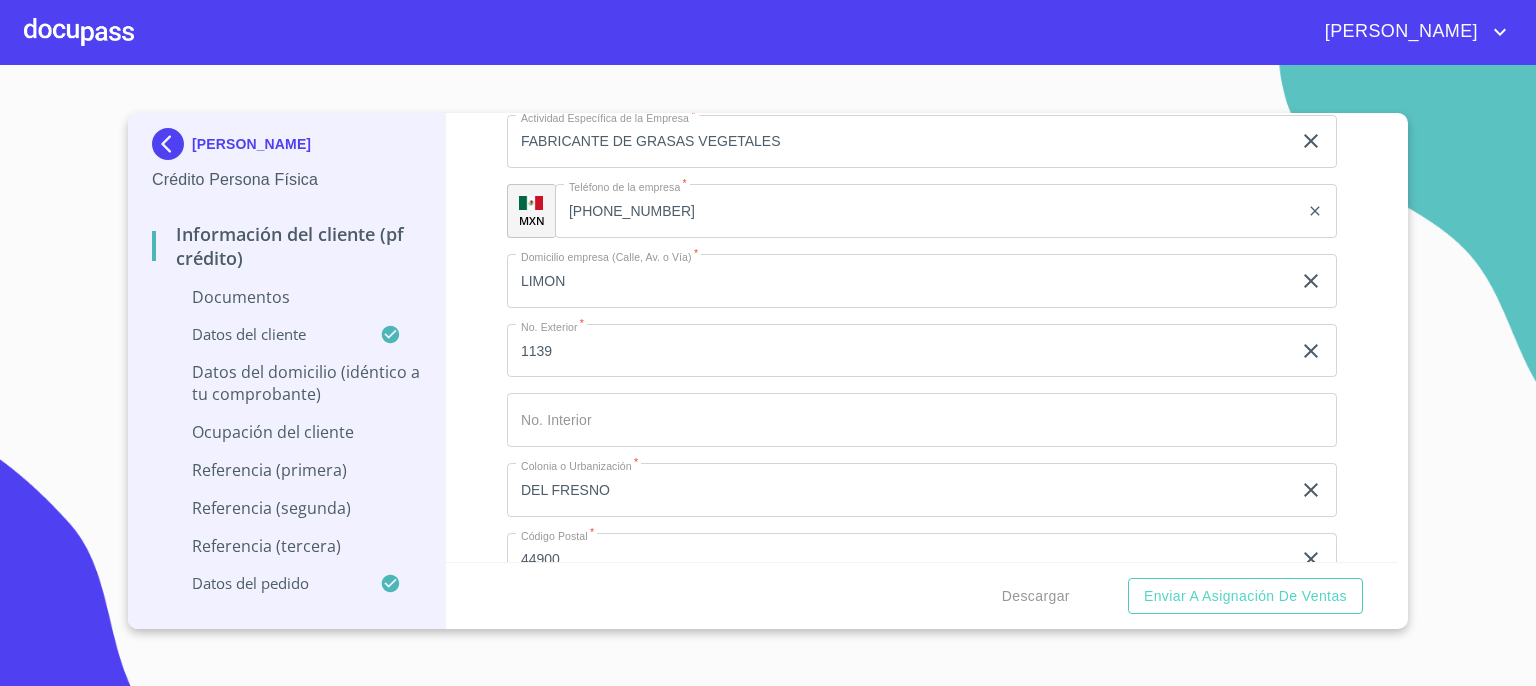 scroll, scrollTop: 8432, scrollLeft: 0, axis: vertical 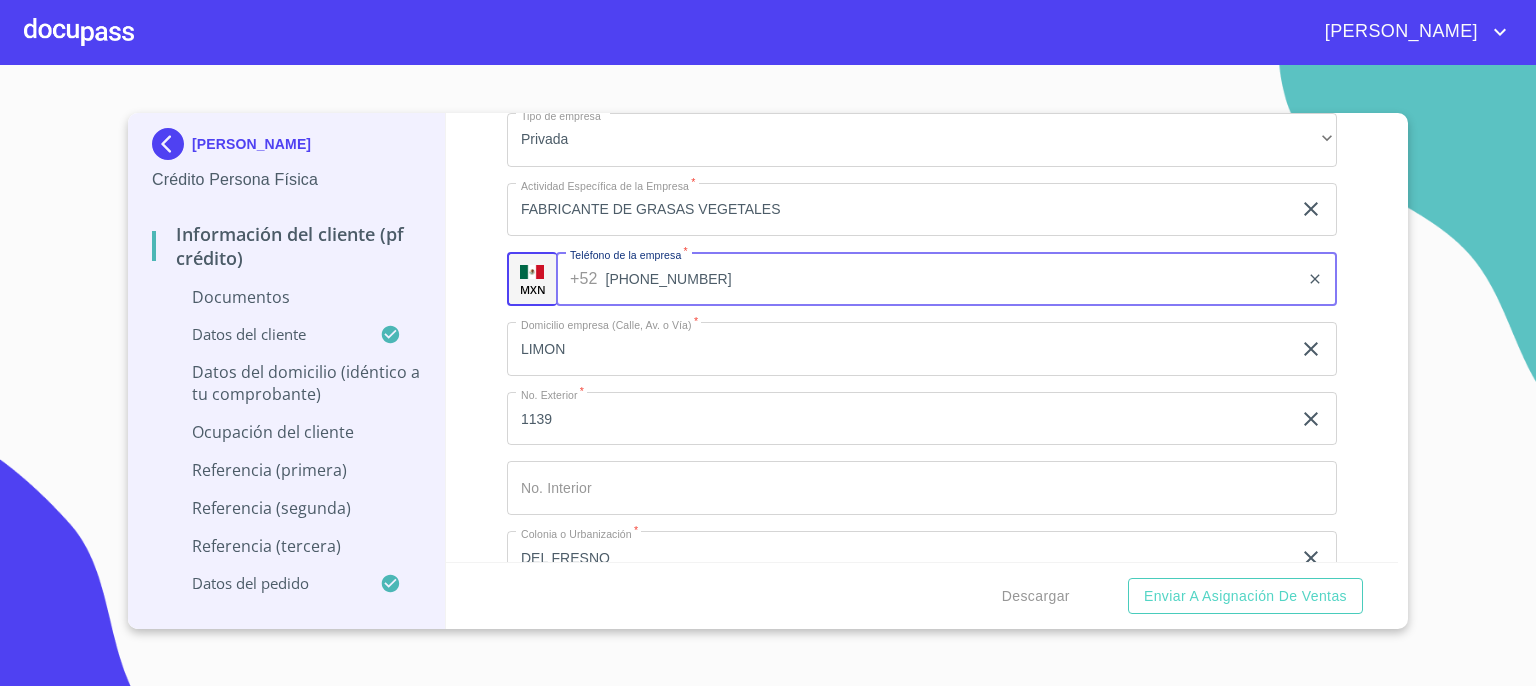 click on "[PHONE_NUMBER]" at bounding box center (952, 279) 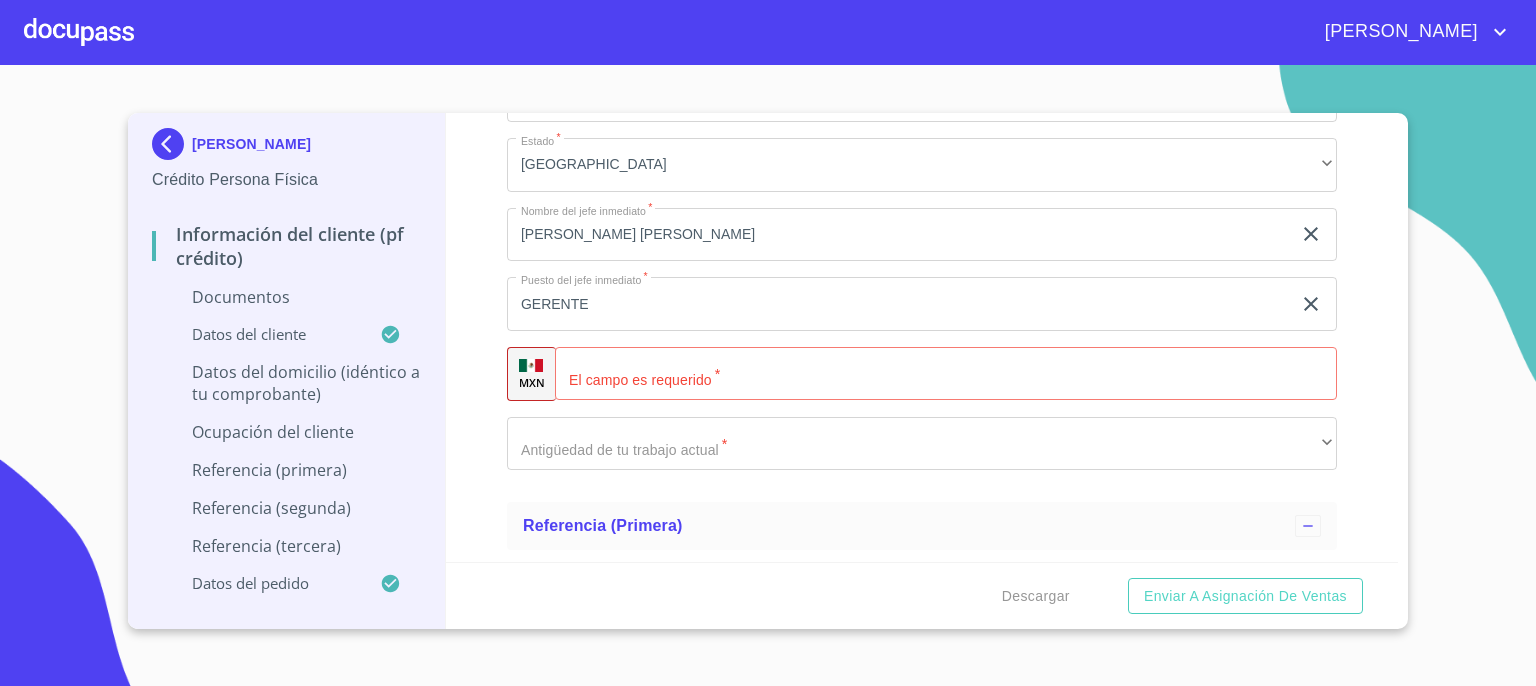 scroll, scrollTop: 9072, scrollLeft: 0, axis: vertical 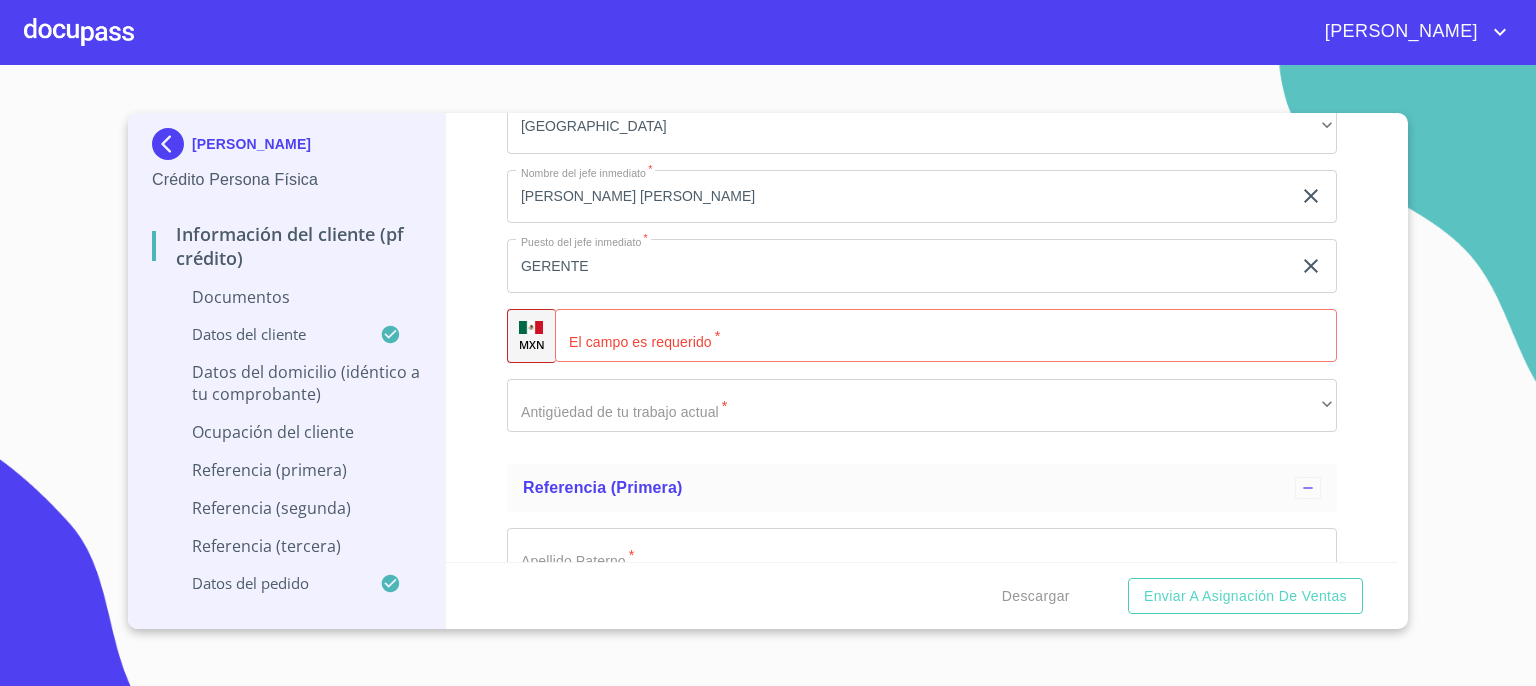 click on "Documento de identificación.   *" 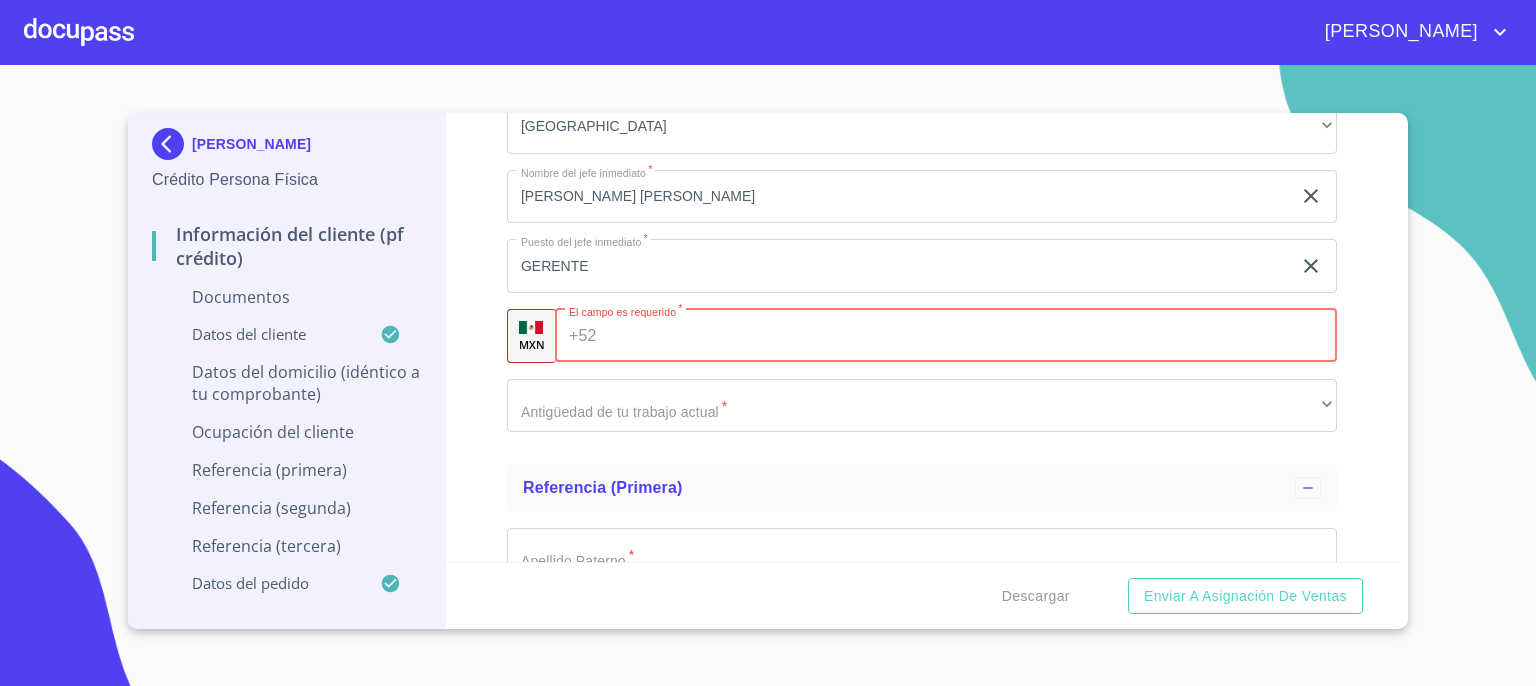 paste on "[PHONE_NUMBER]" 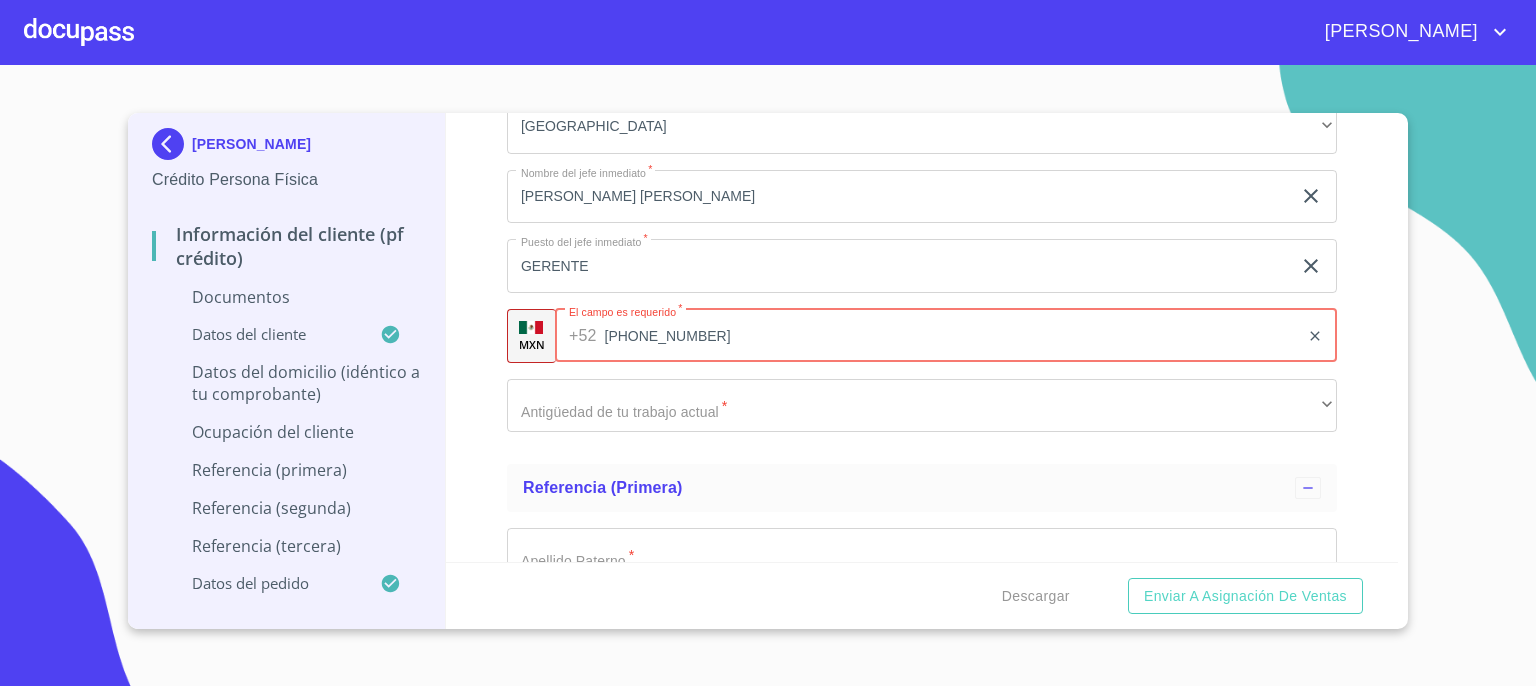 type on "[PHONE_NUMBER]" 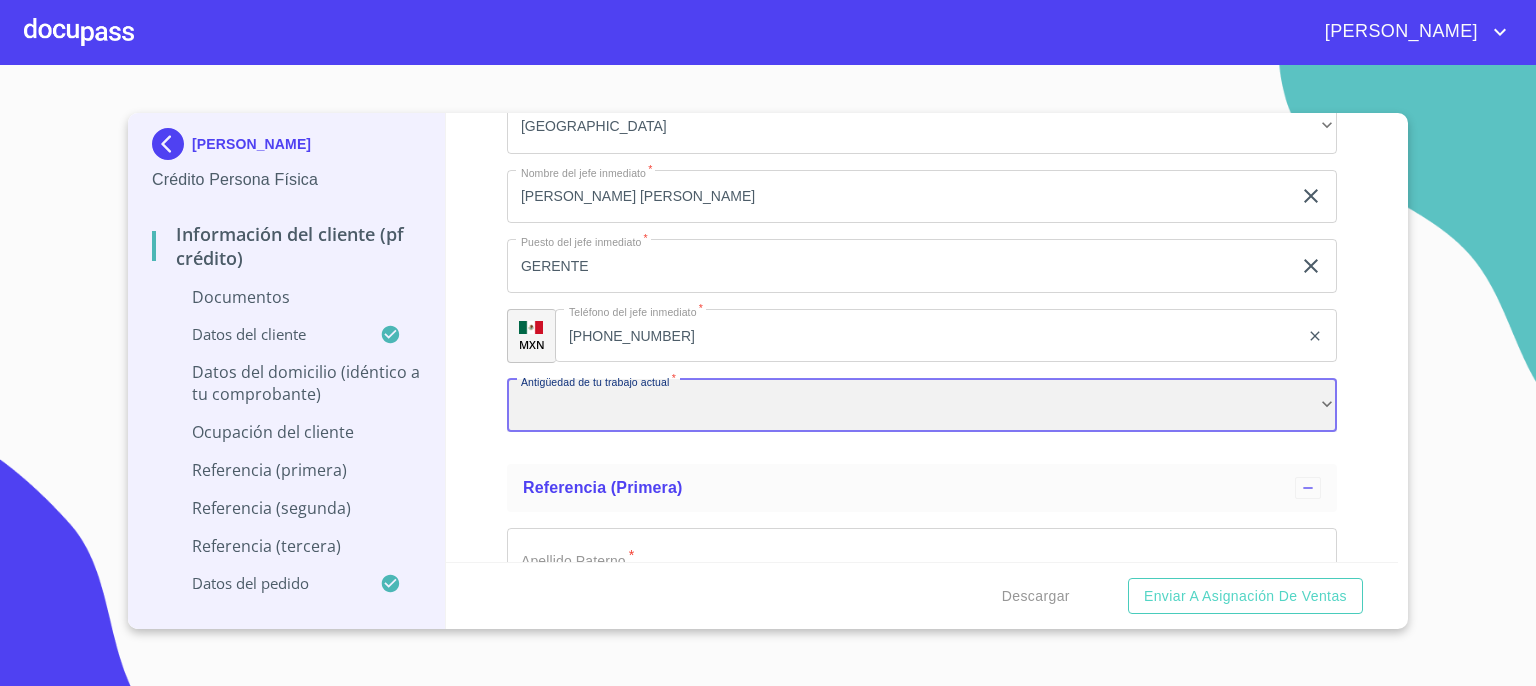 click on "​" at bounding box center [922, 406] 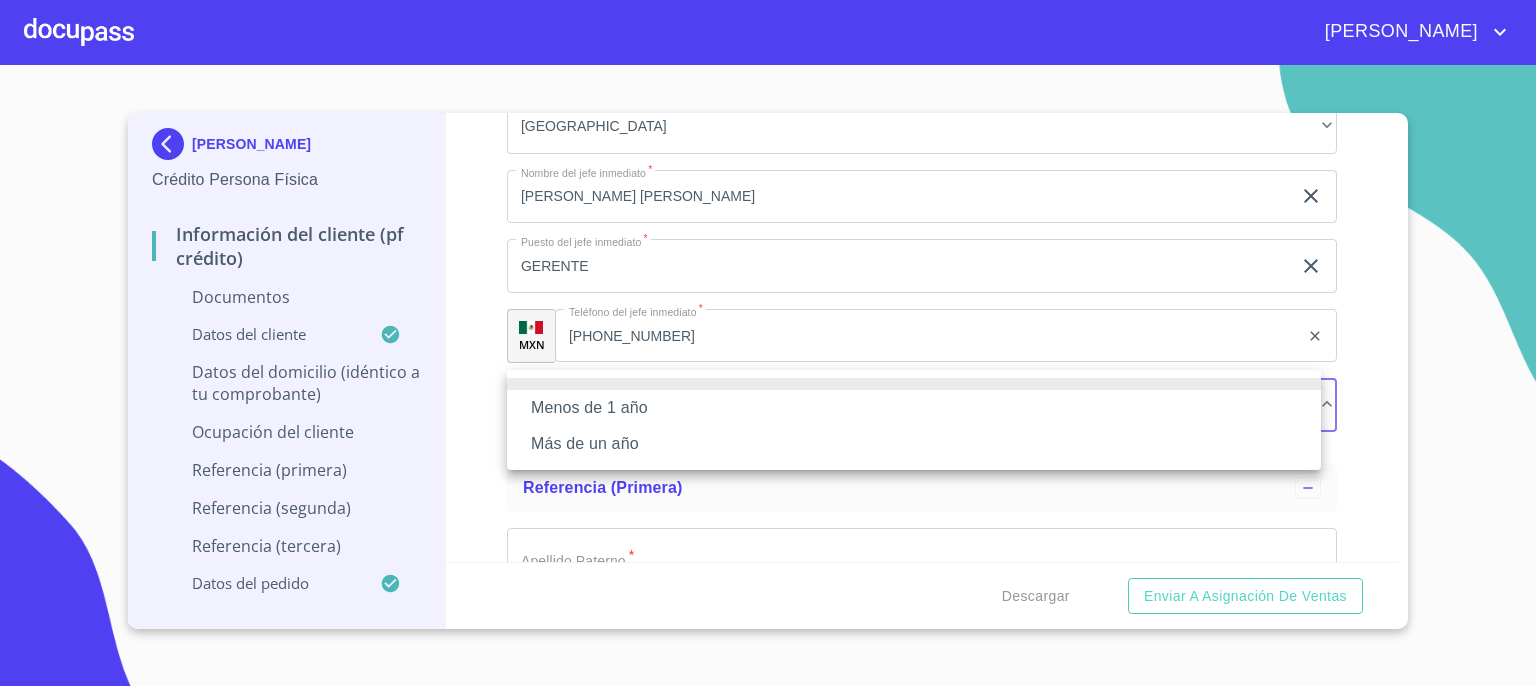 click on "Más de un año" at bounding box center [914, 444] 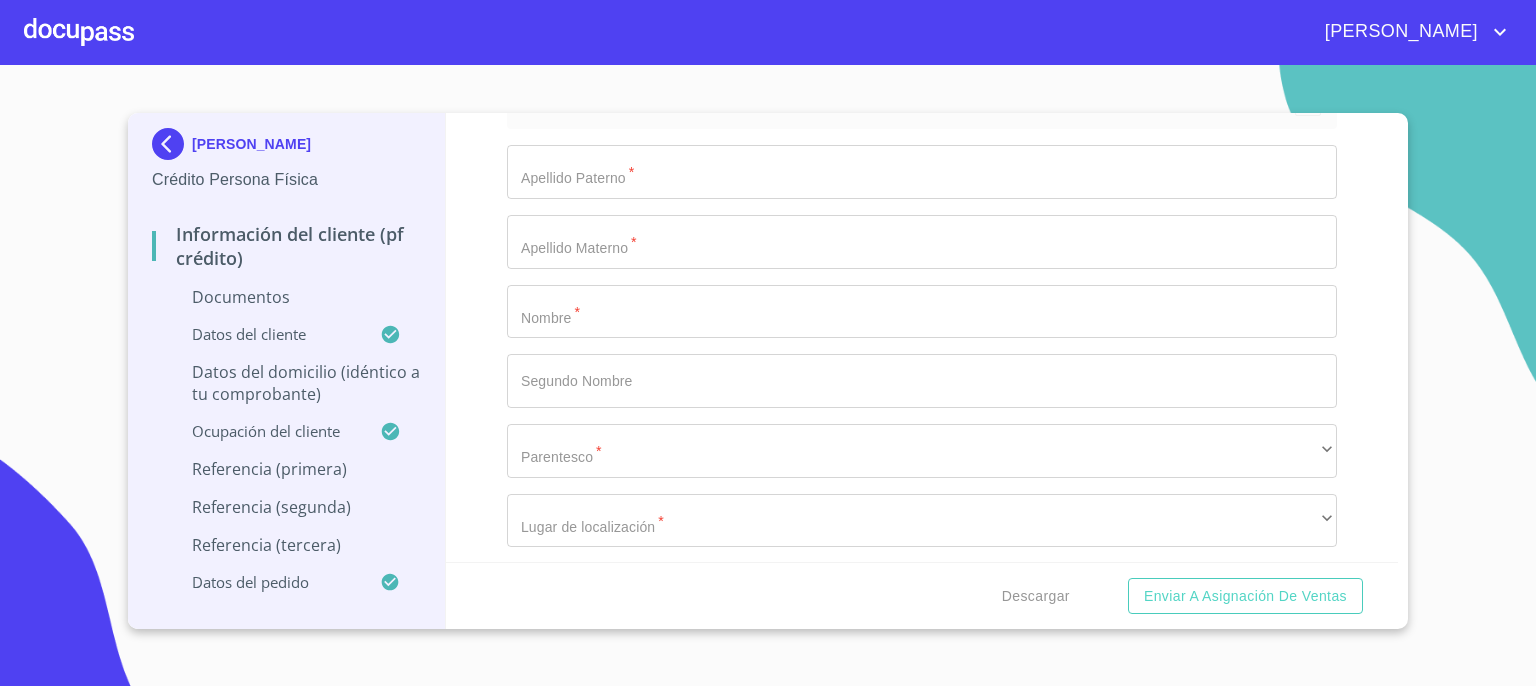scroll, scrollTop: 9459, scrollLeft: 0, axis: vertical 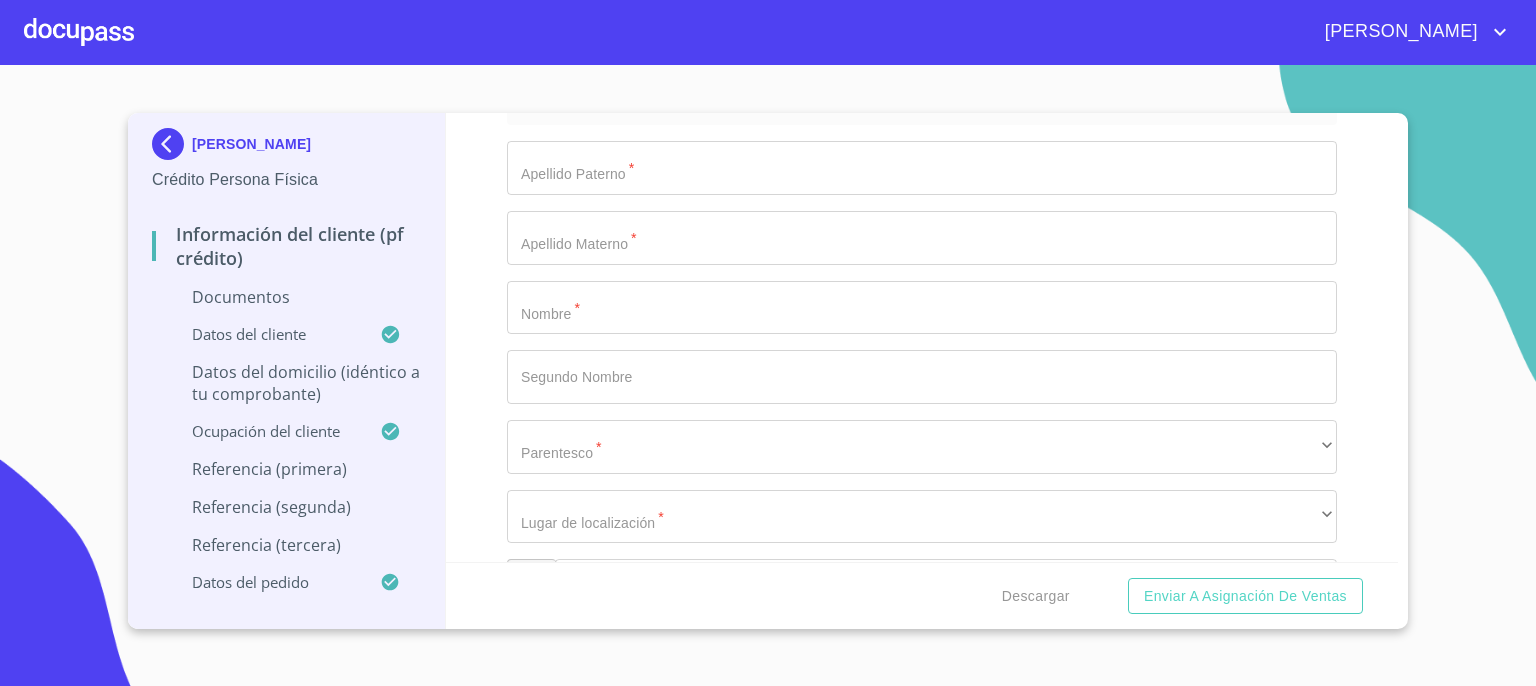 click on "Documento de identificación.   *" at bounding box center (899, -3425) 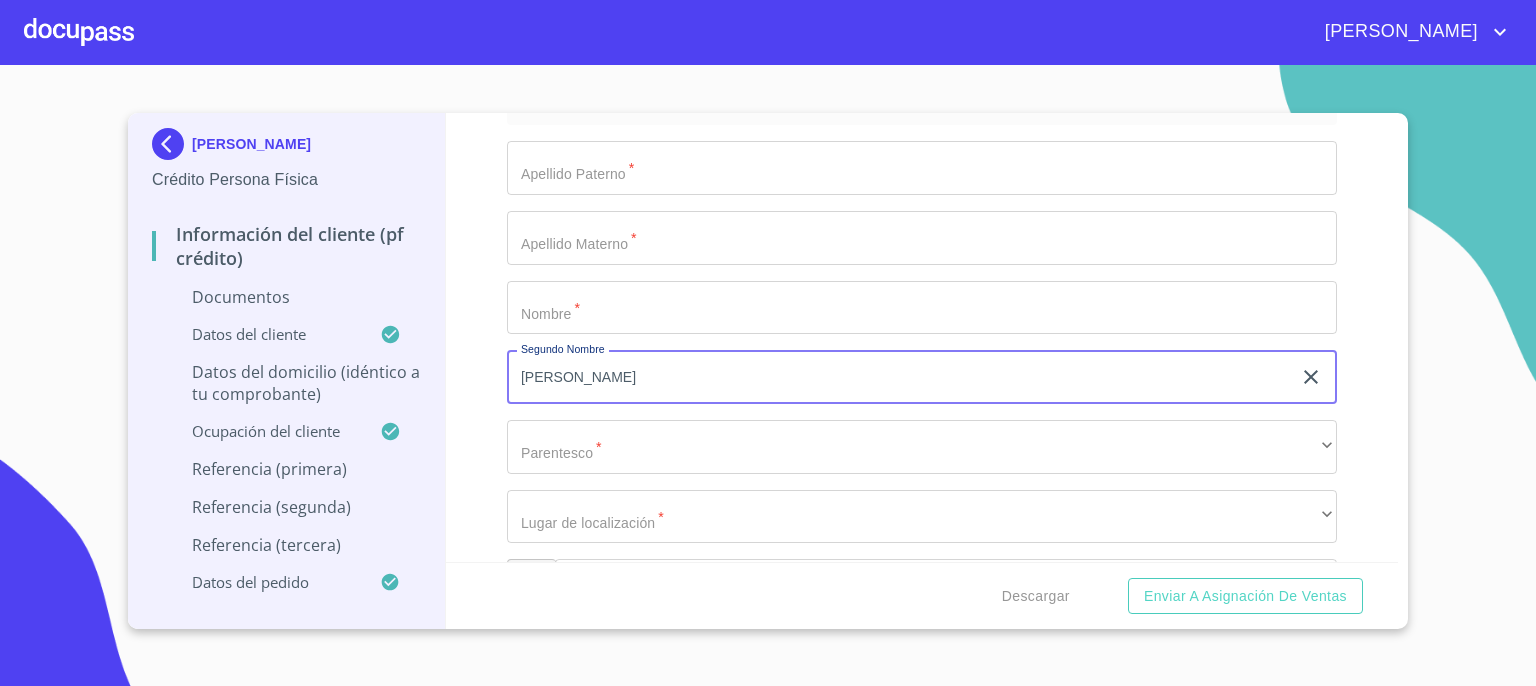 type on "[PERSON_NAME]" 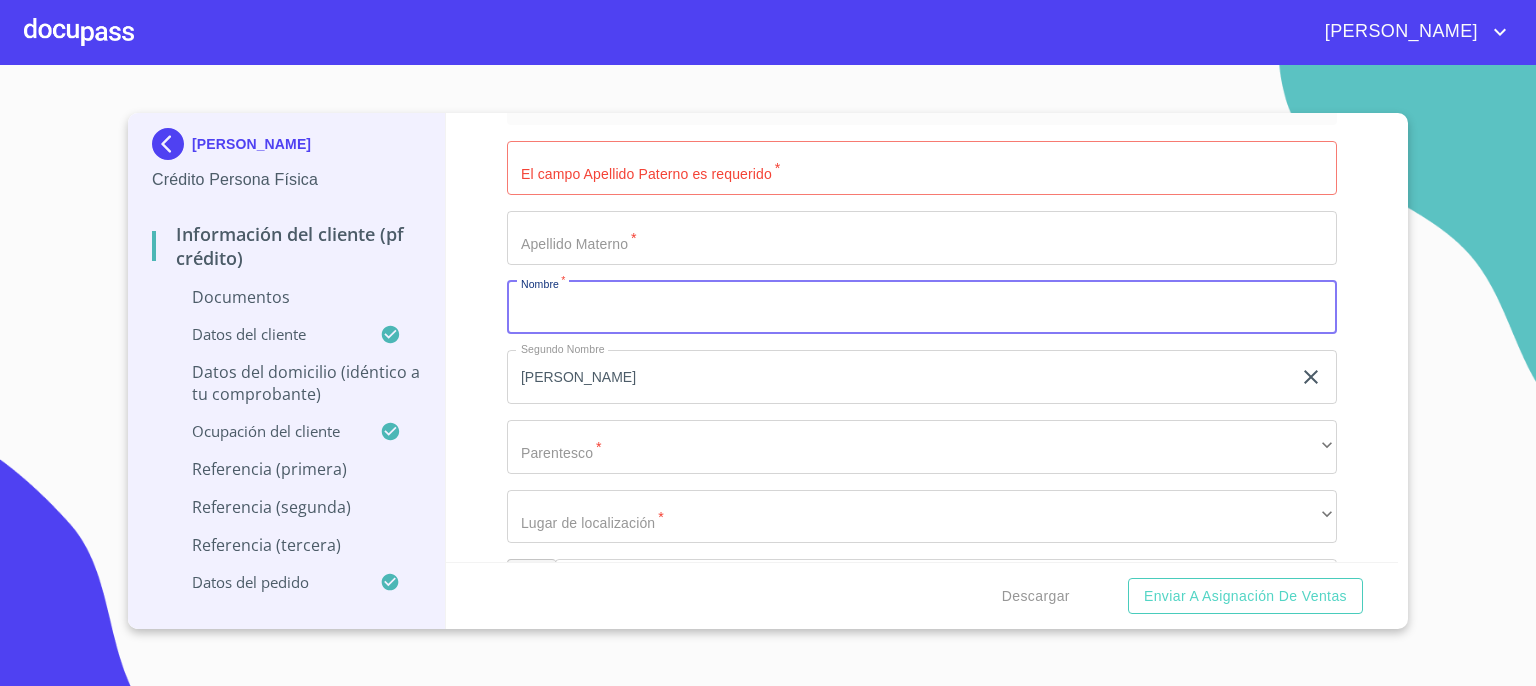 click on "Documento de identificación.   *" at bounding box center (922, 308) 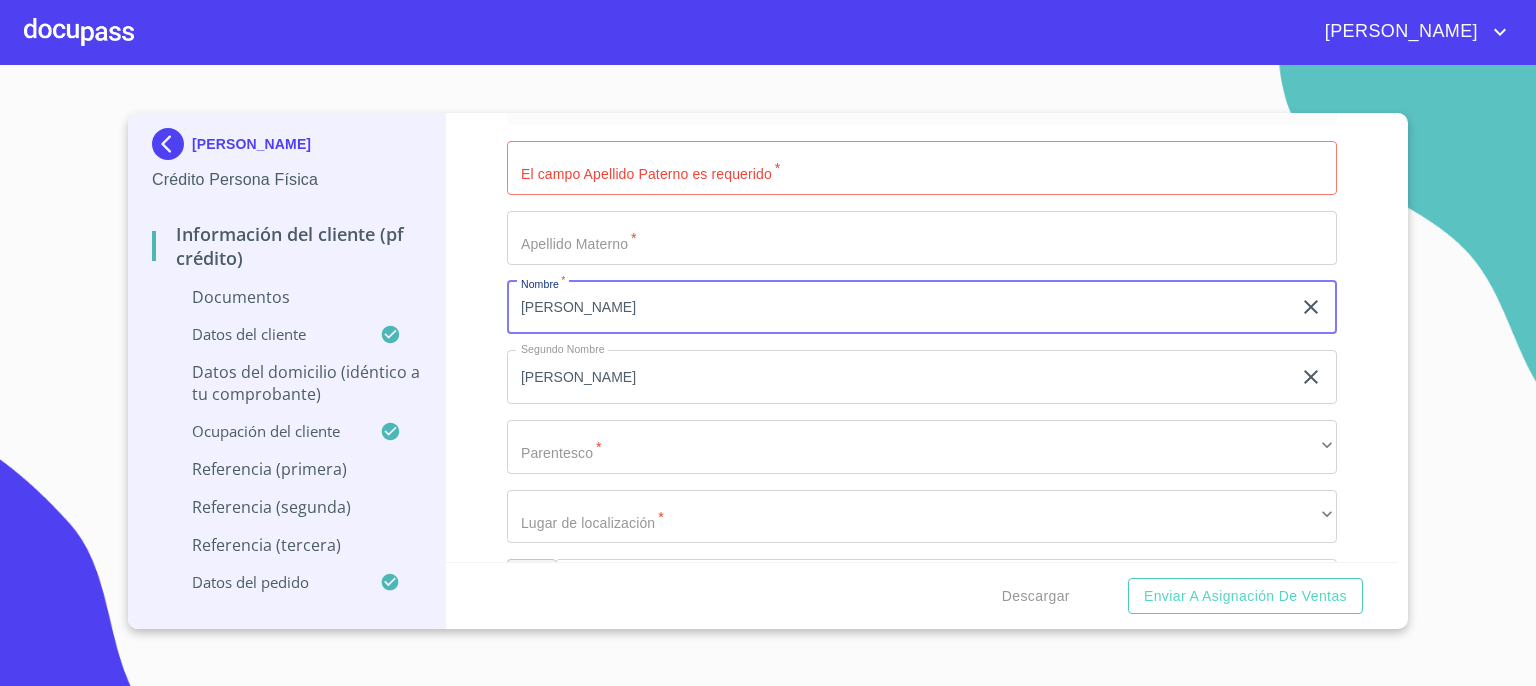 type on "[PERSON_NAME]" 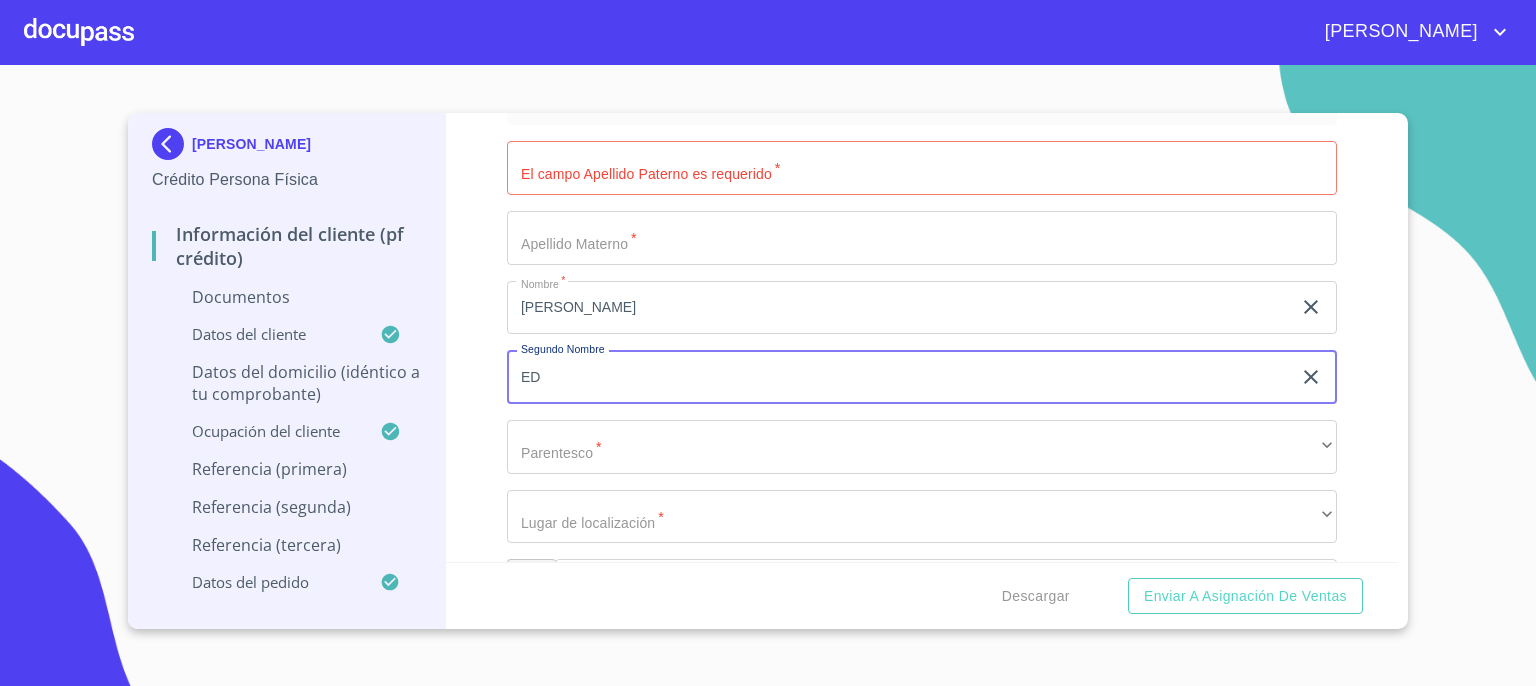 type on "E" 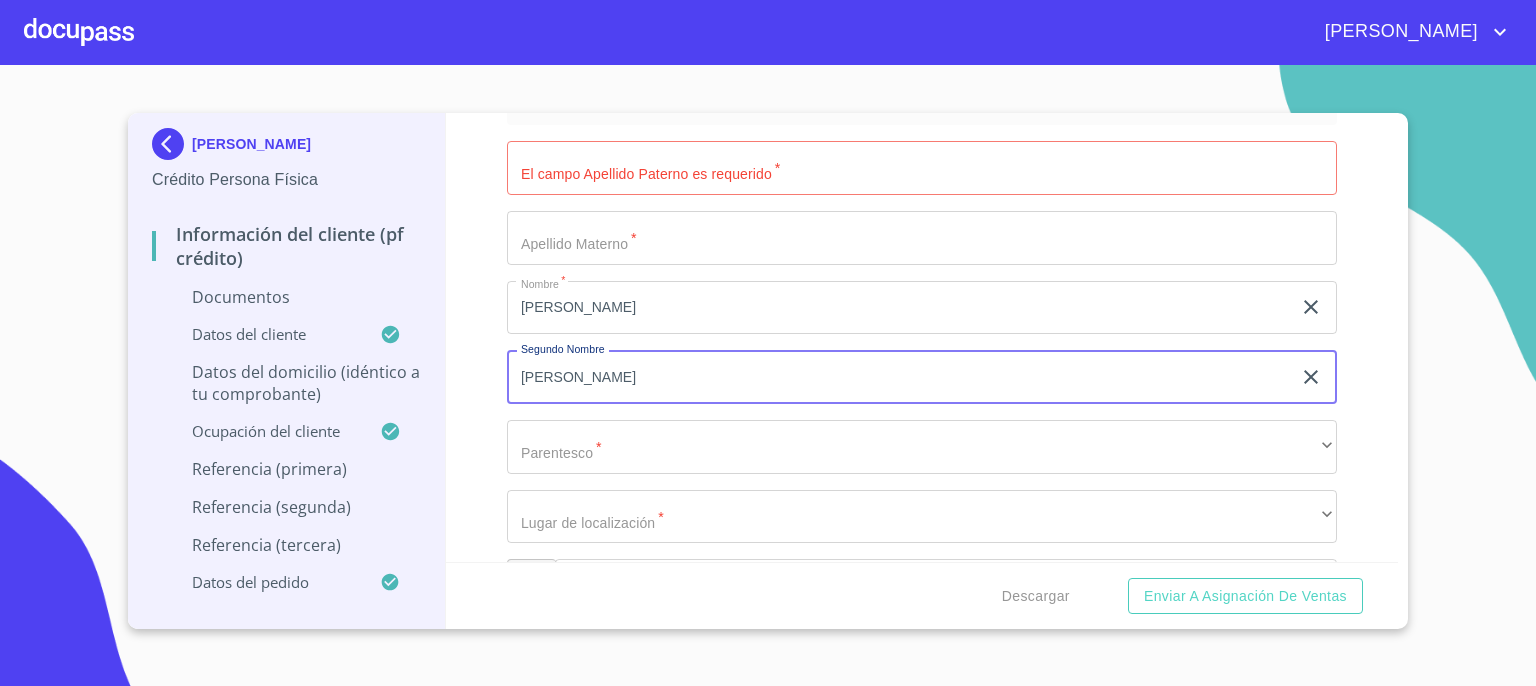 type on "[PERSON_NAME]" 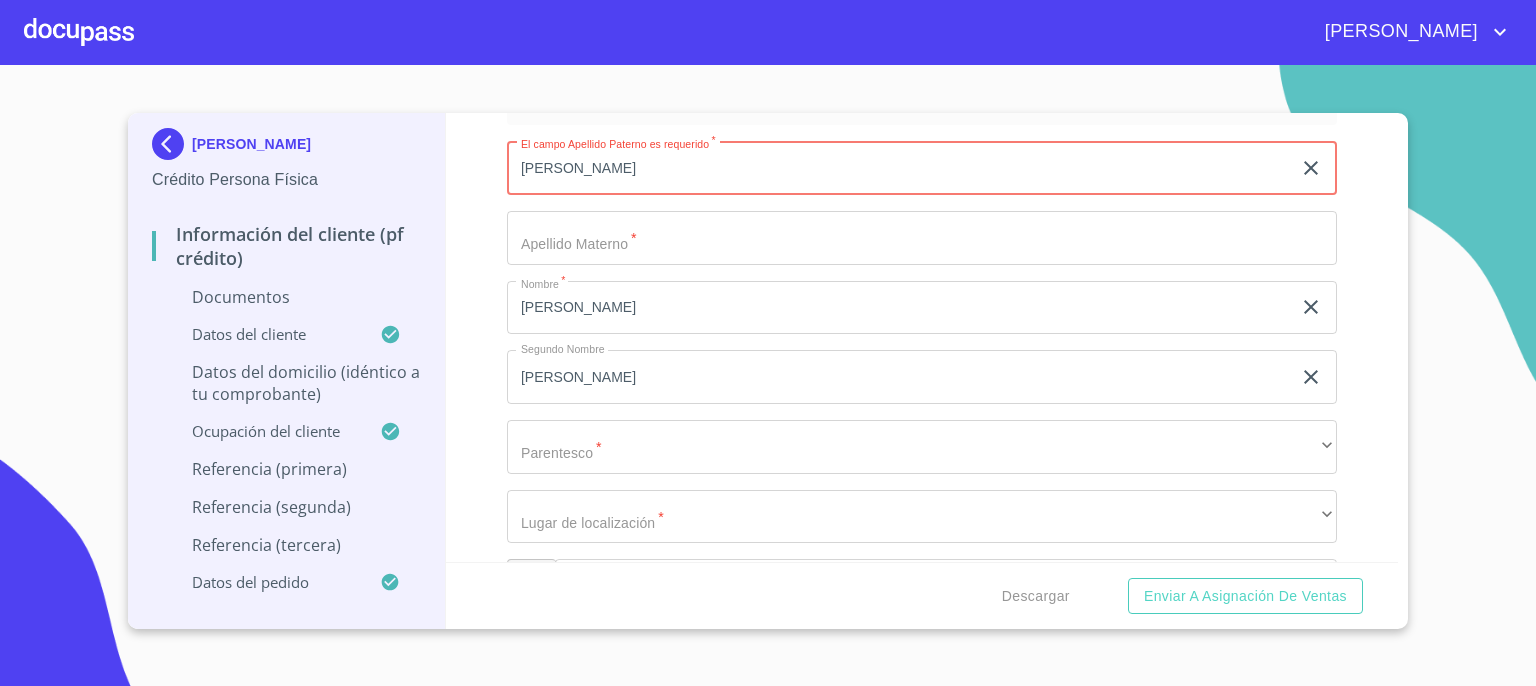 type on "[PERSON_NAME]" 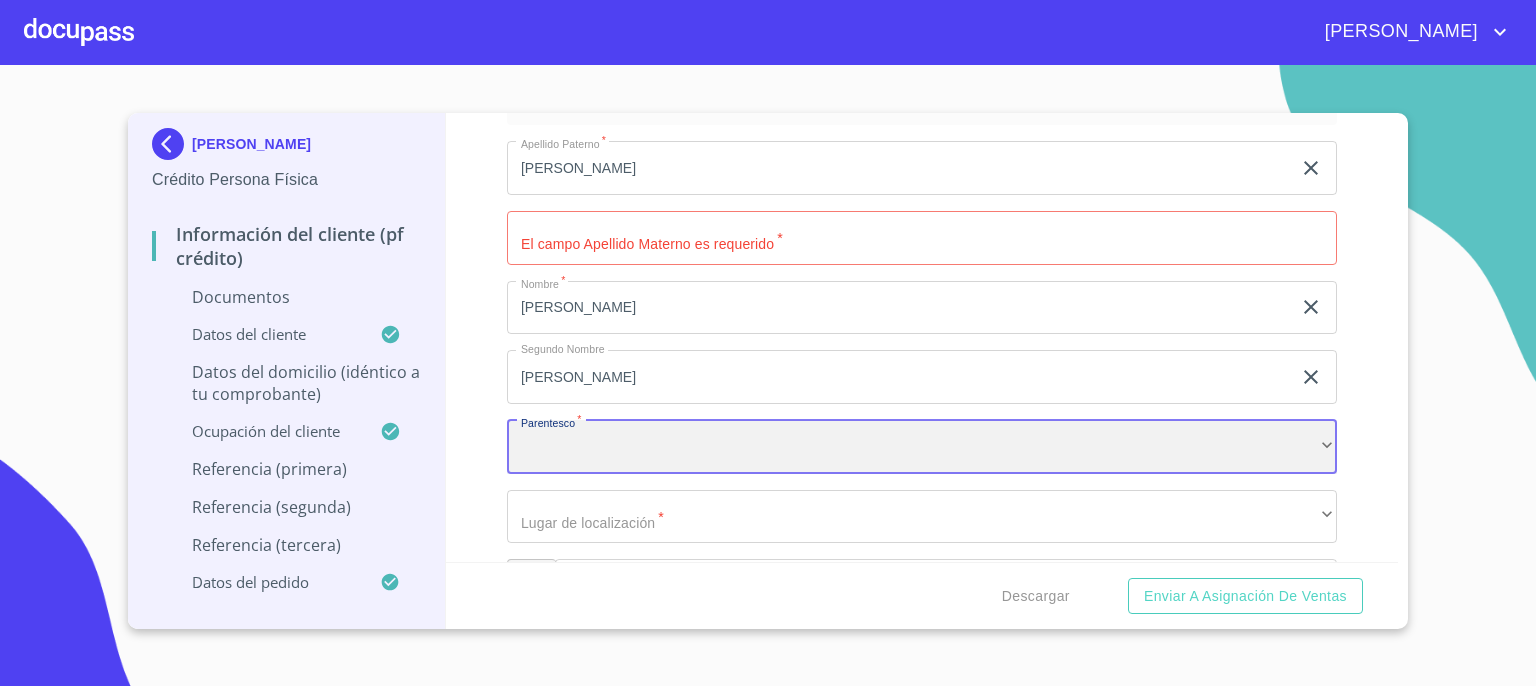 click on "​" at bounding box center (922, 447) 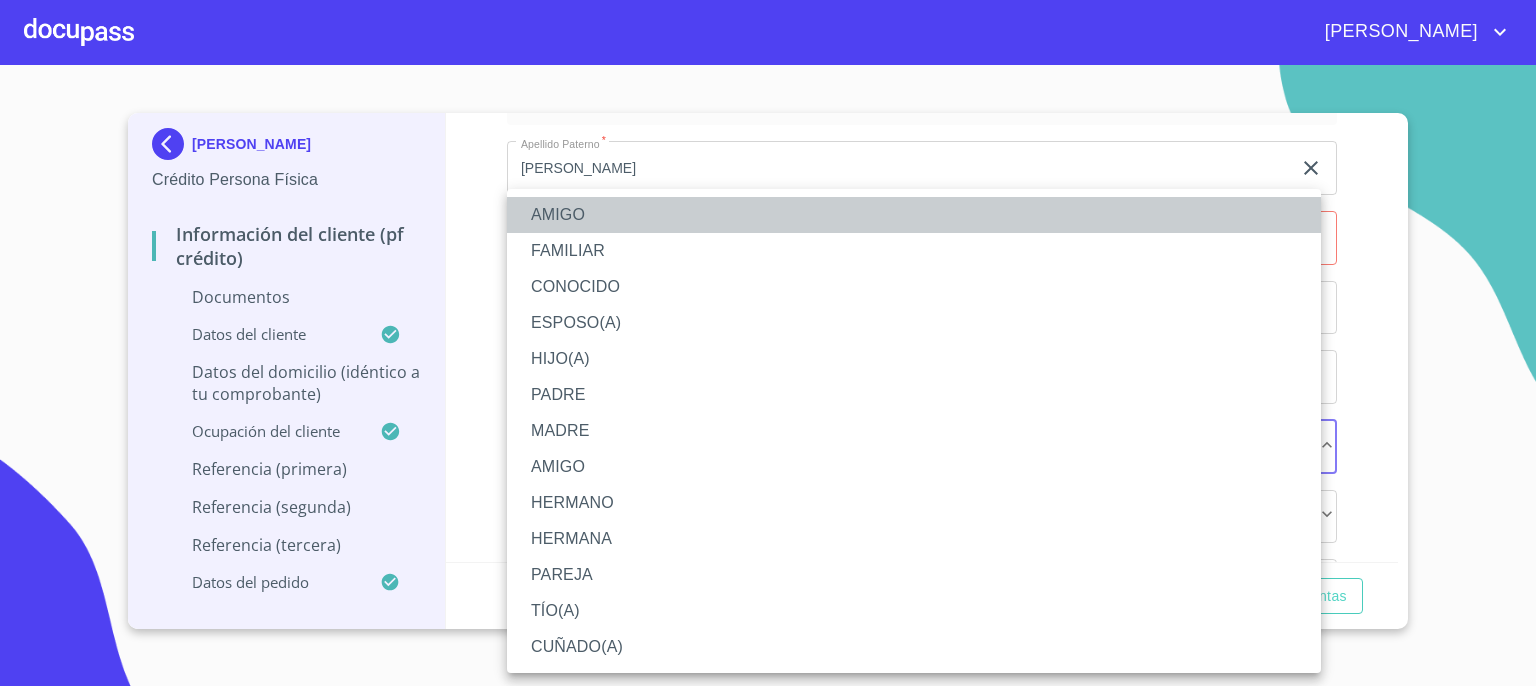 click on "AMIGO" at bounding box center [914, 215] 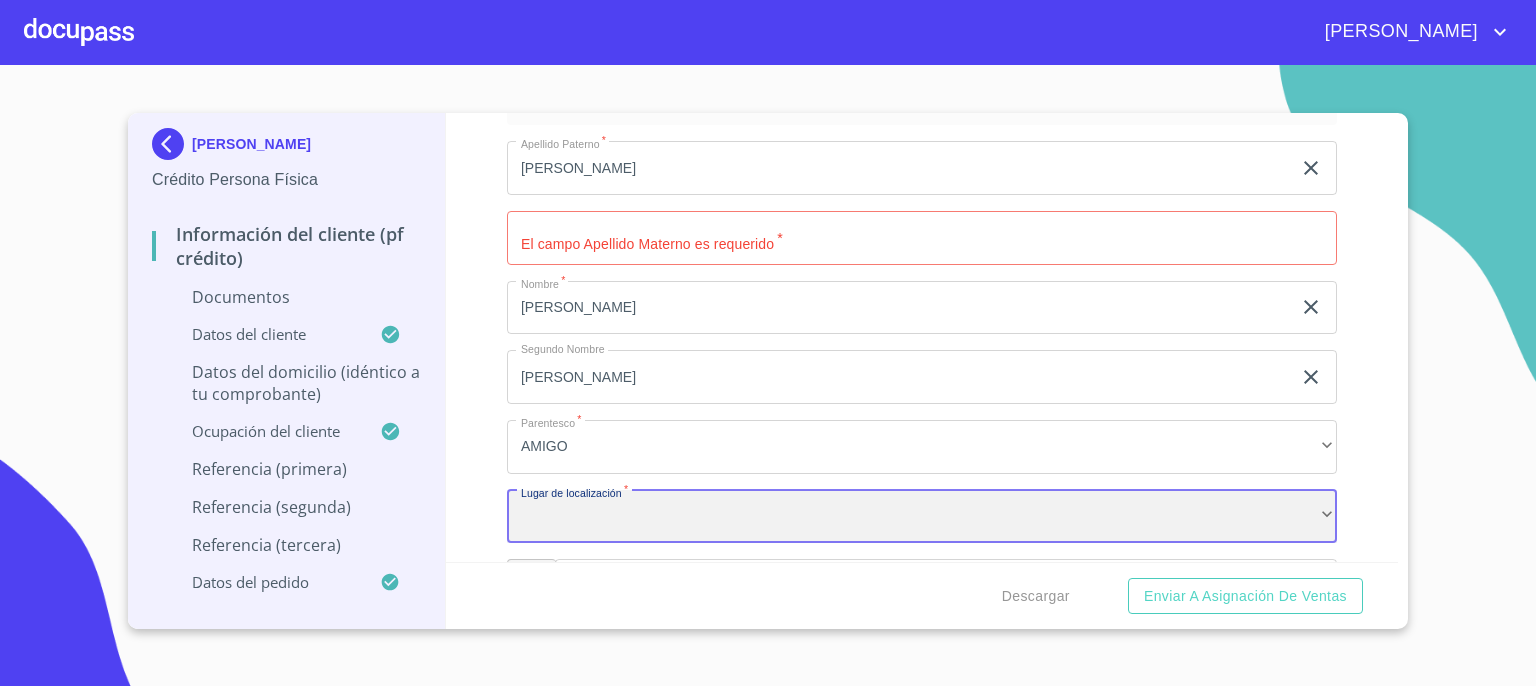 click on "​" at bounding box center (922, 517) 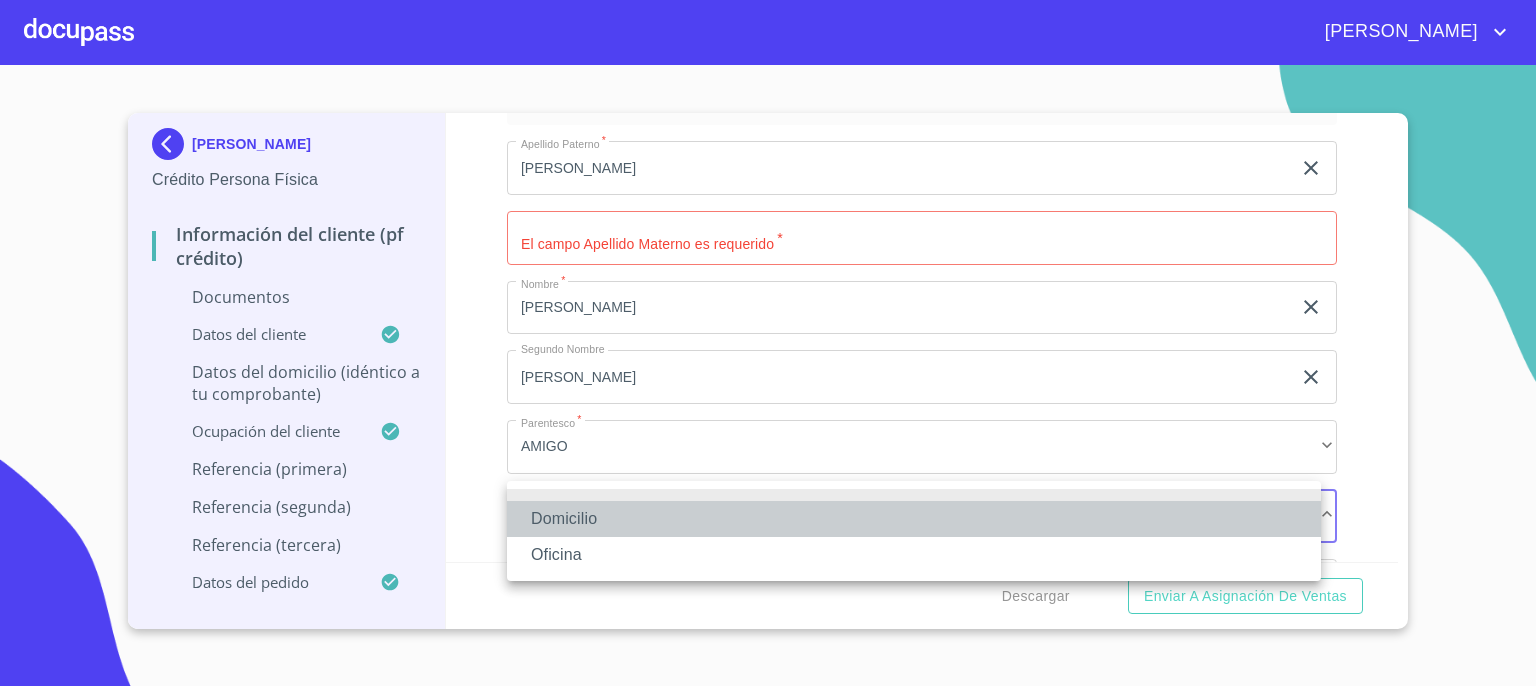 click on "Domicilio" at bounding box center [914, 519] 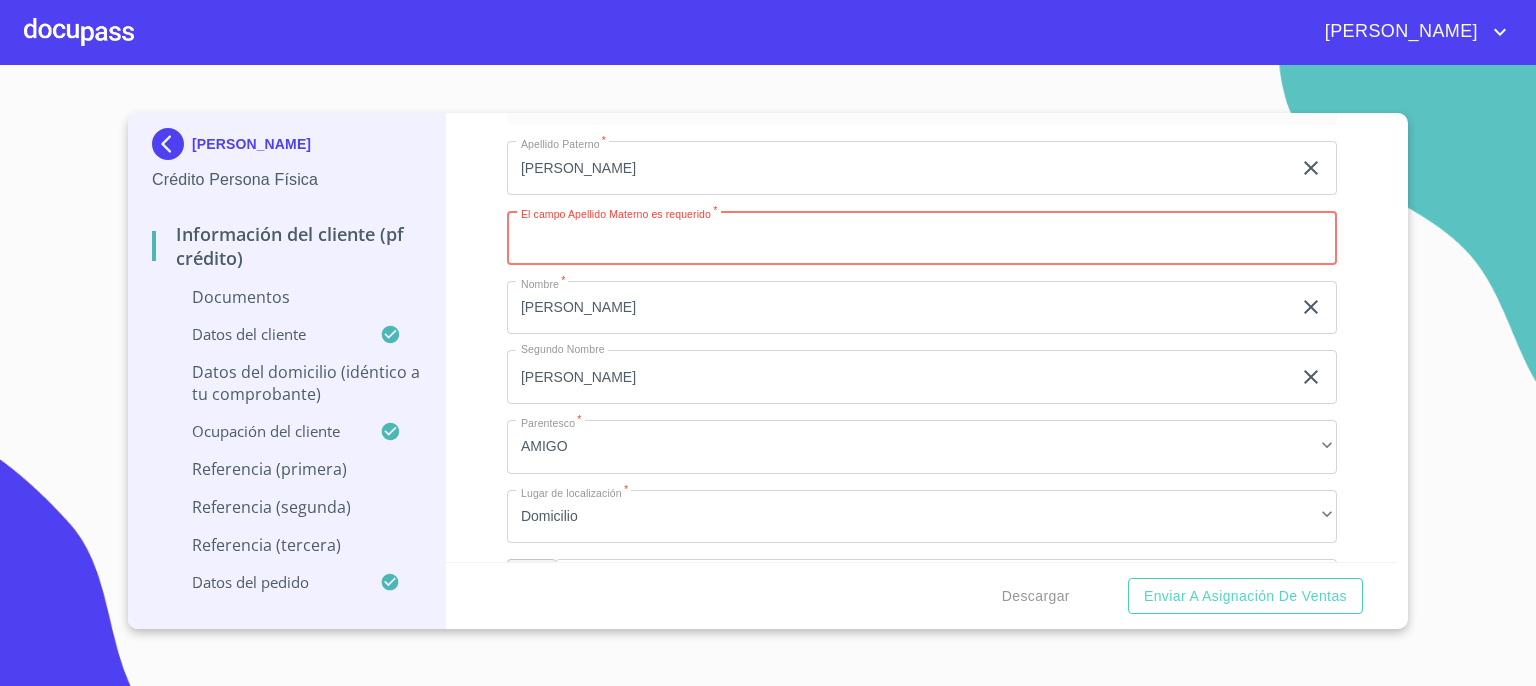 click on "Documento de identificación.   *" at bounding box center [922, 238] 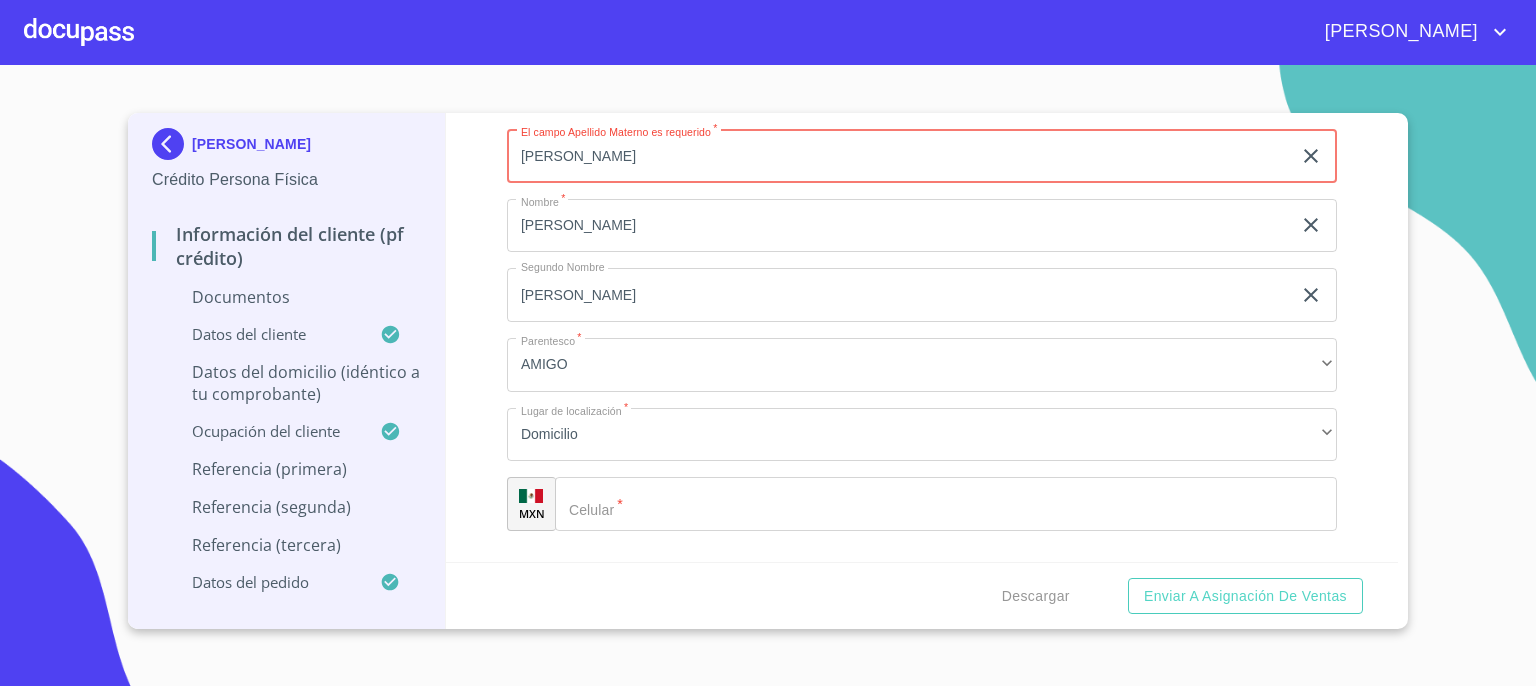scroll, scrollTop: 9579, scrollLeft: 0, axis: vertical 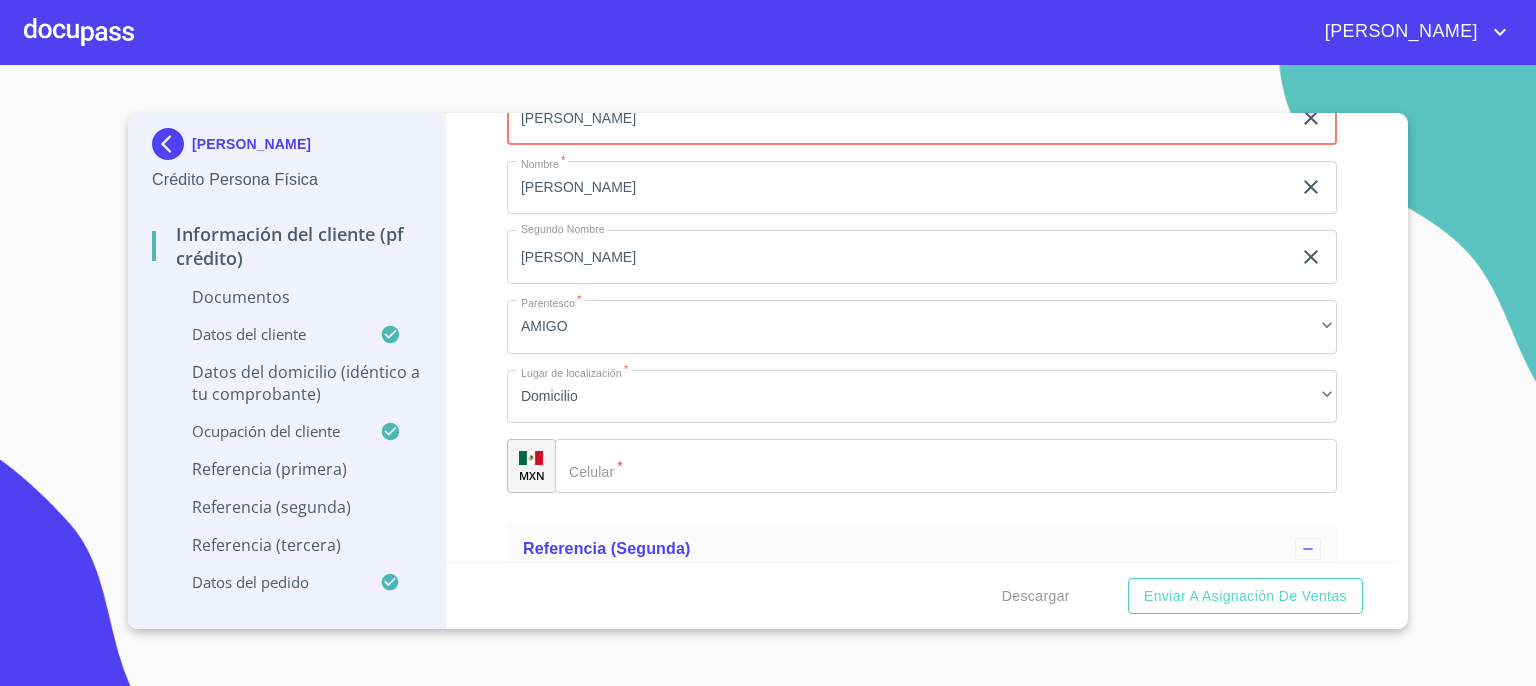 type on "[PERSON_NAME]" 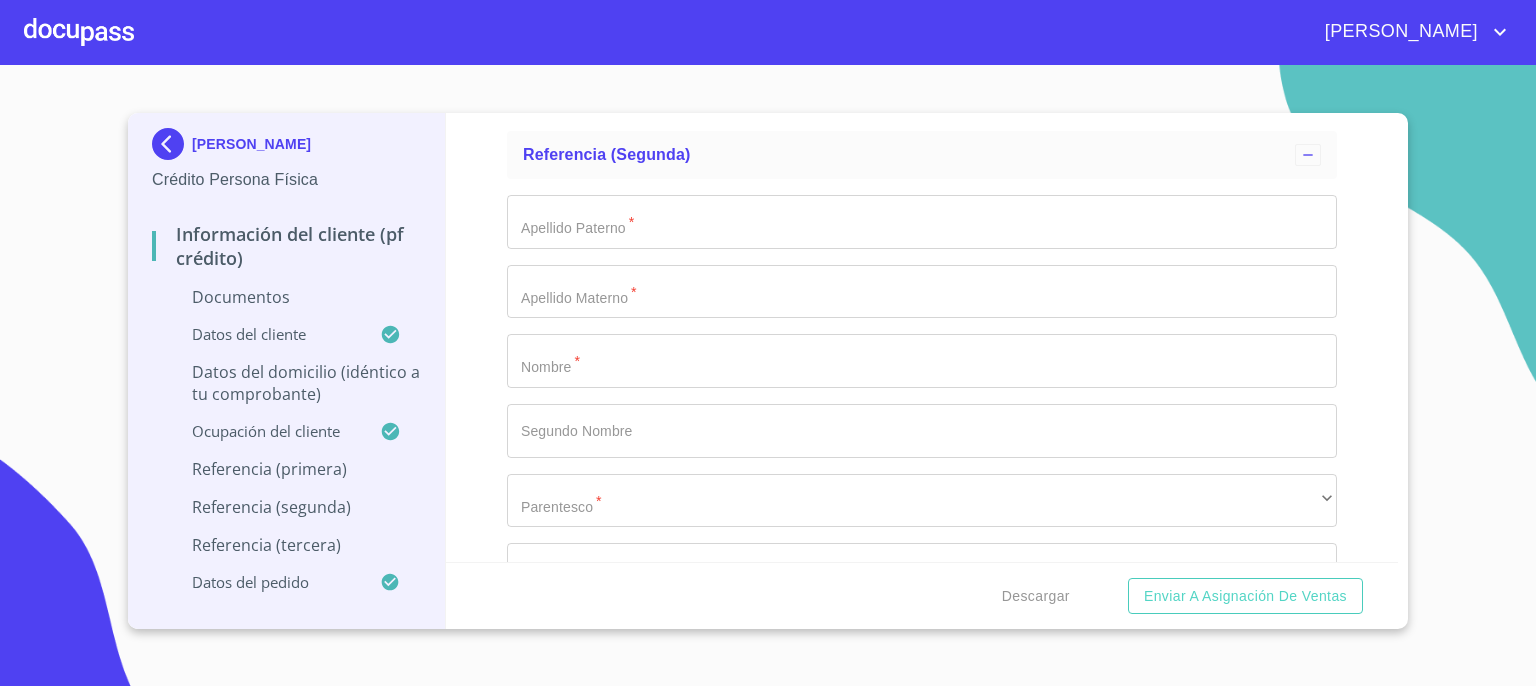 scroll, scrollTop: 9978, scrollLeft: 0, axis: vertical 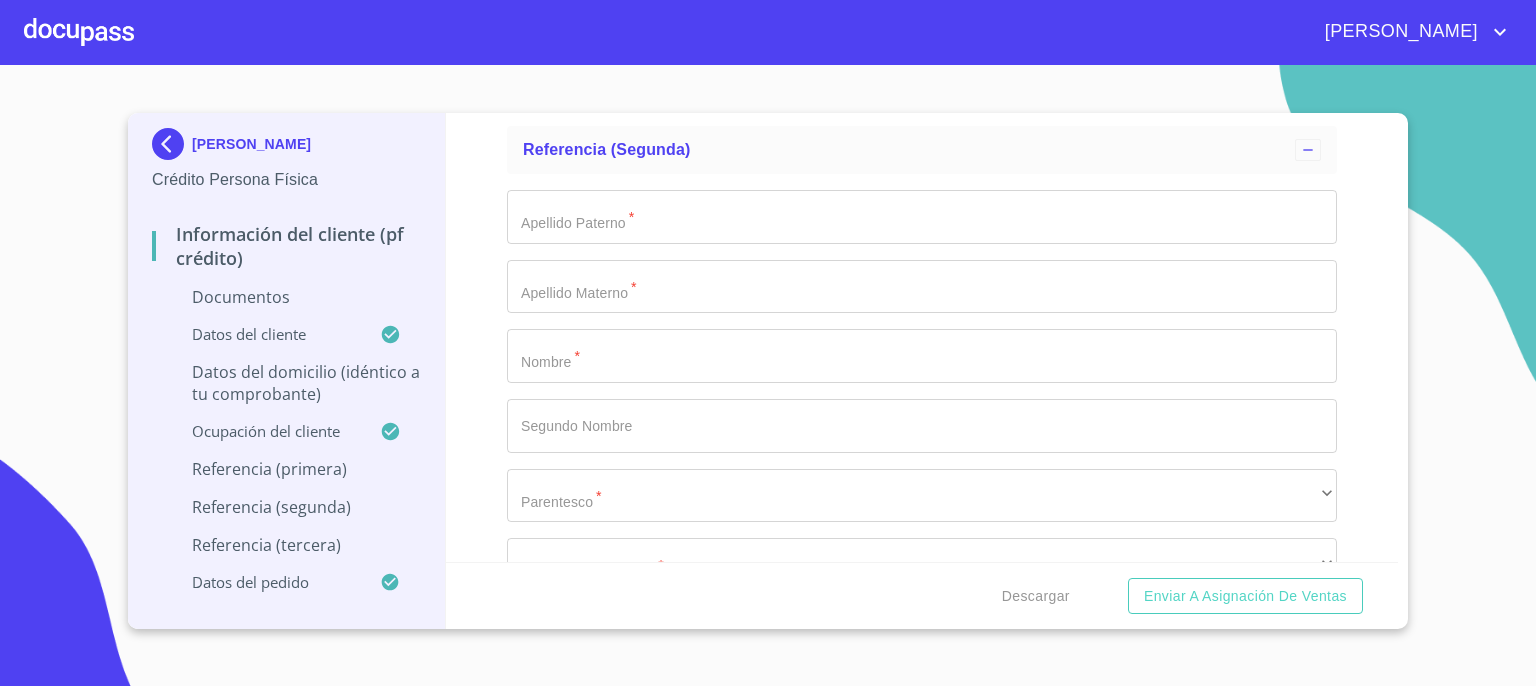type on "[PHONE_NUMBER]" 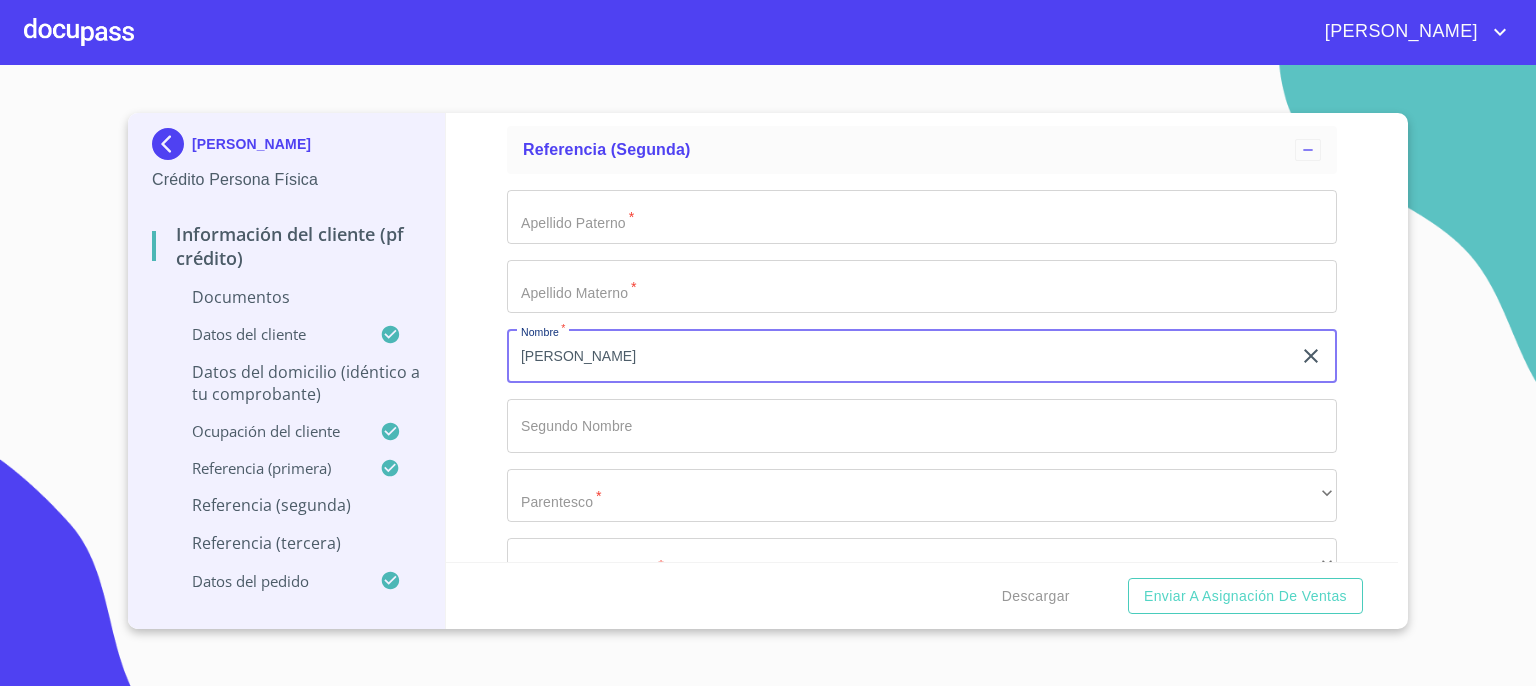 type on "[PERSON_NAME]" 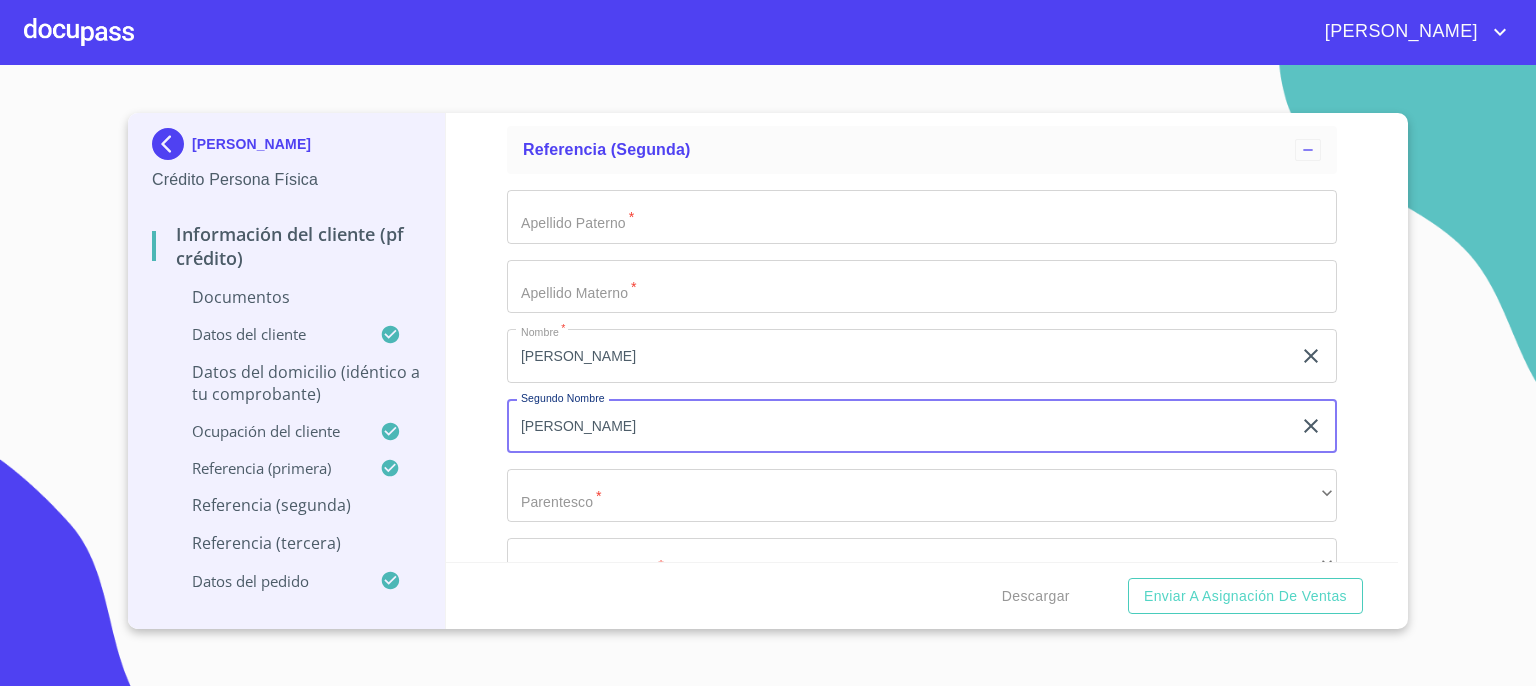 type on "[PERSON_NAME]" 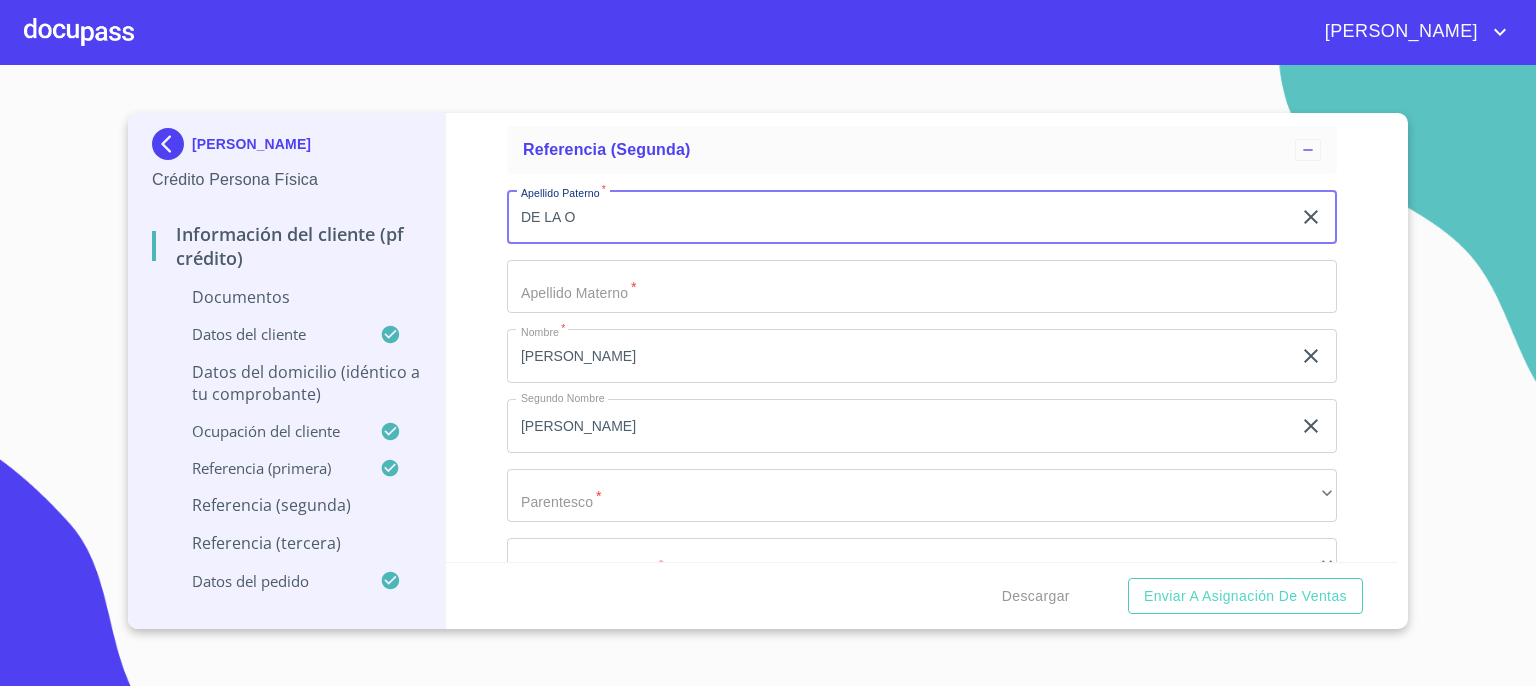 type on "DE LA O" 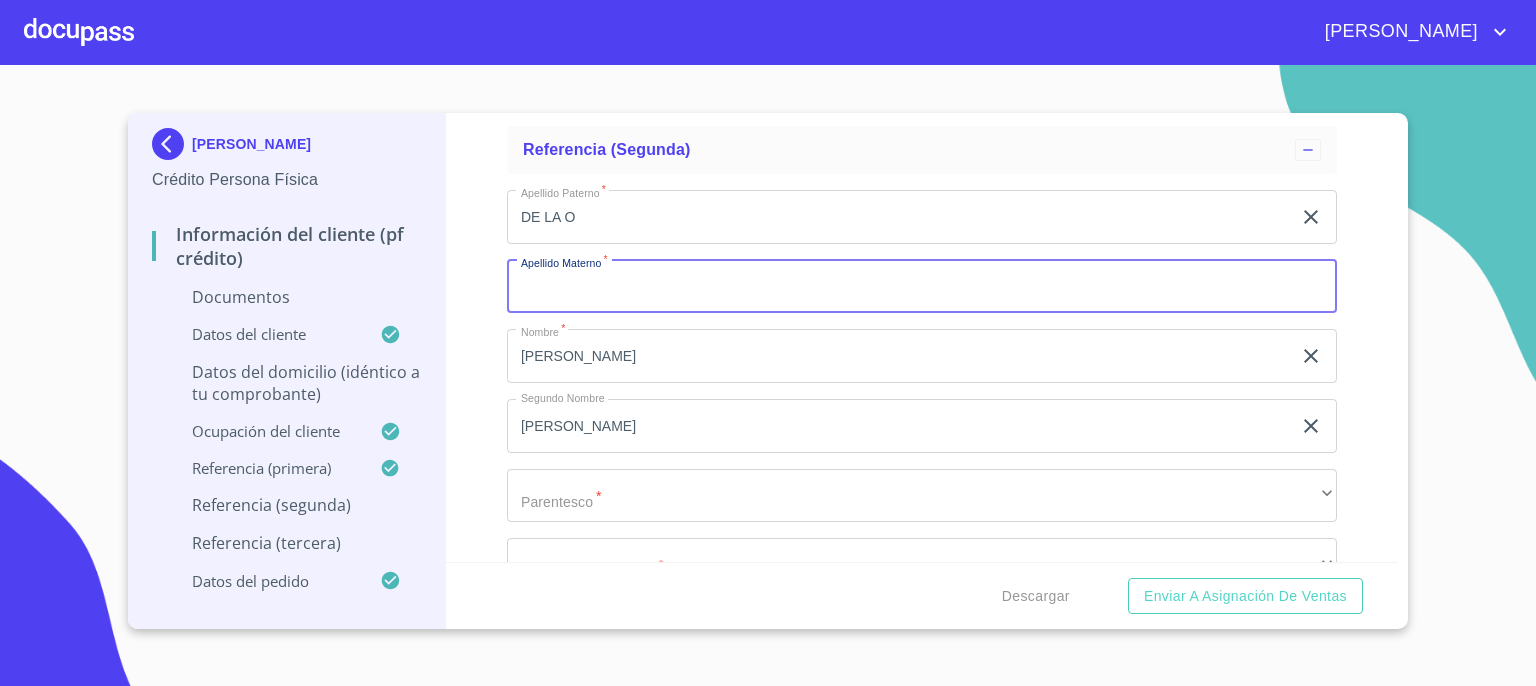 click on "Documento de identificación.   *" at bounding box center [922, 287] 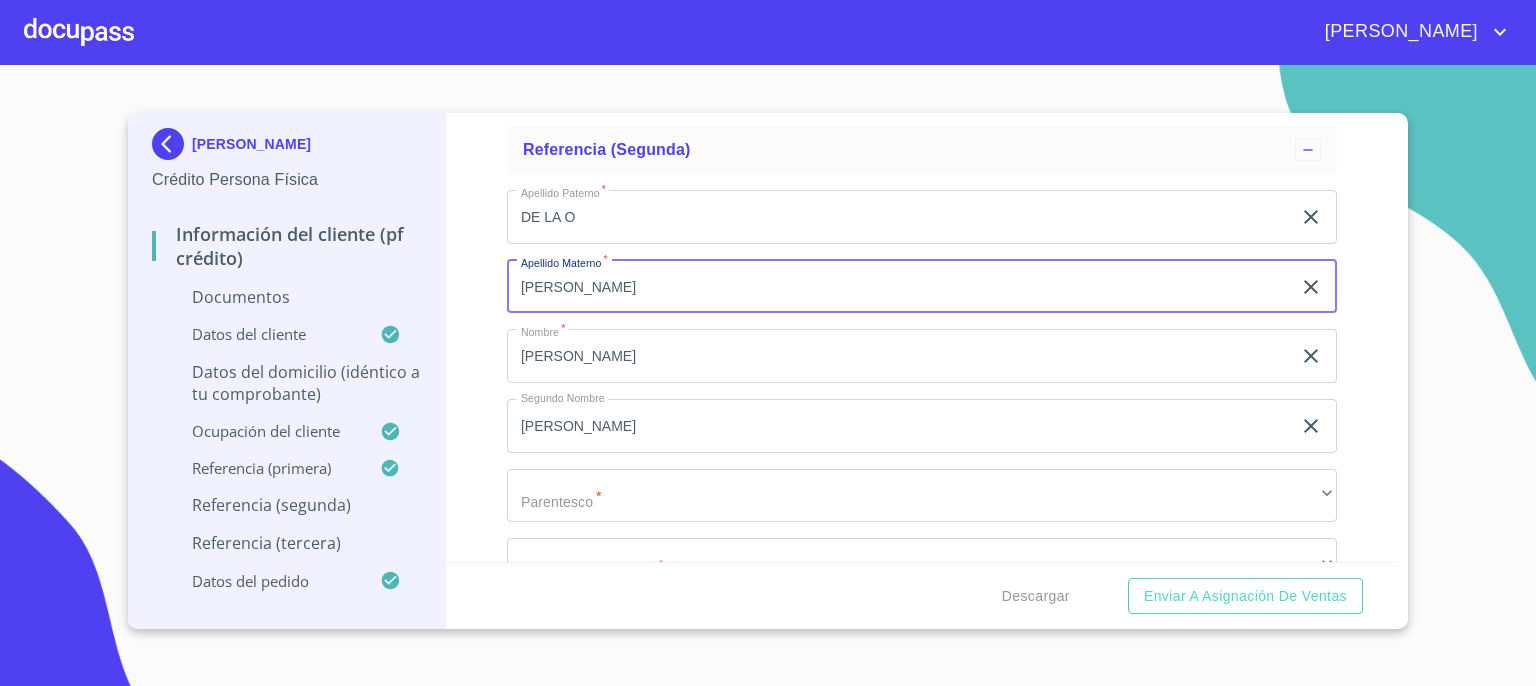 type on "[PERSON_NAME]" 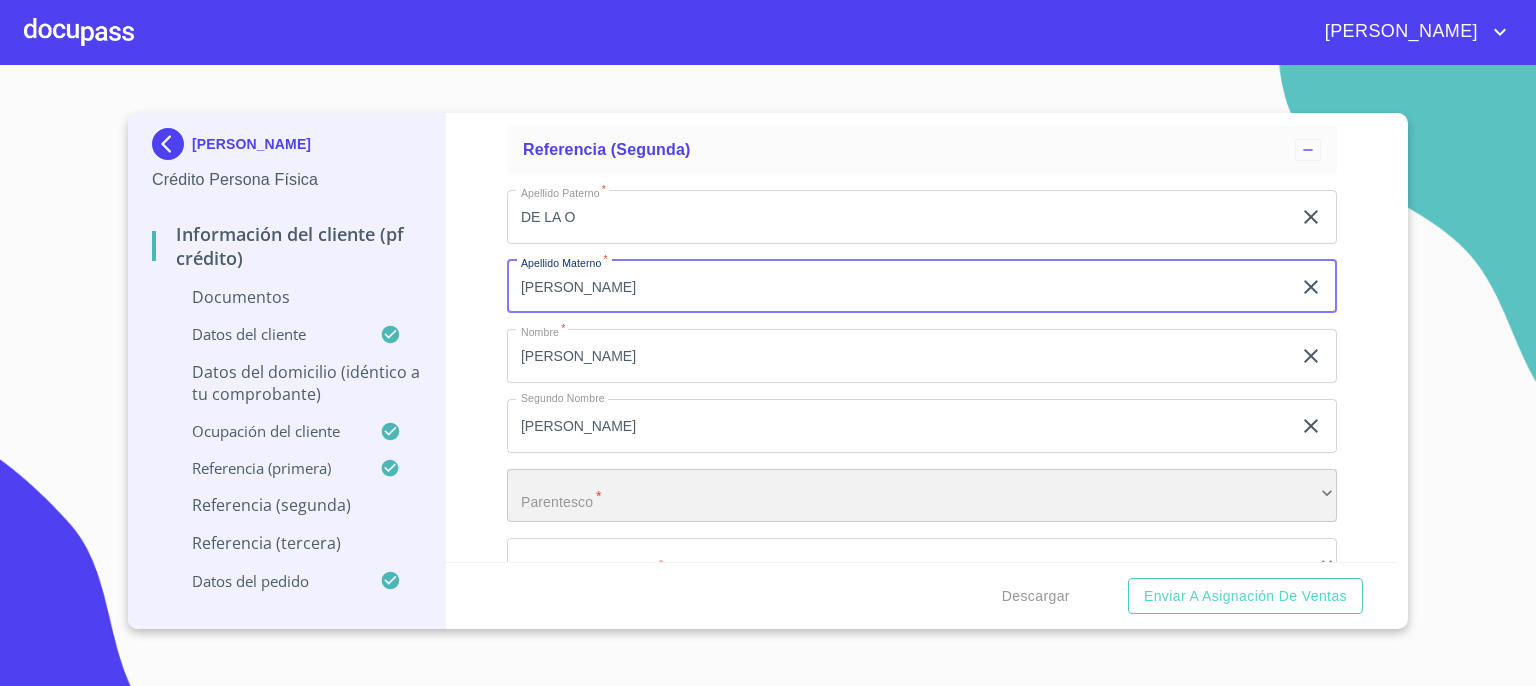 click on "​" at bounding box center [922, 496] 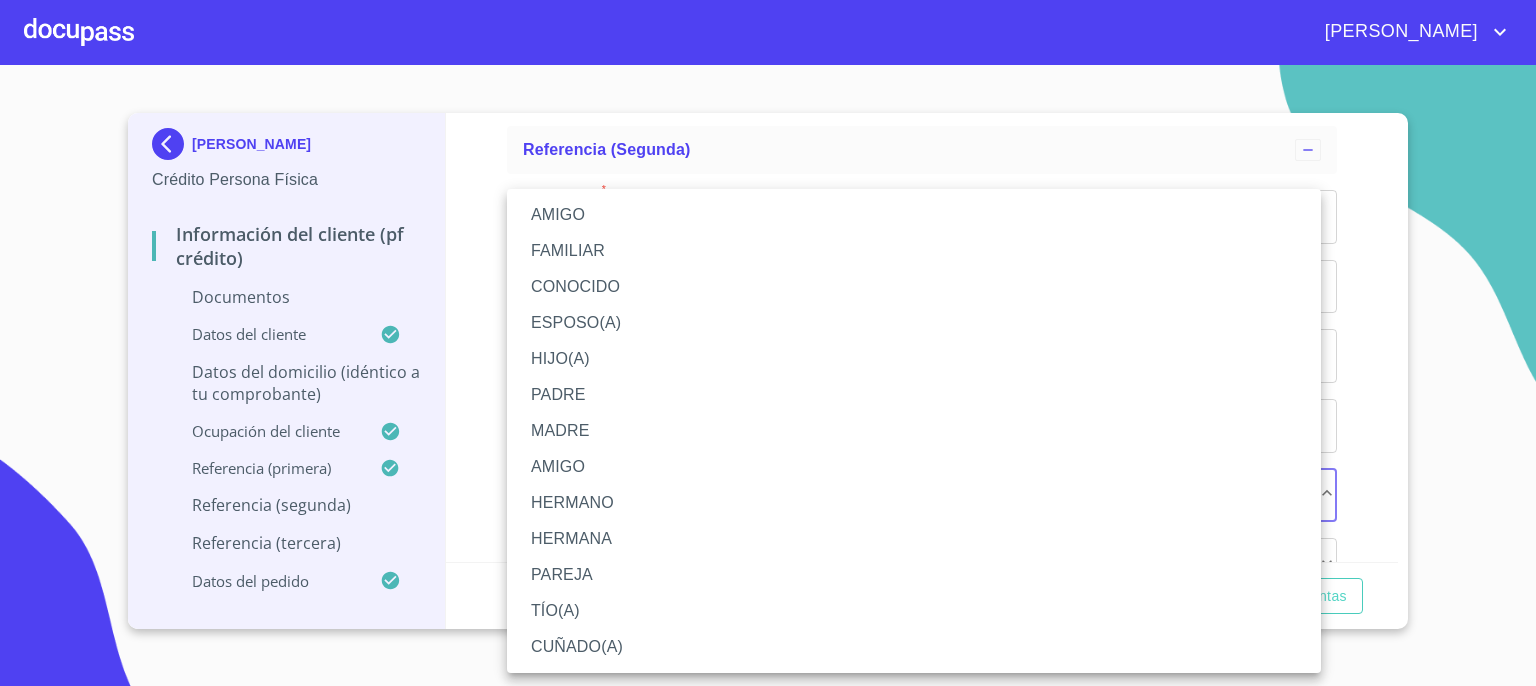 click on "AMIGO" at bounding box center [914, 215] 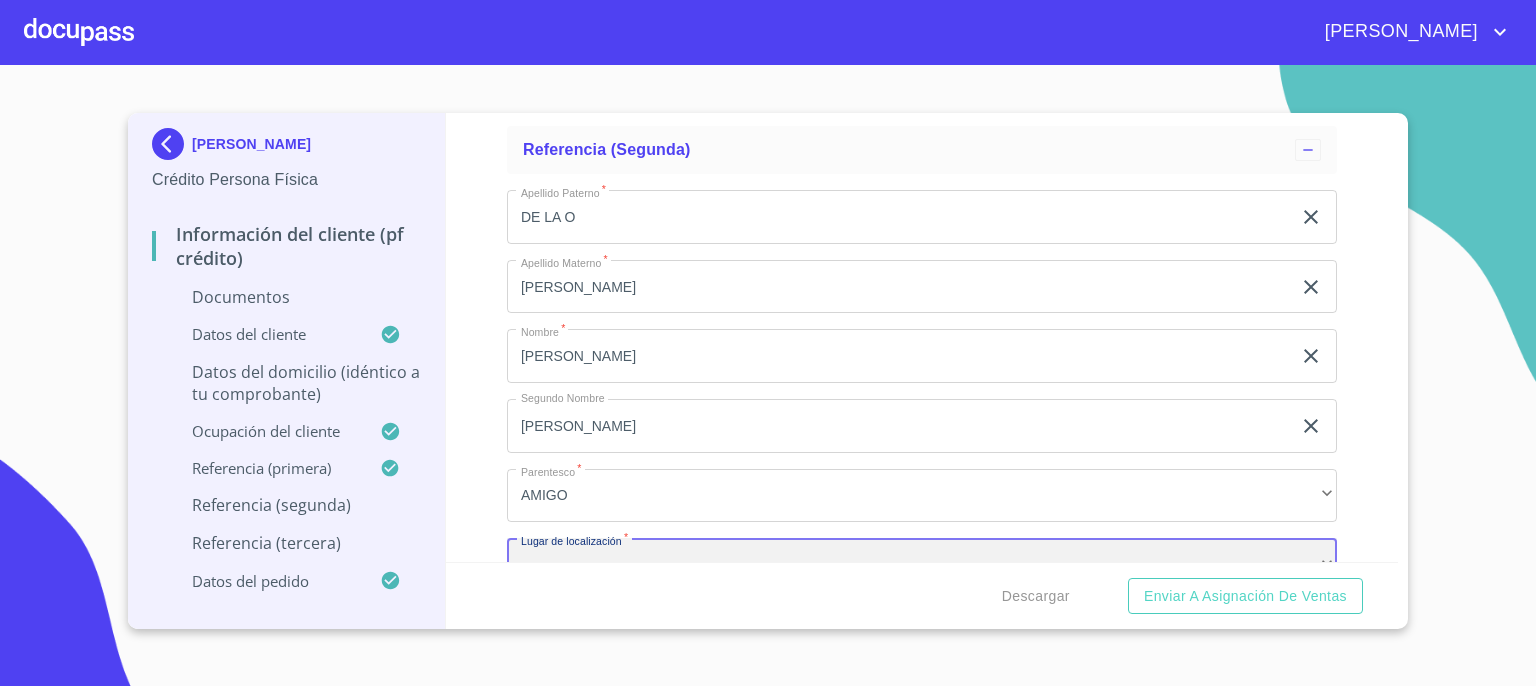 click on "​" at bounding box center [922, 565] 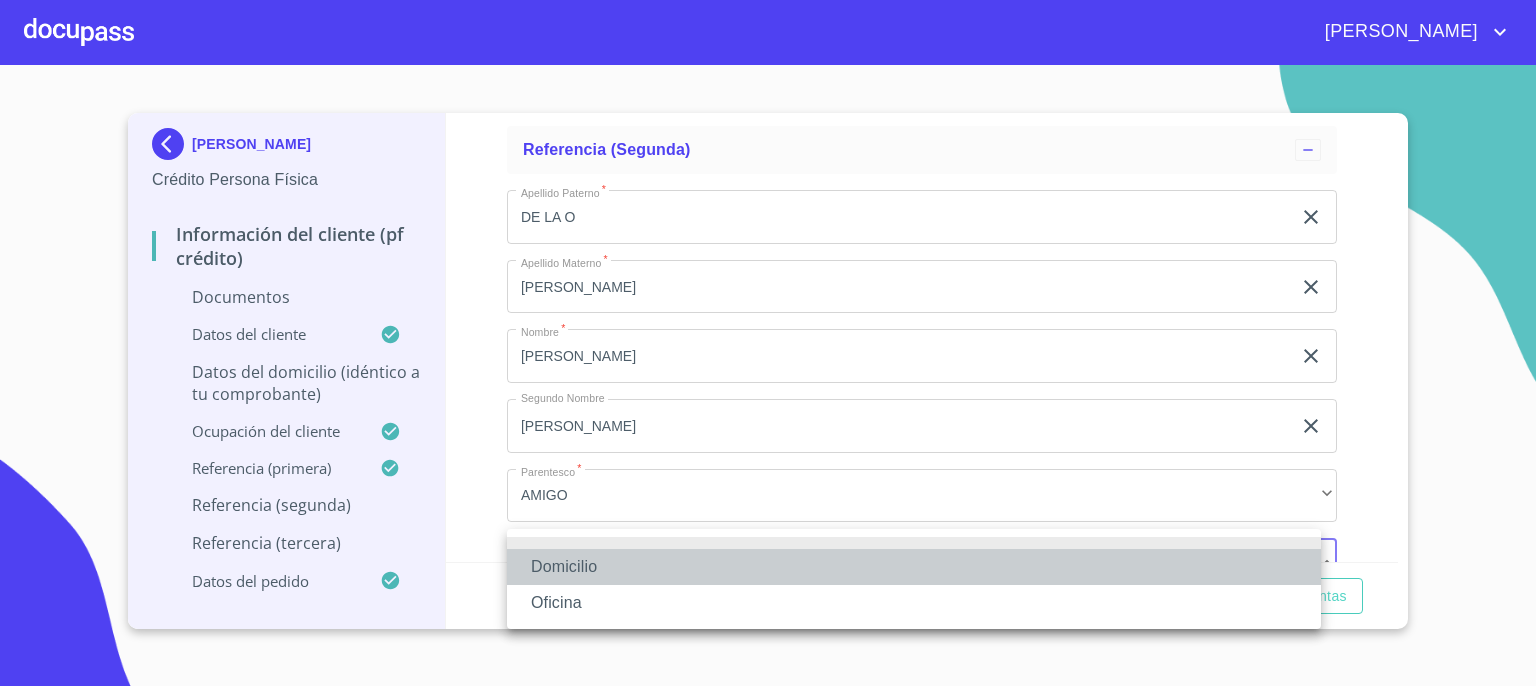 click on "Domicilio" at bounding box center [914, 567] 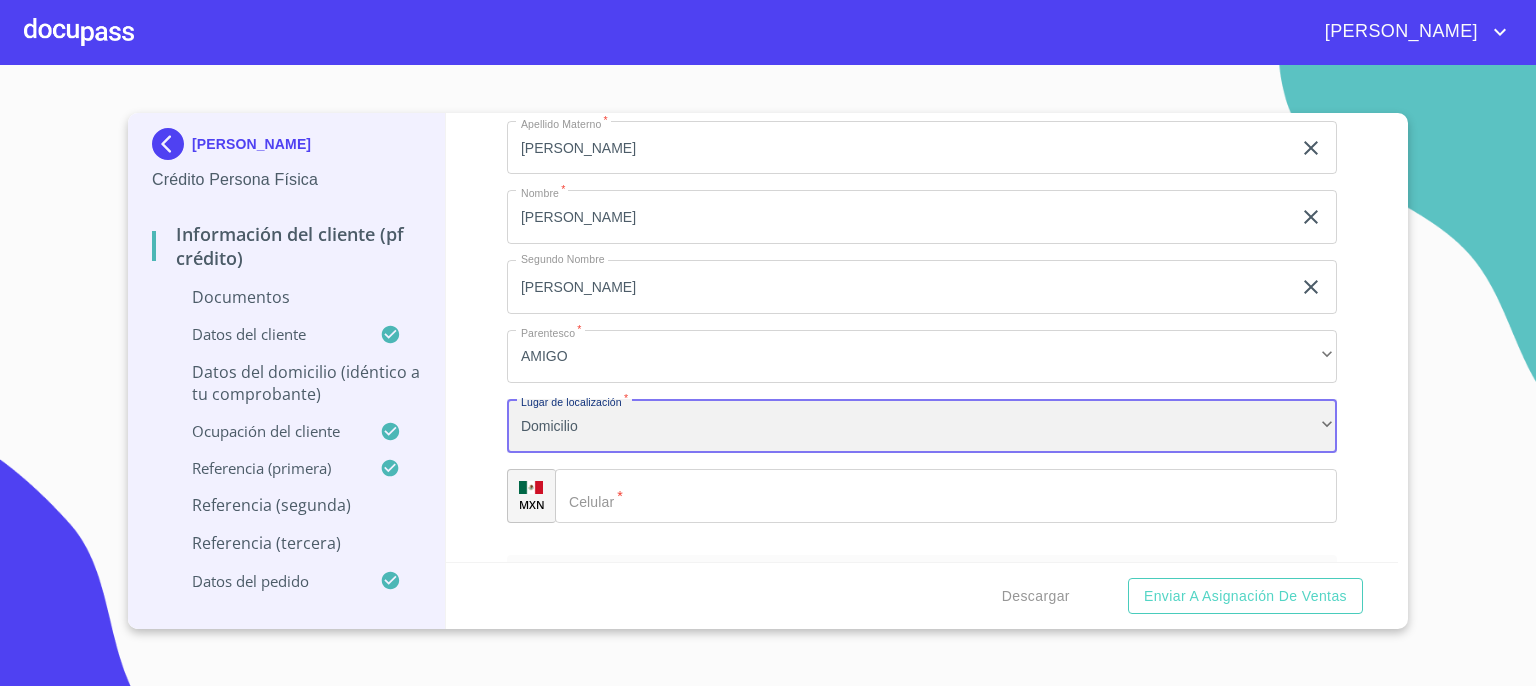 scroll, scrollTop: 10157, scrollLeft: 0, axis: vertical 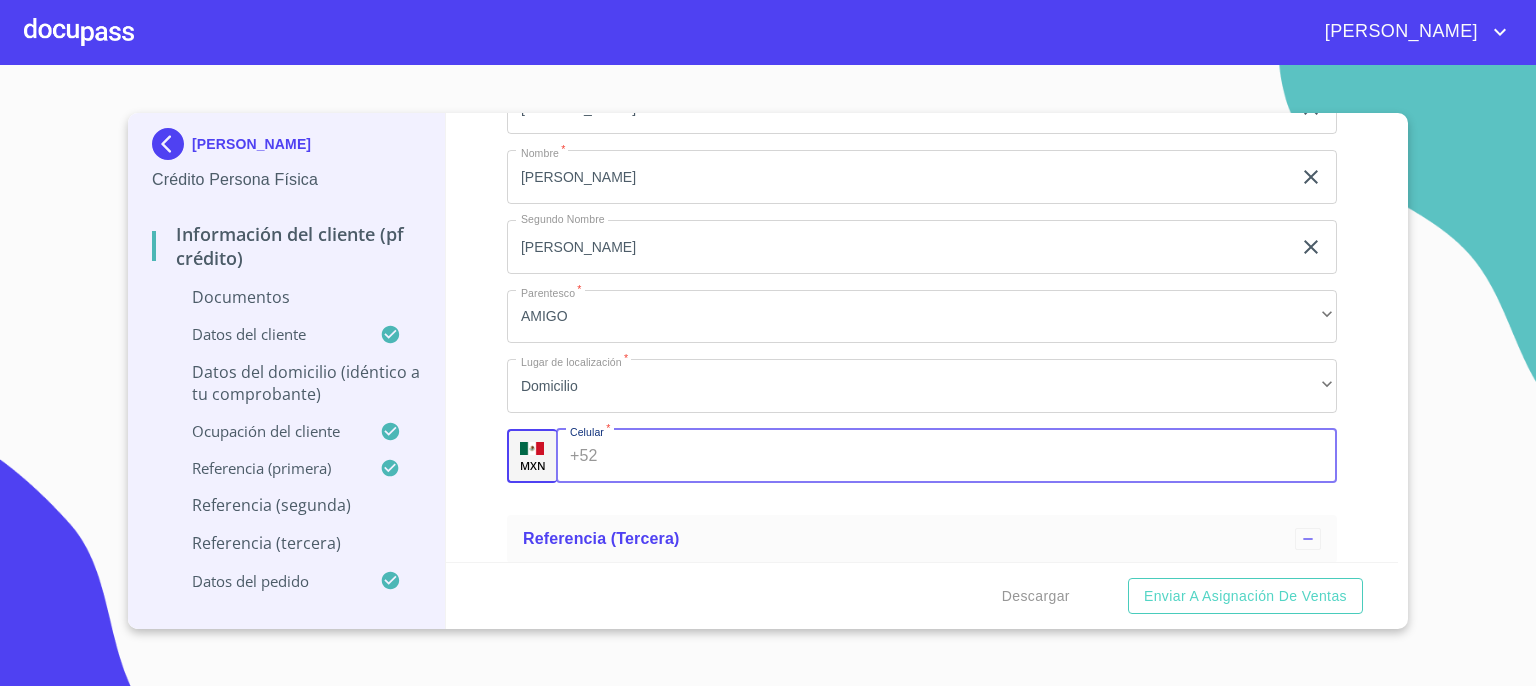 click on "Documento de identificación.   *" at bounding box center [971, 456] 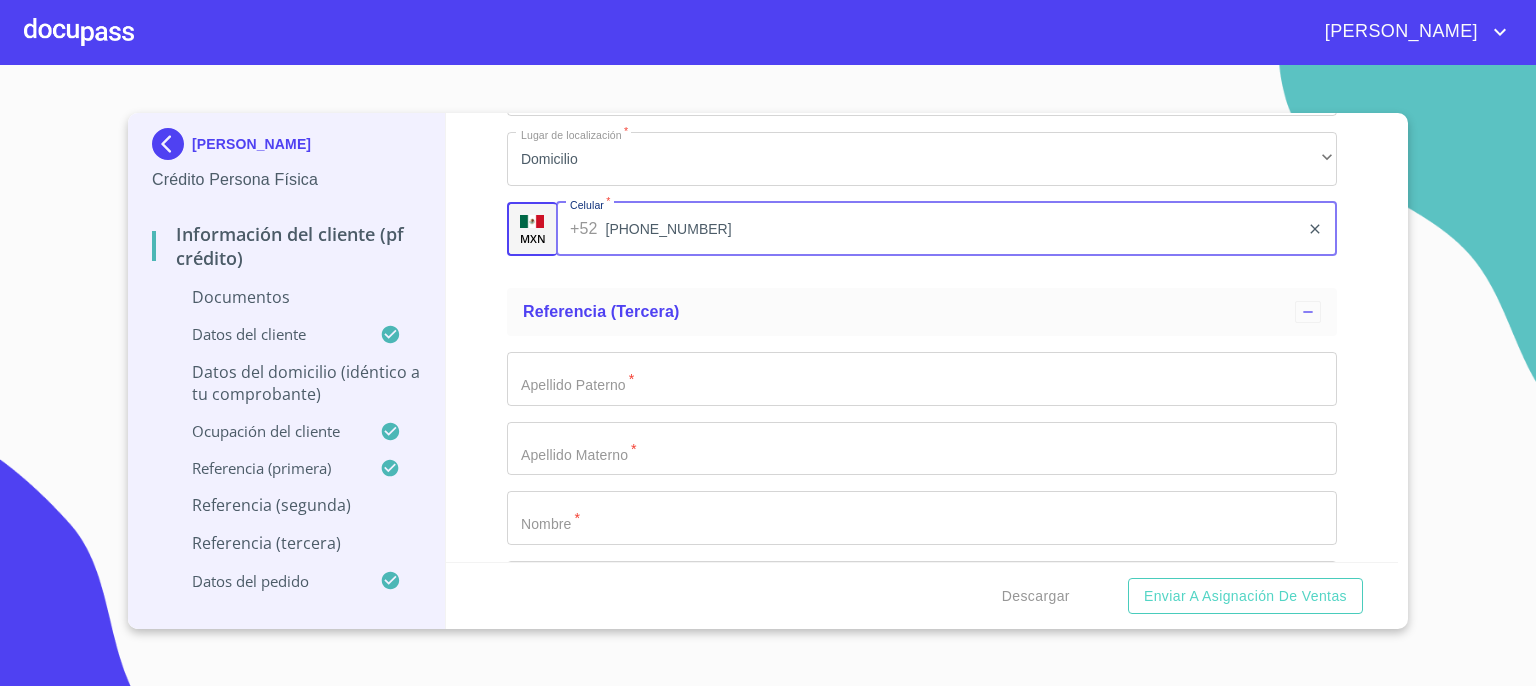 scroll, scrollTop: 10397, scrollLeft: 0, axis: vertical 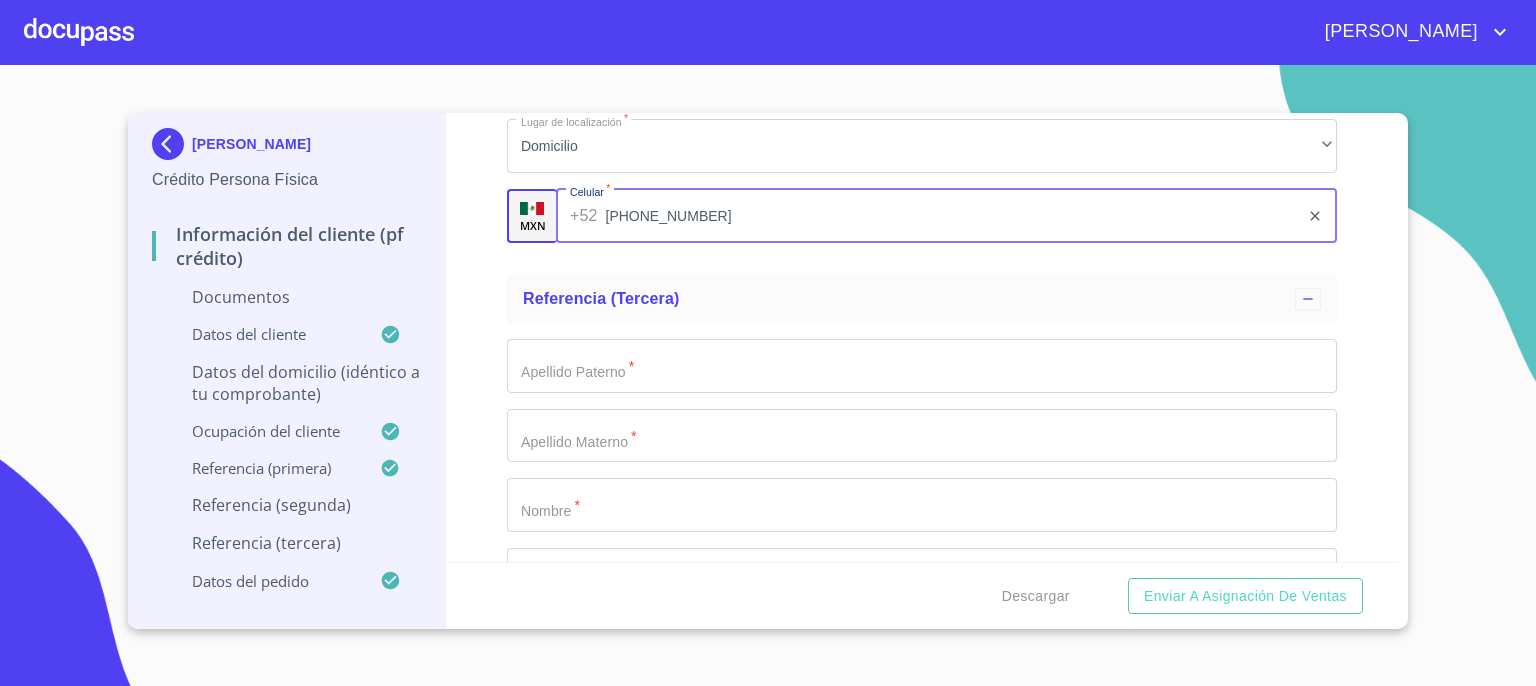 type on "[PHONE_NUMBER]" 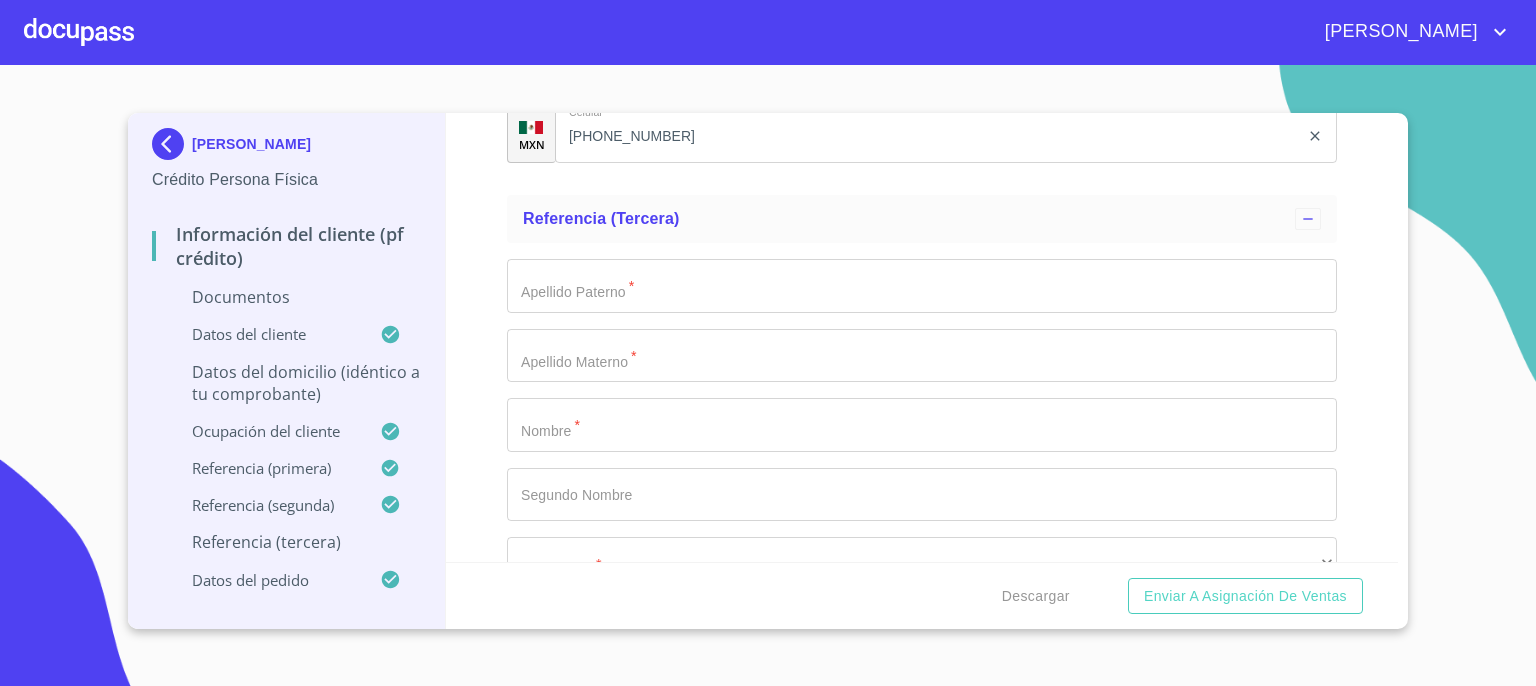scroll, scrollTop: 10517, scrollLeft: 0, axis: vertical 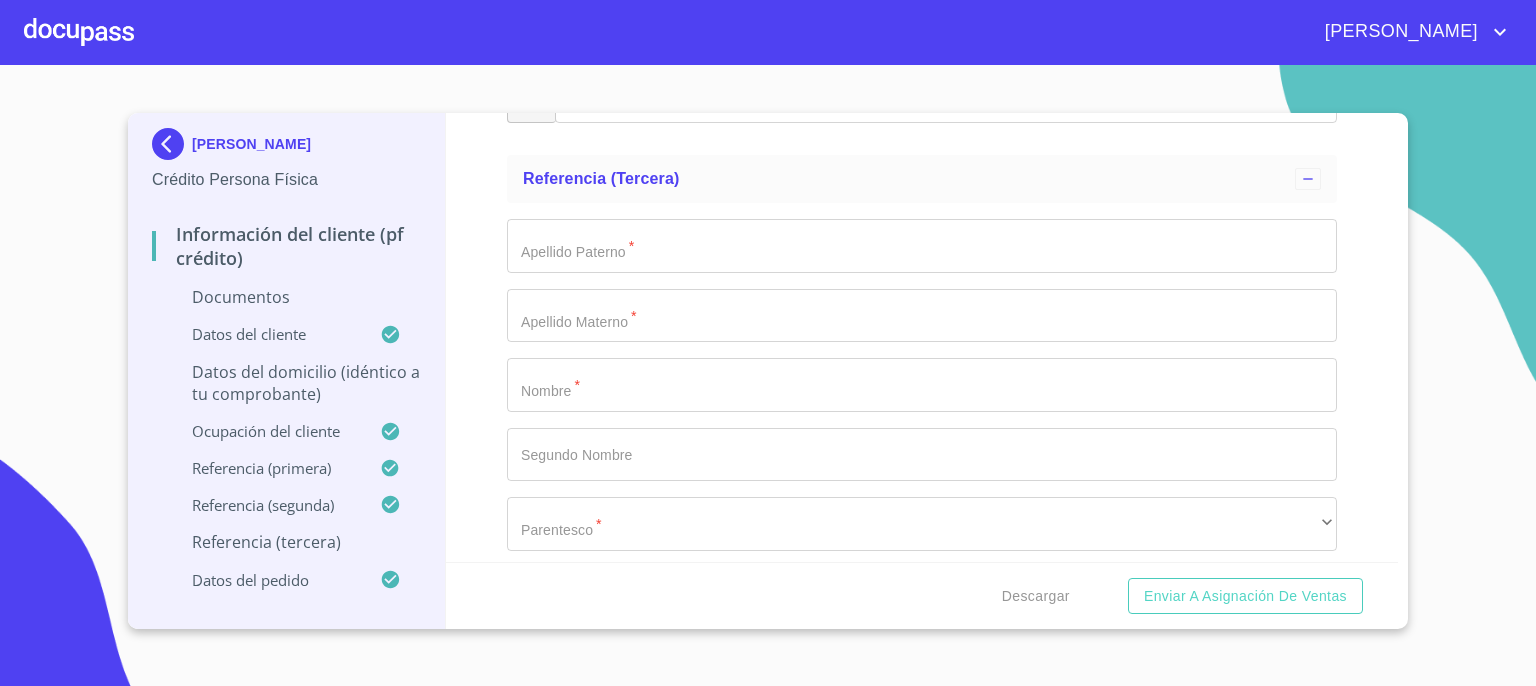 click on "Documento de identificación.   *" at bounding box center (899, -4483) 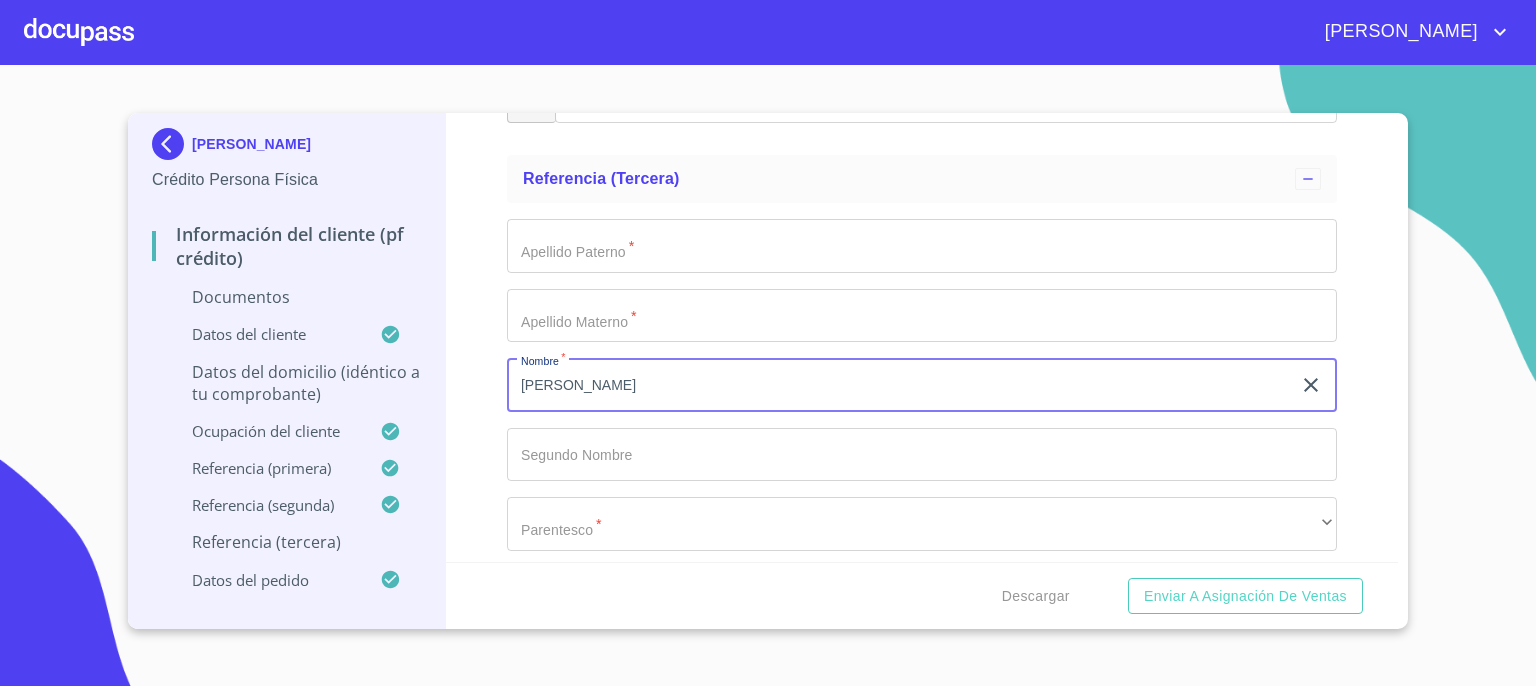 type on "[PERSON_NAME]" 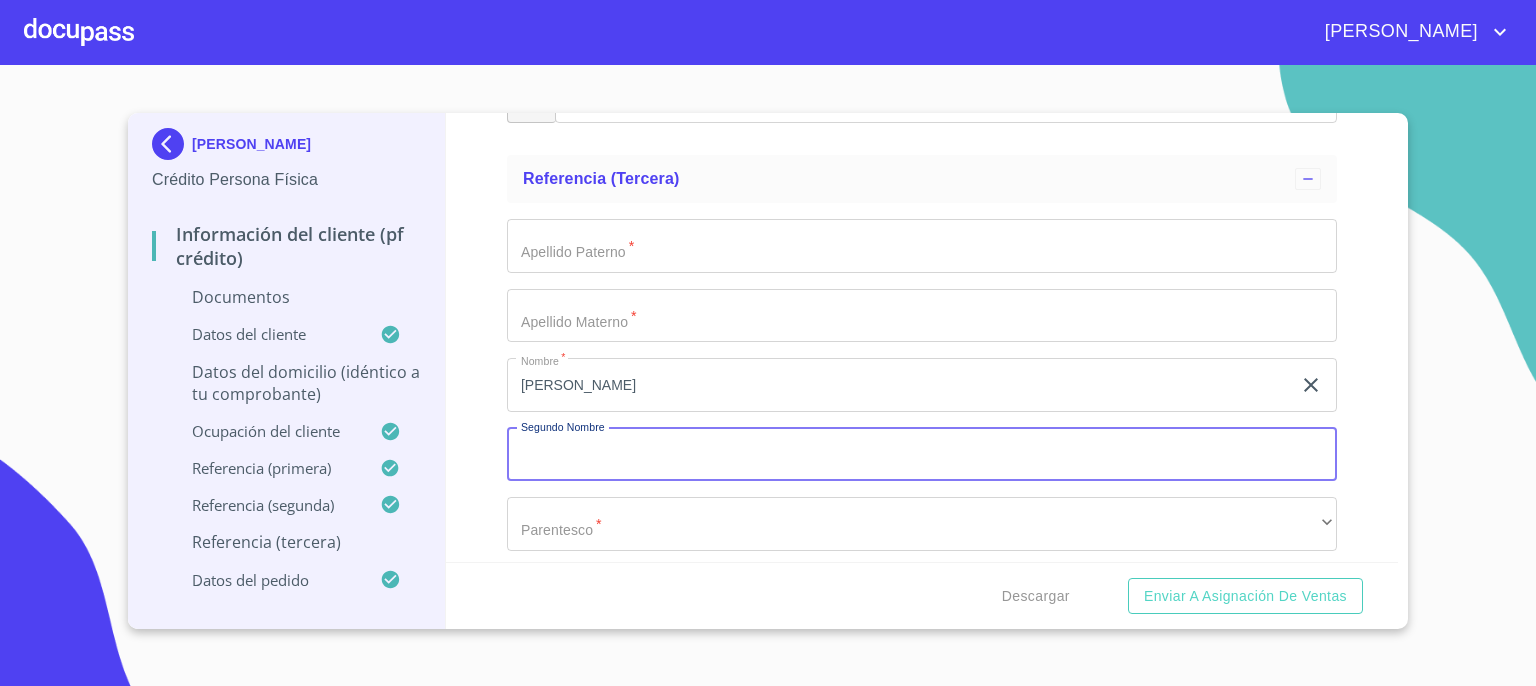 click on "Documento de identificación.   *" at bounding box center (922, 455) 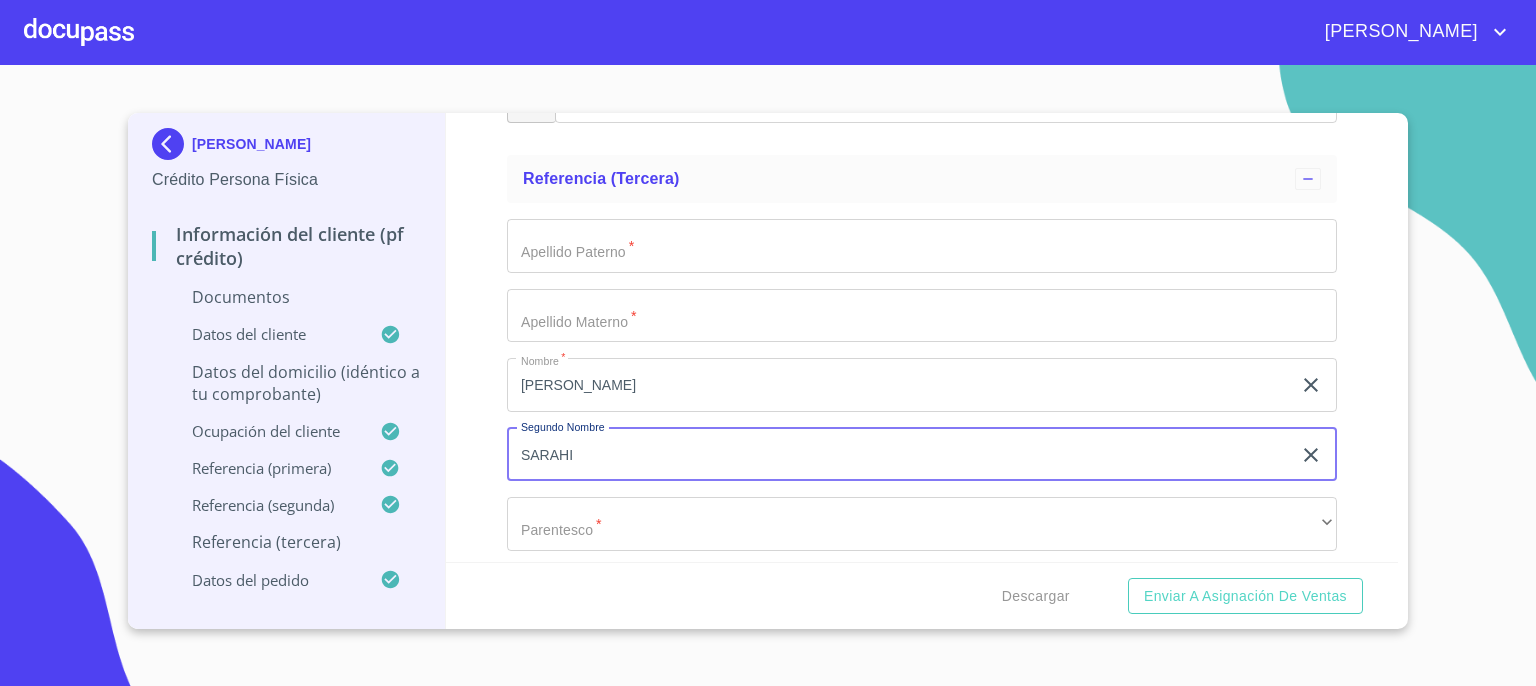 type on "SARAHI" 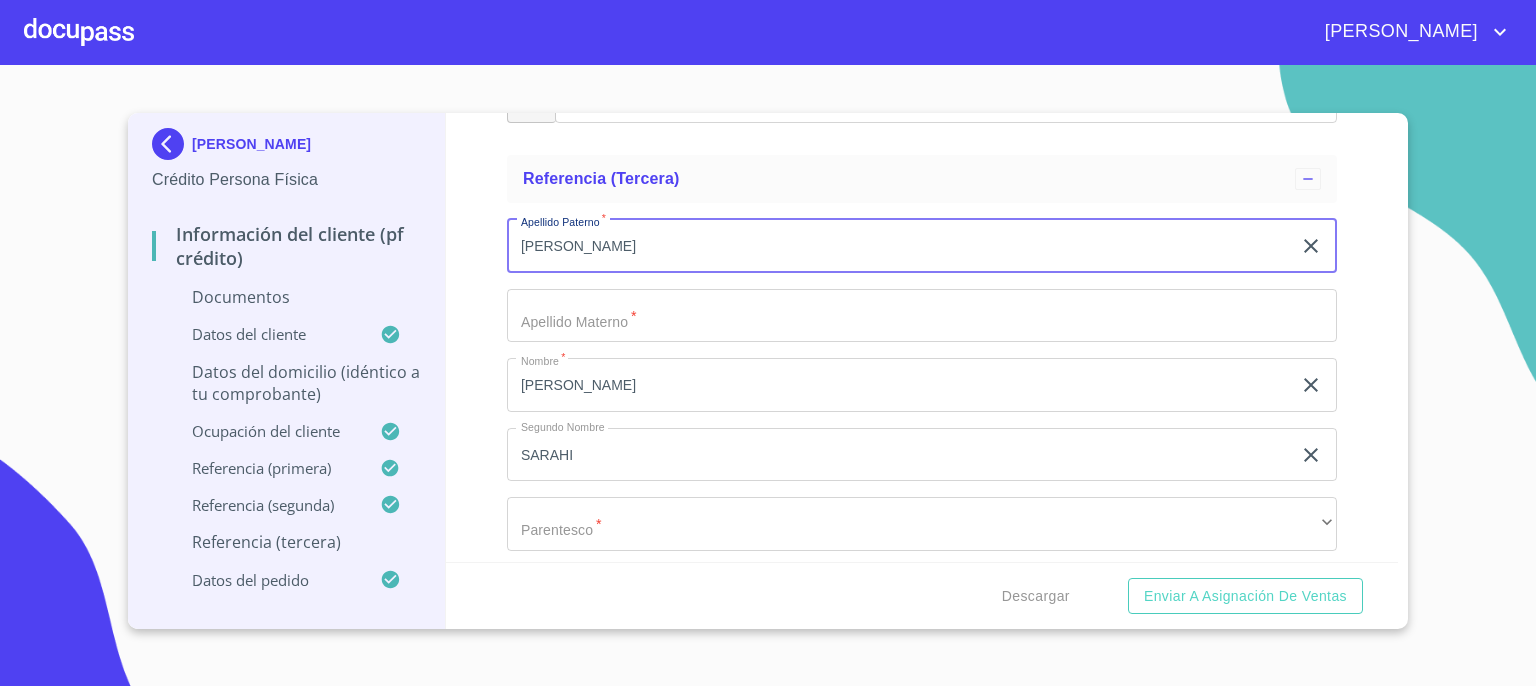 type on "[PERSON_NAME]" 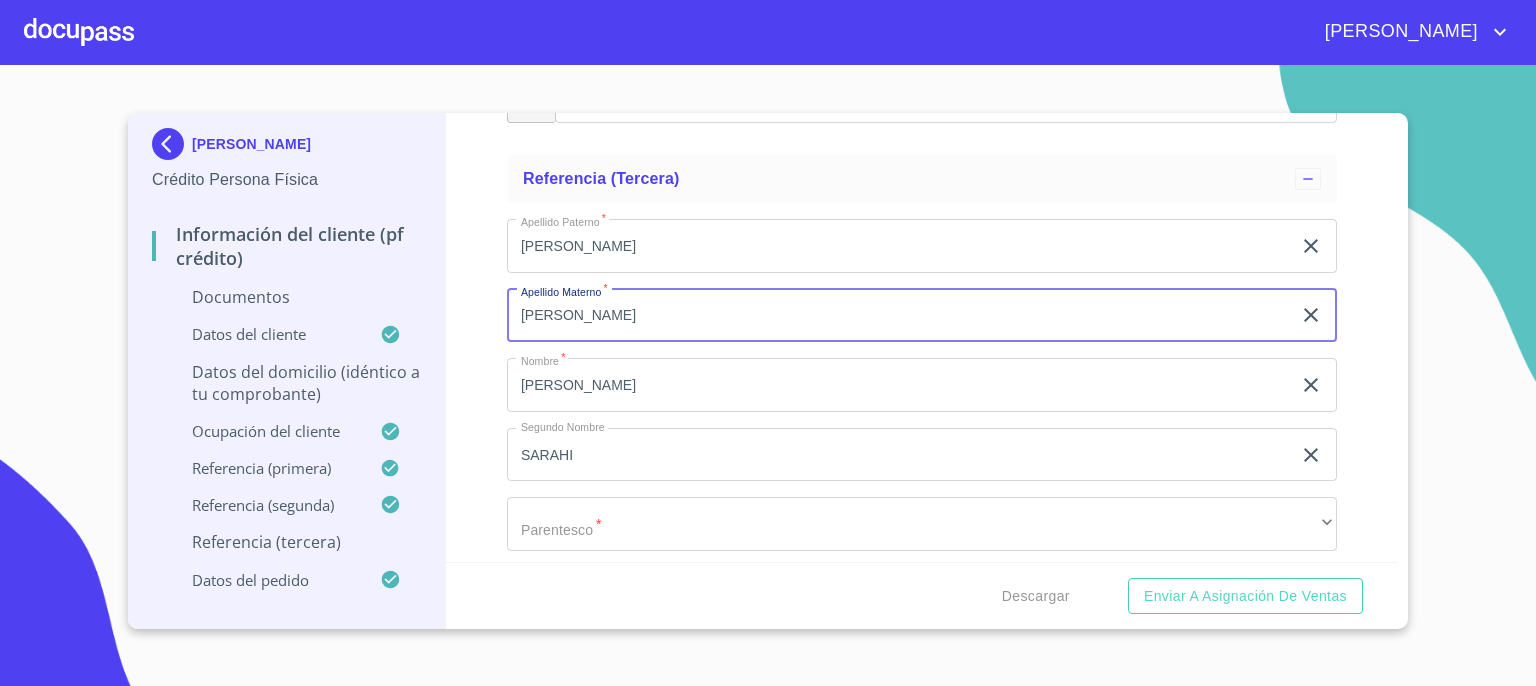 type on "[PERSON_NAME]" 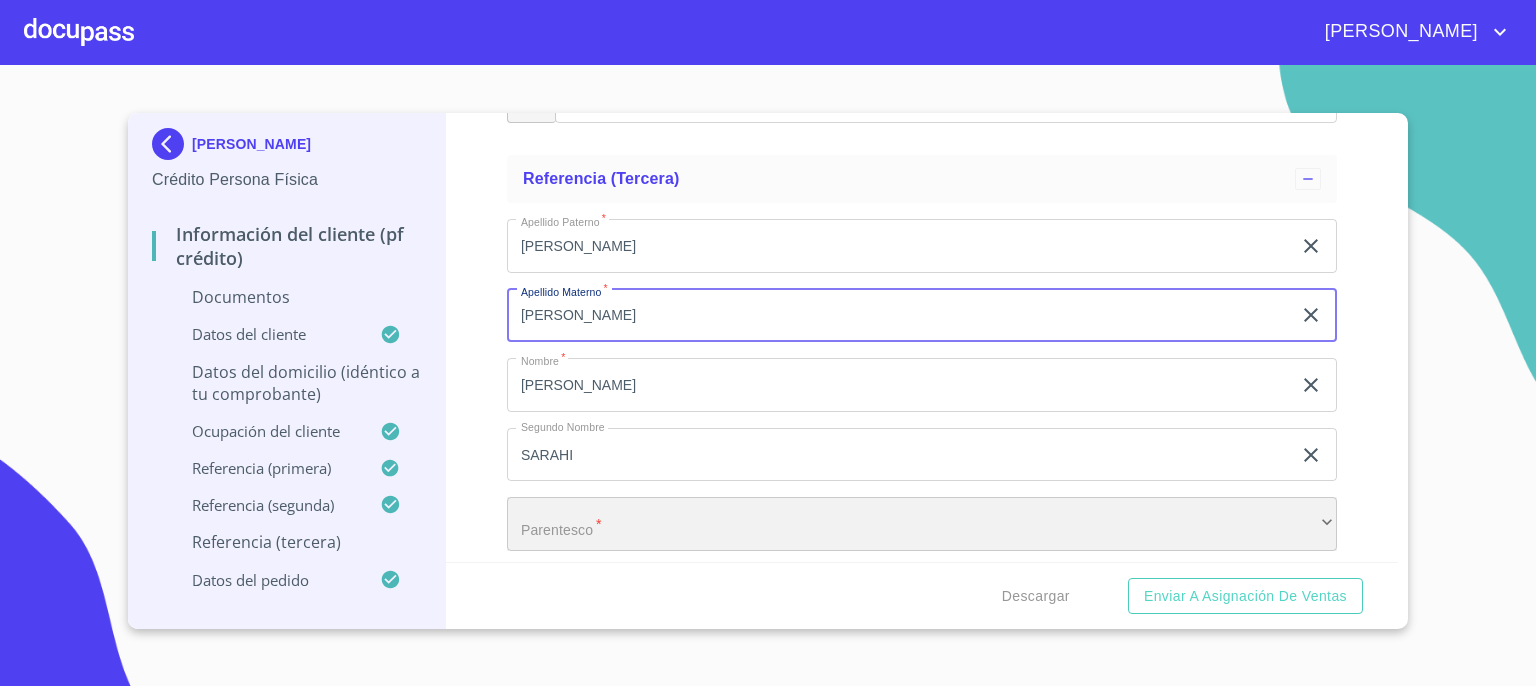 click on "​" at bounding box center (922, 524) 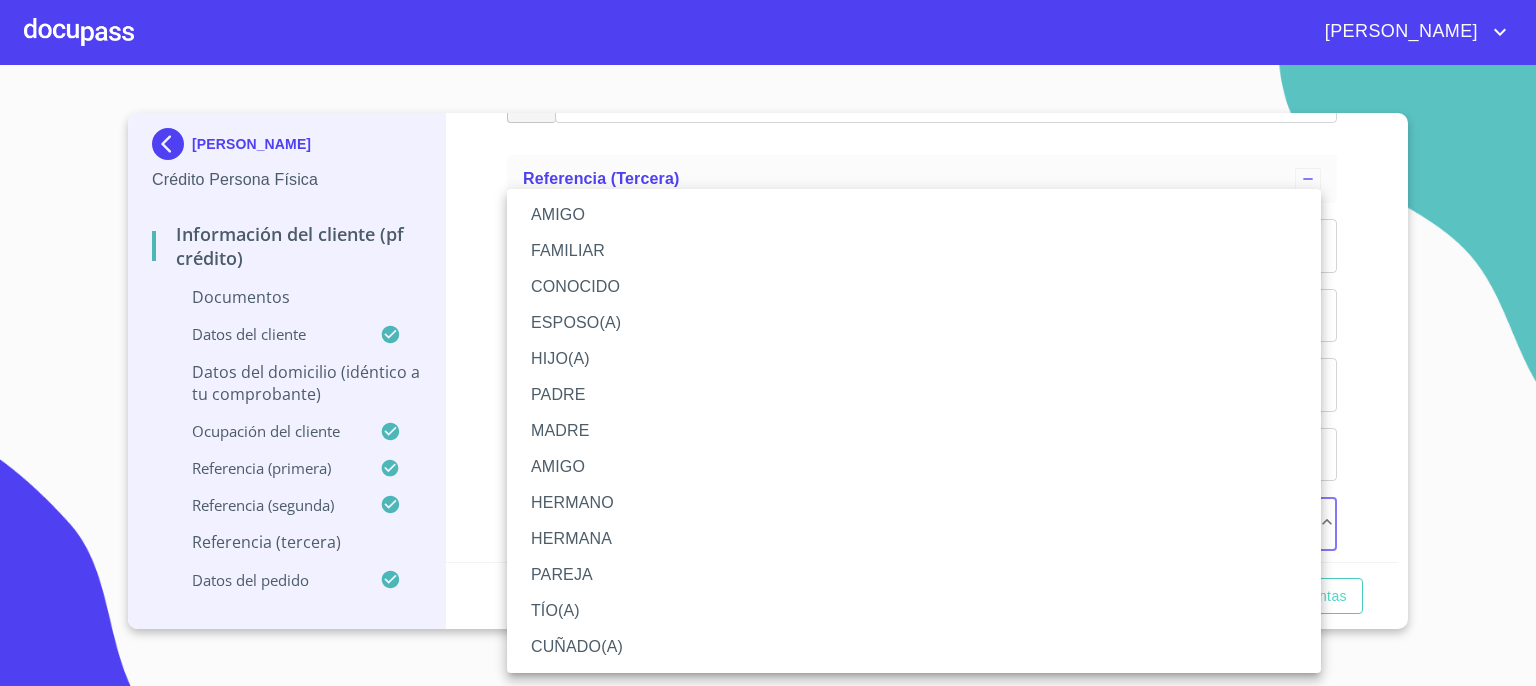 click on "FAMILIAR" at bounding box center [914, 251] 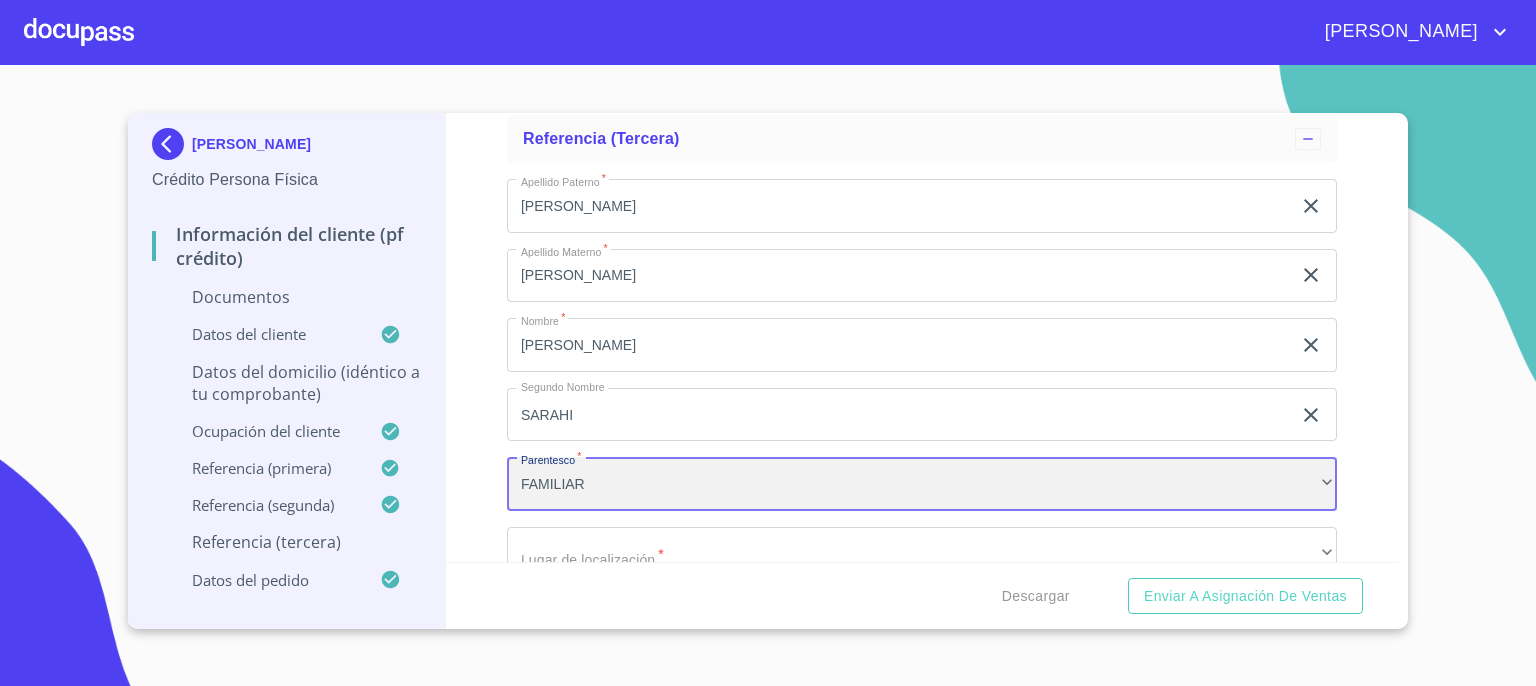 scroll, scrollTop: 10717, scrollLeft: 0, axis: vertical 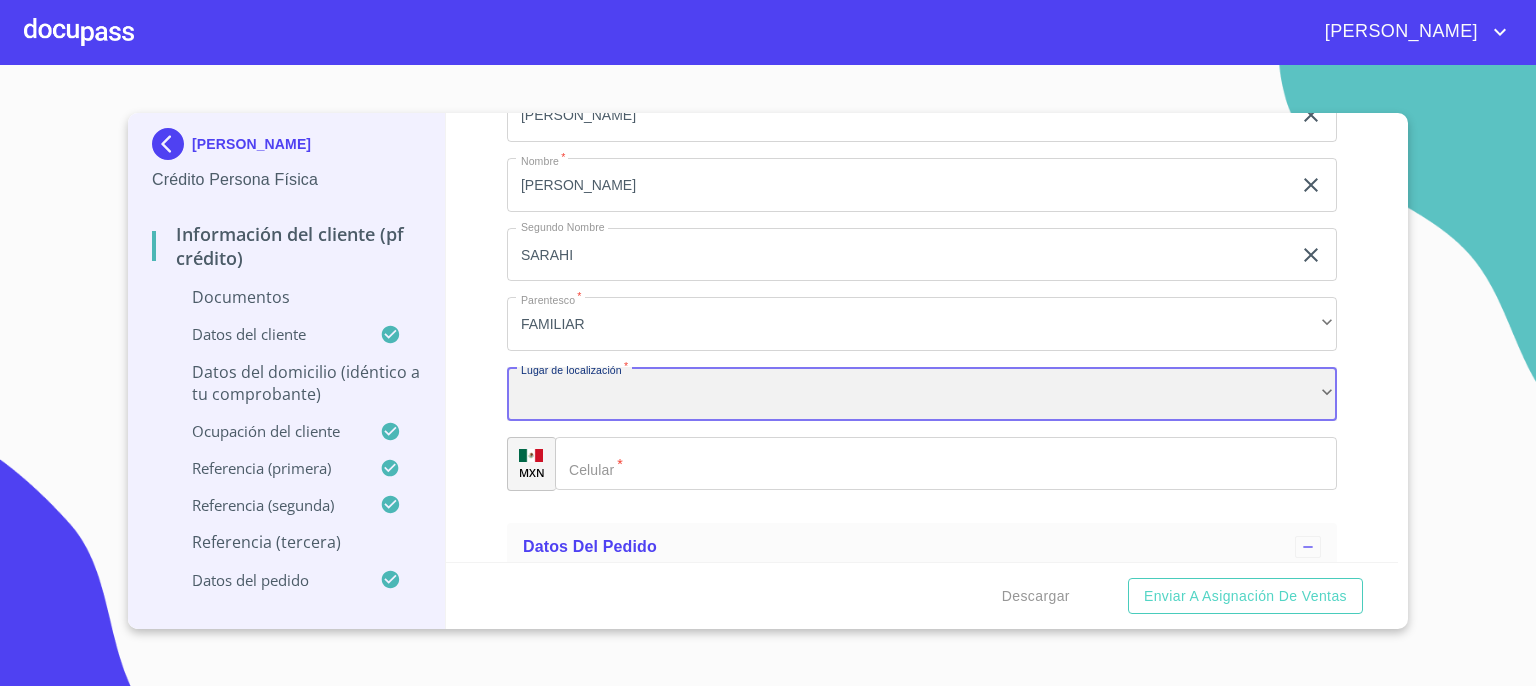 click on "​" at bounding box center [922, 394] 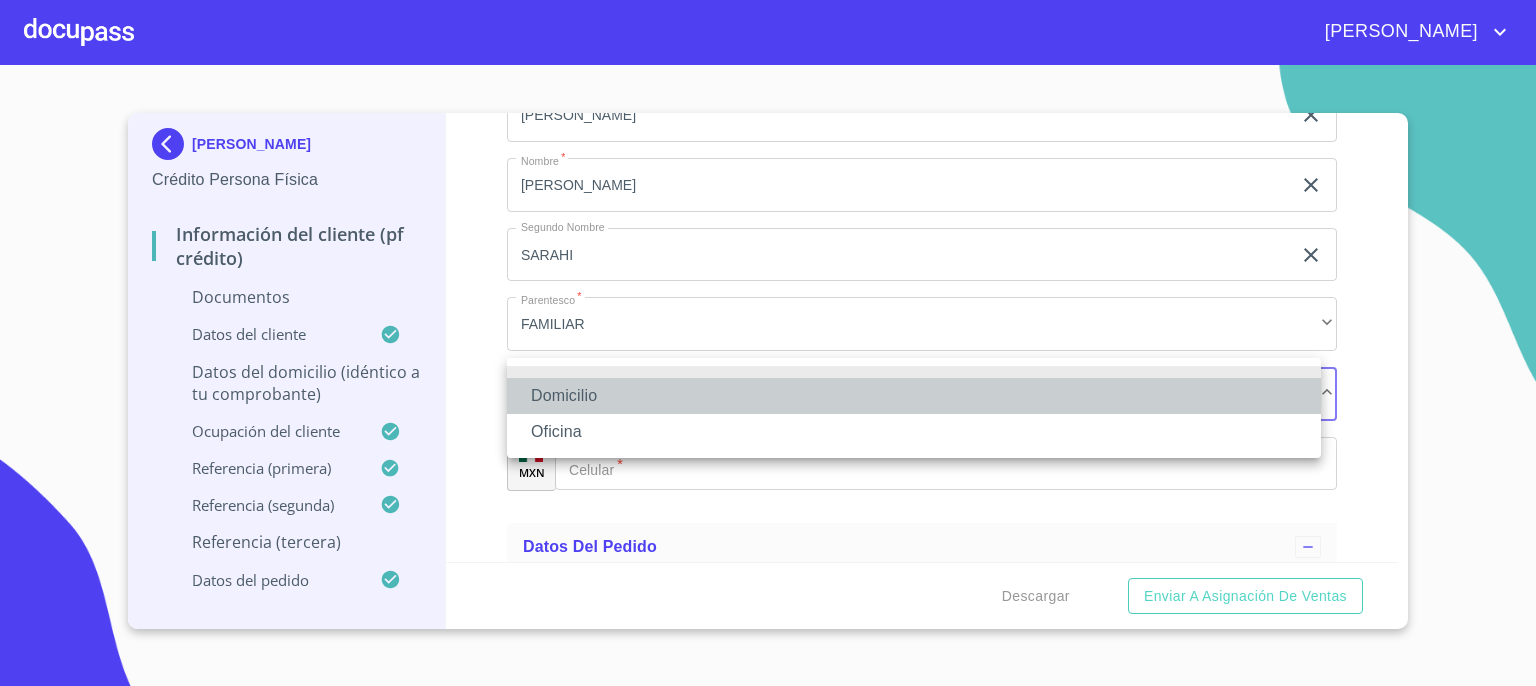 click on "Domicilio" at bounding box center [914, 396] 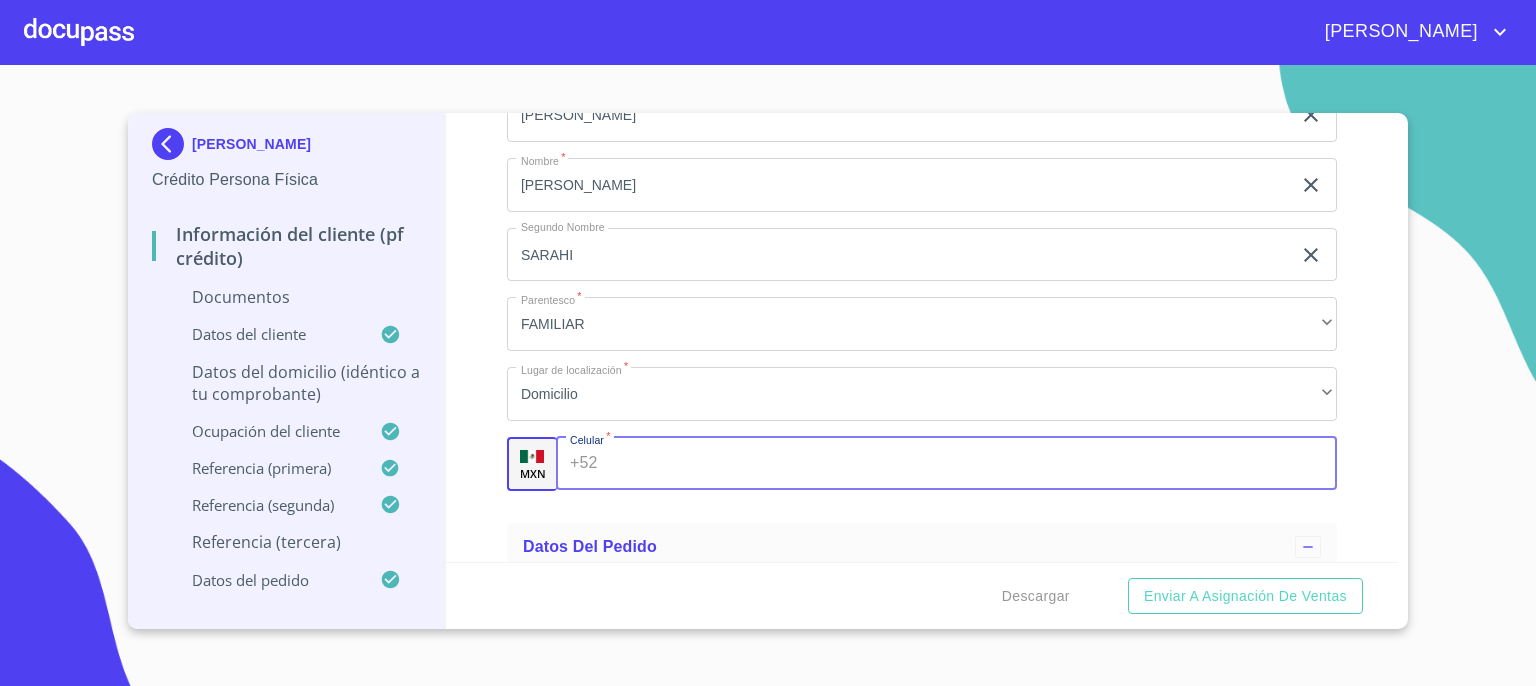 click on "Documento de identificación.   *" at bounding box center (971, 464) 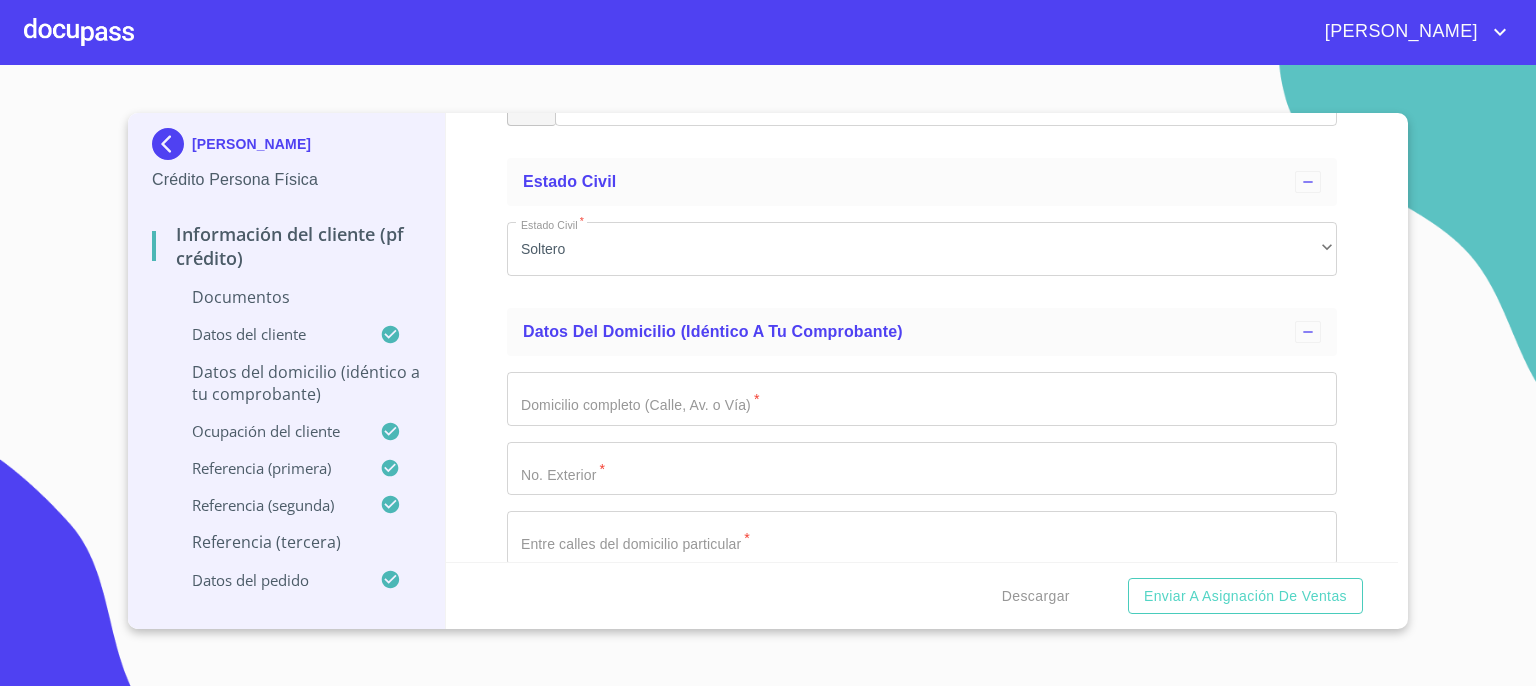 scroll, scrollTop: 6916, scrollLeft: 0, axis: vertical 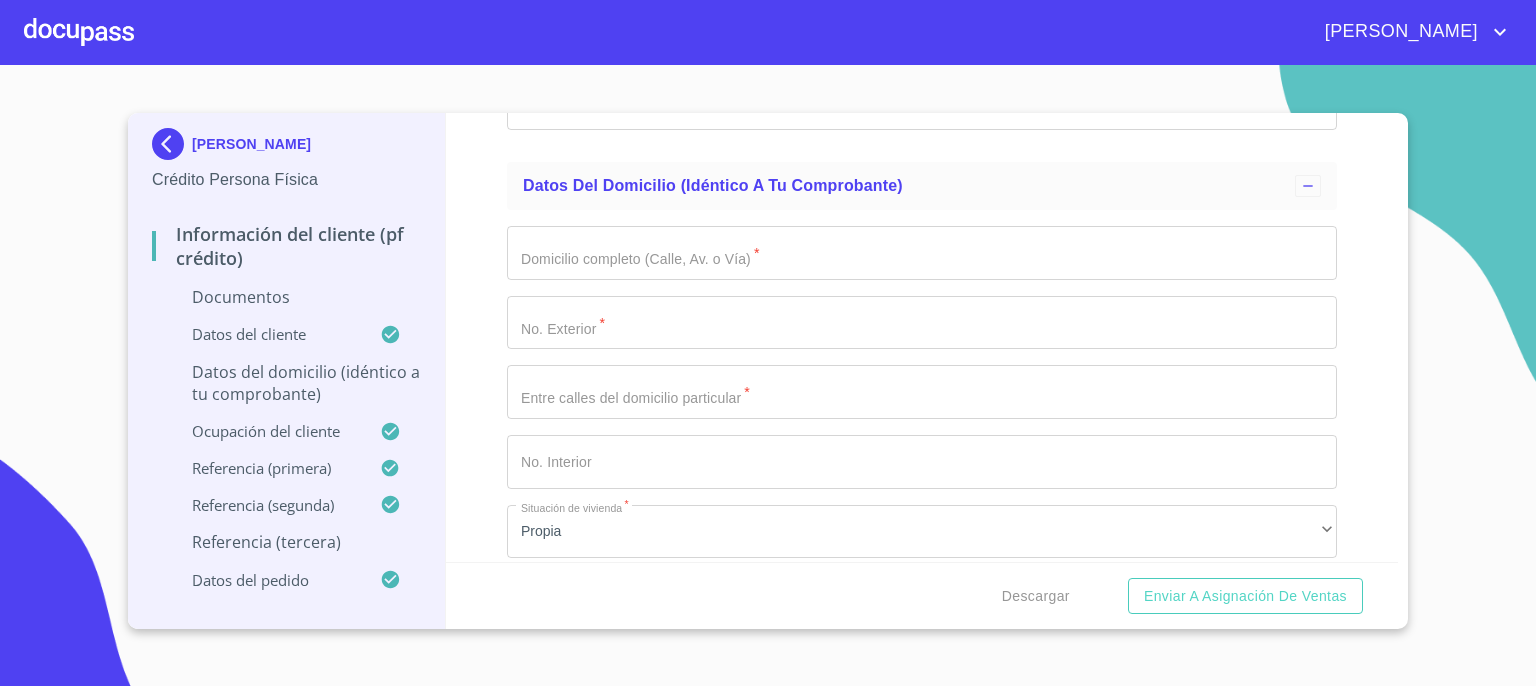 type on "[PHONE_NUMBER]" 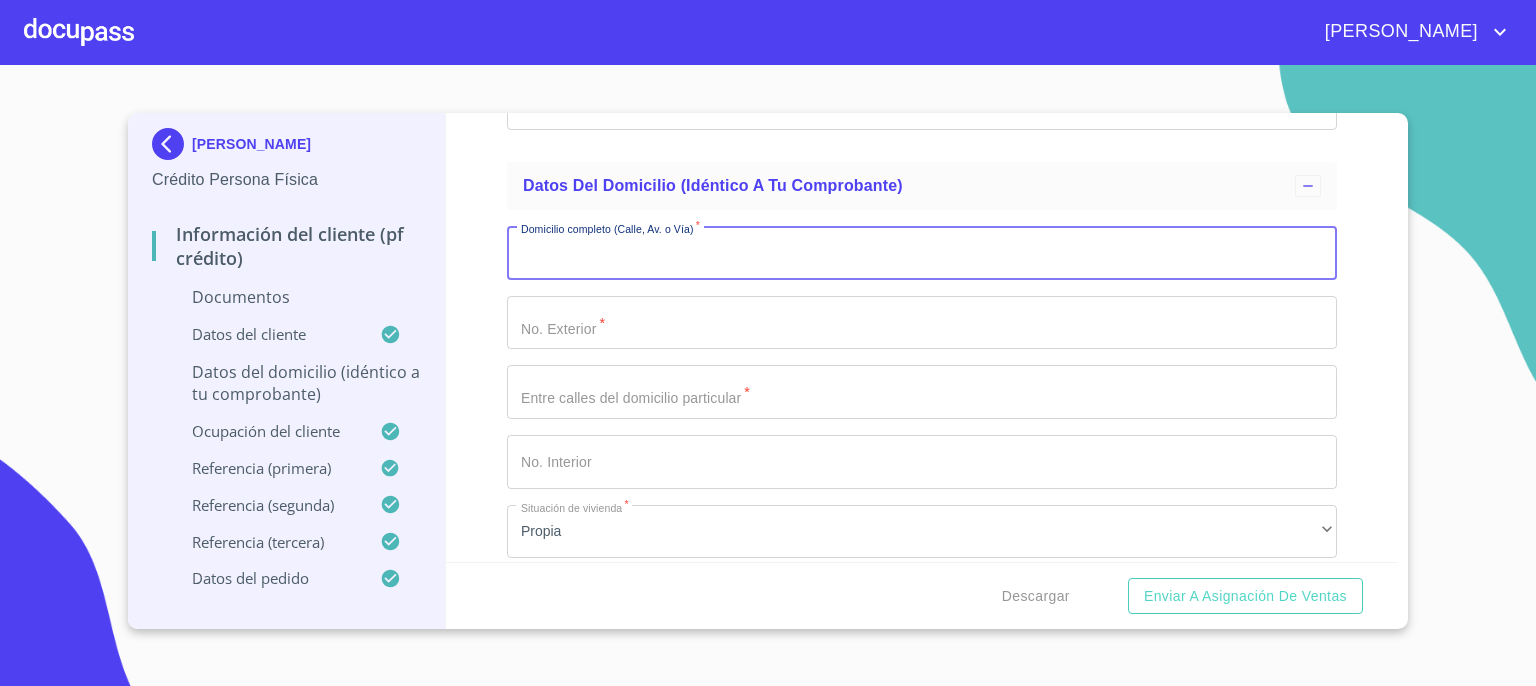 click on "Documento de identificación.   *" at bounding box center (922, 253) 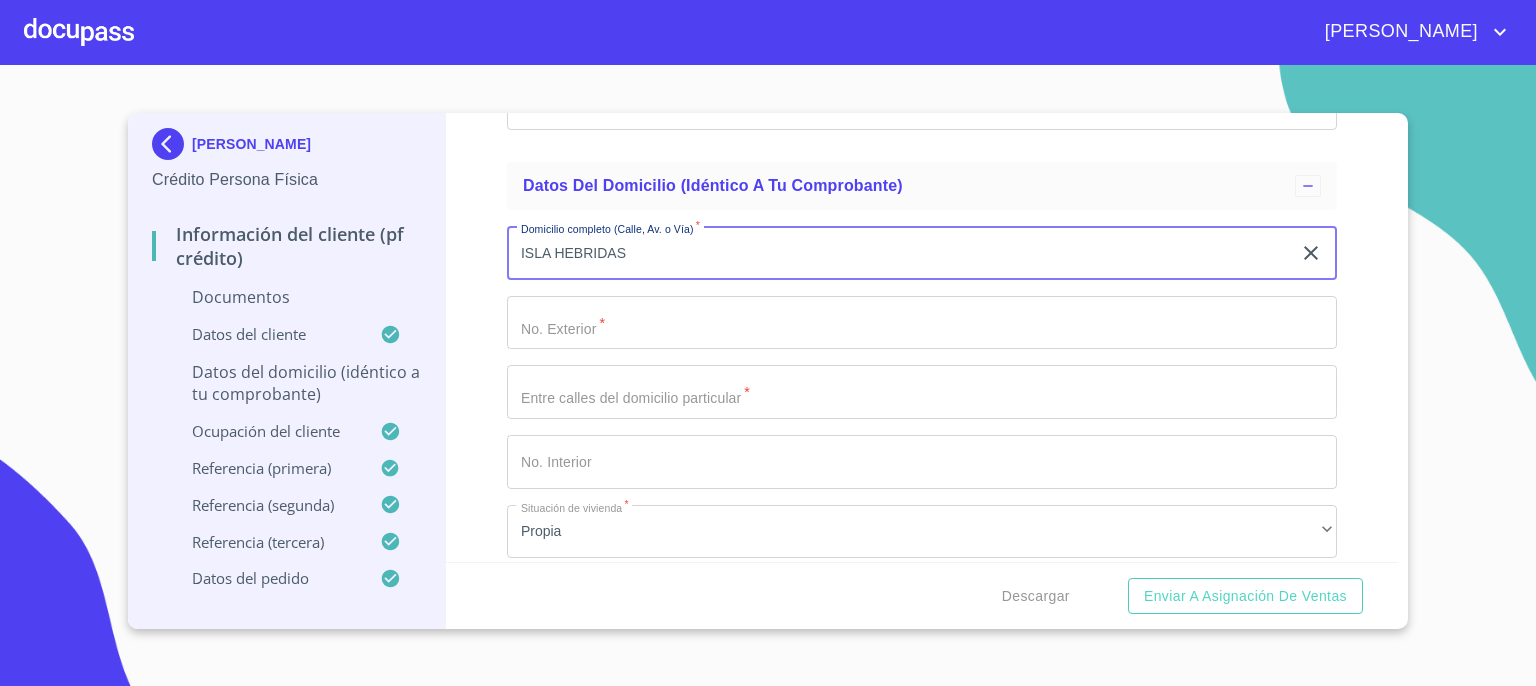 type on "ISLA HEBRIDAS" 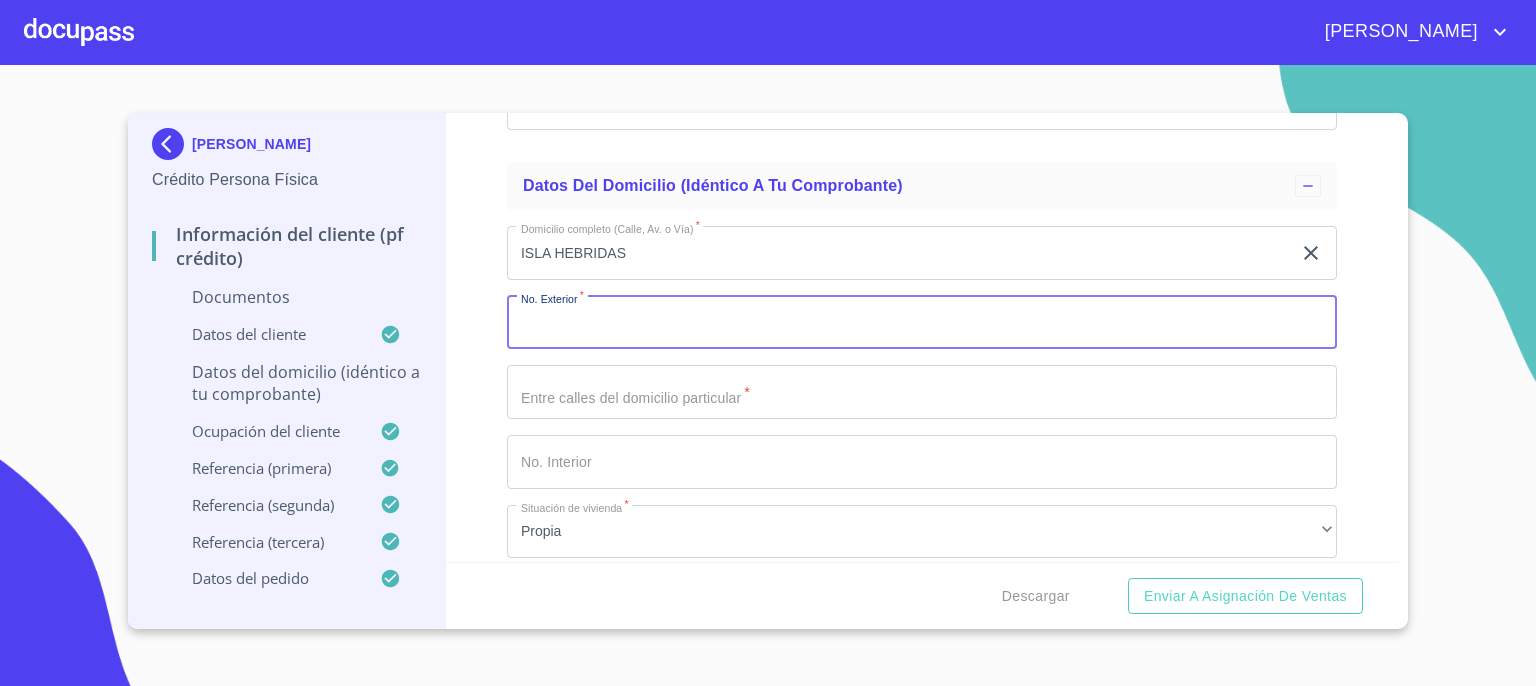click on "Documento de identificación.   *" at bounding box center (922, 323) 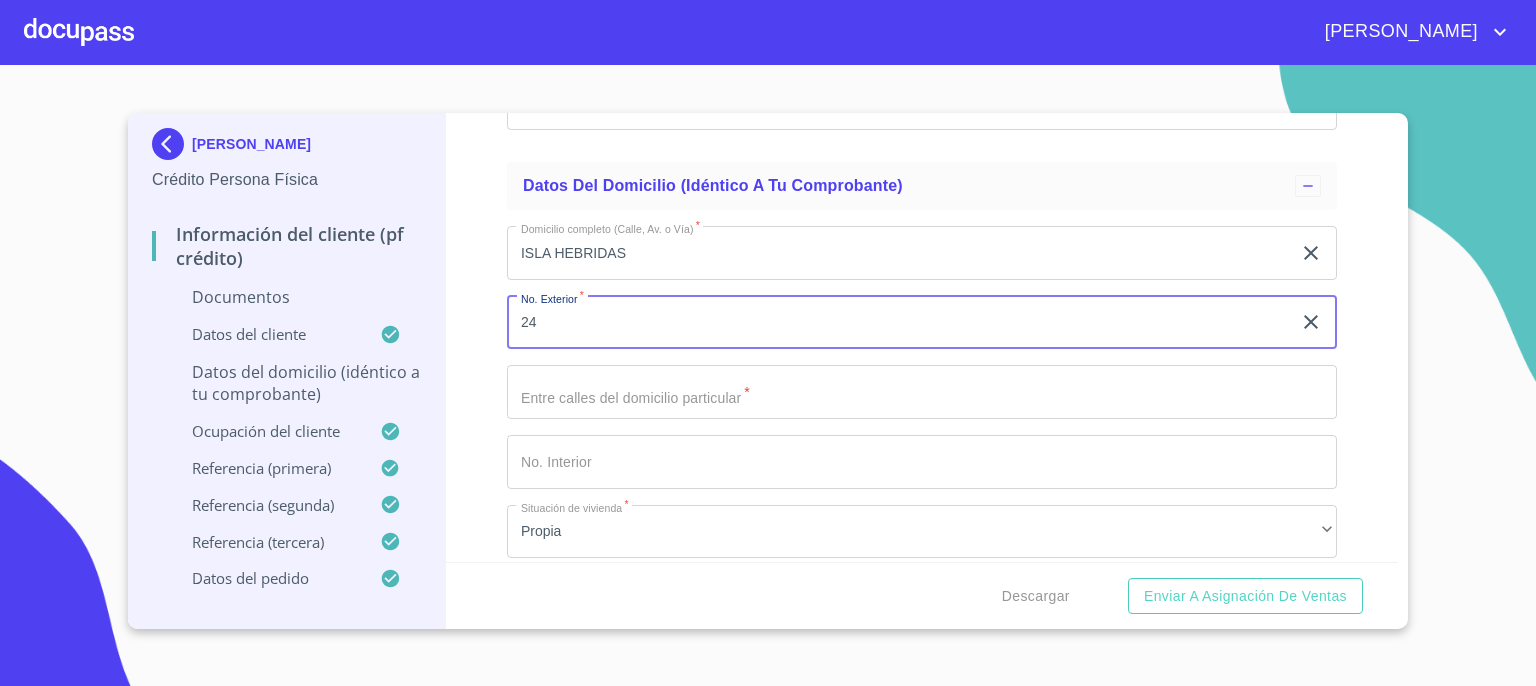 type on "2" 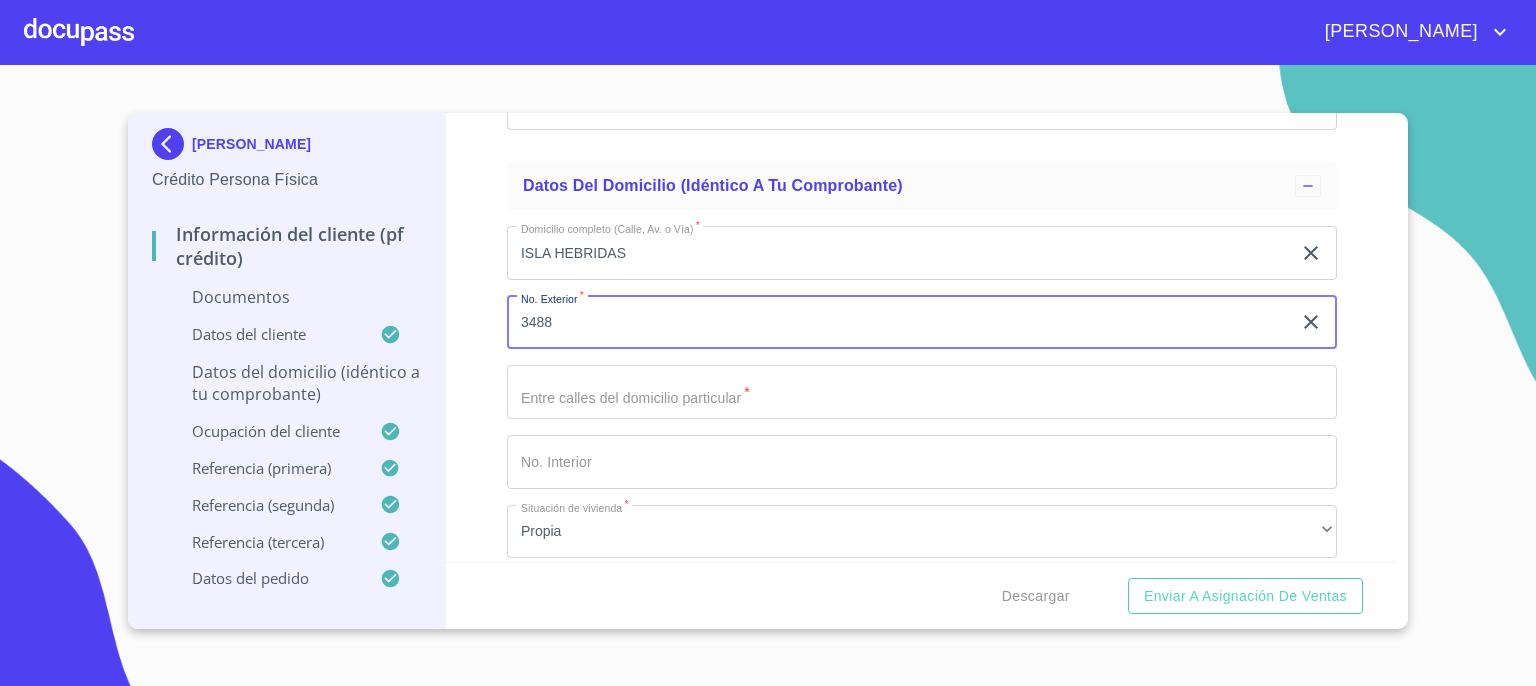 type on "3488" 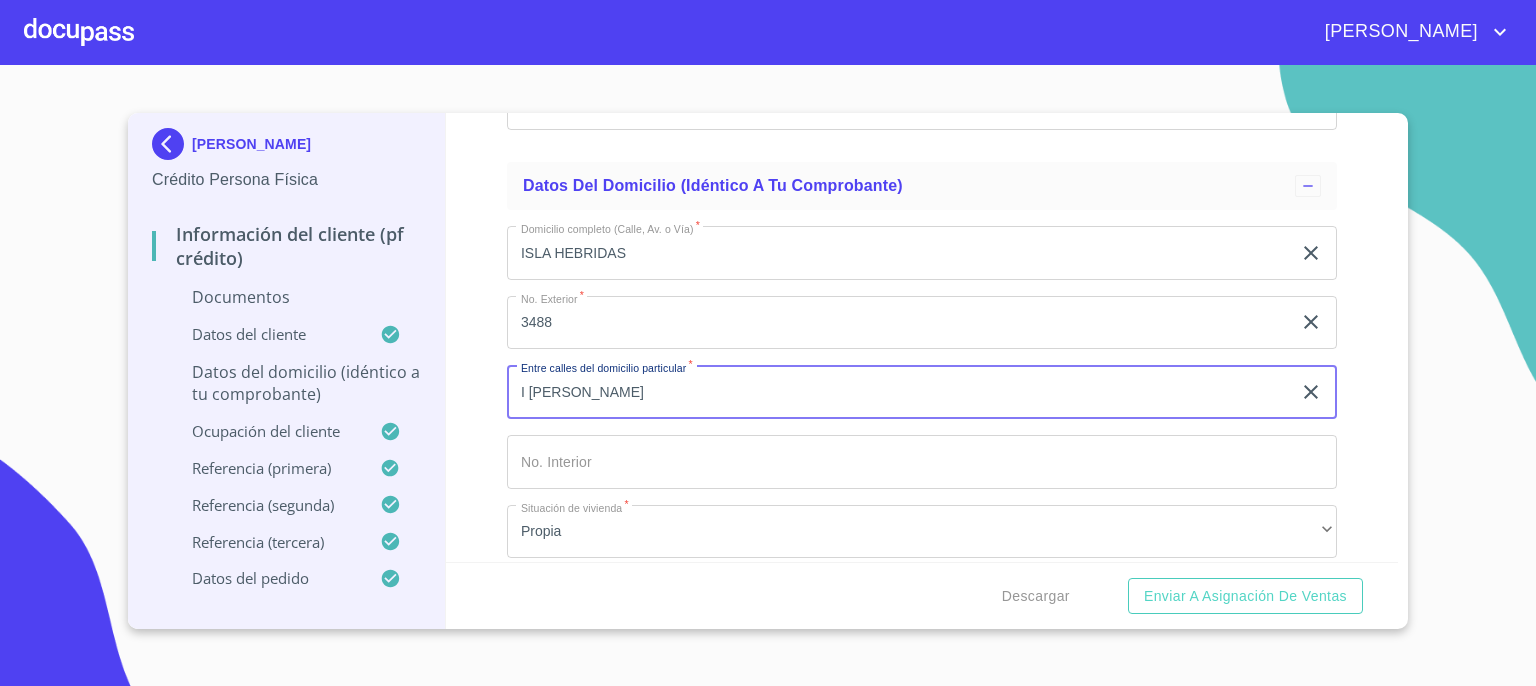 type on "I [PERSON_NAME]" 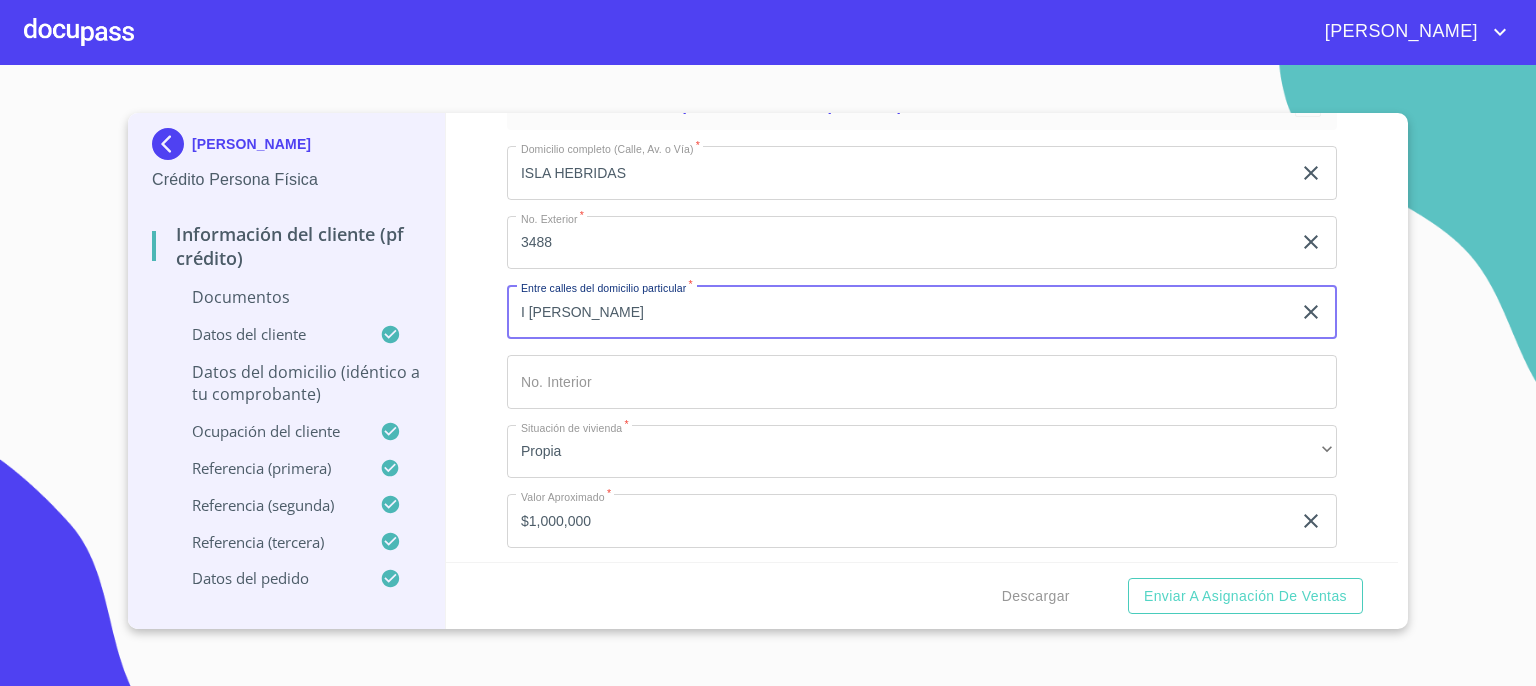 scroll, scrollTop: 7076, scrollLeft: 0, axis: vertical 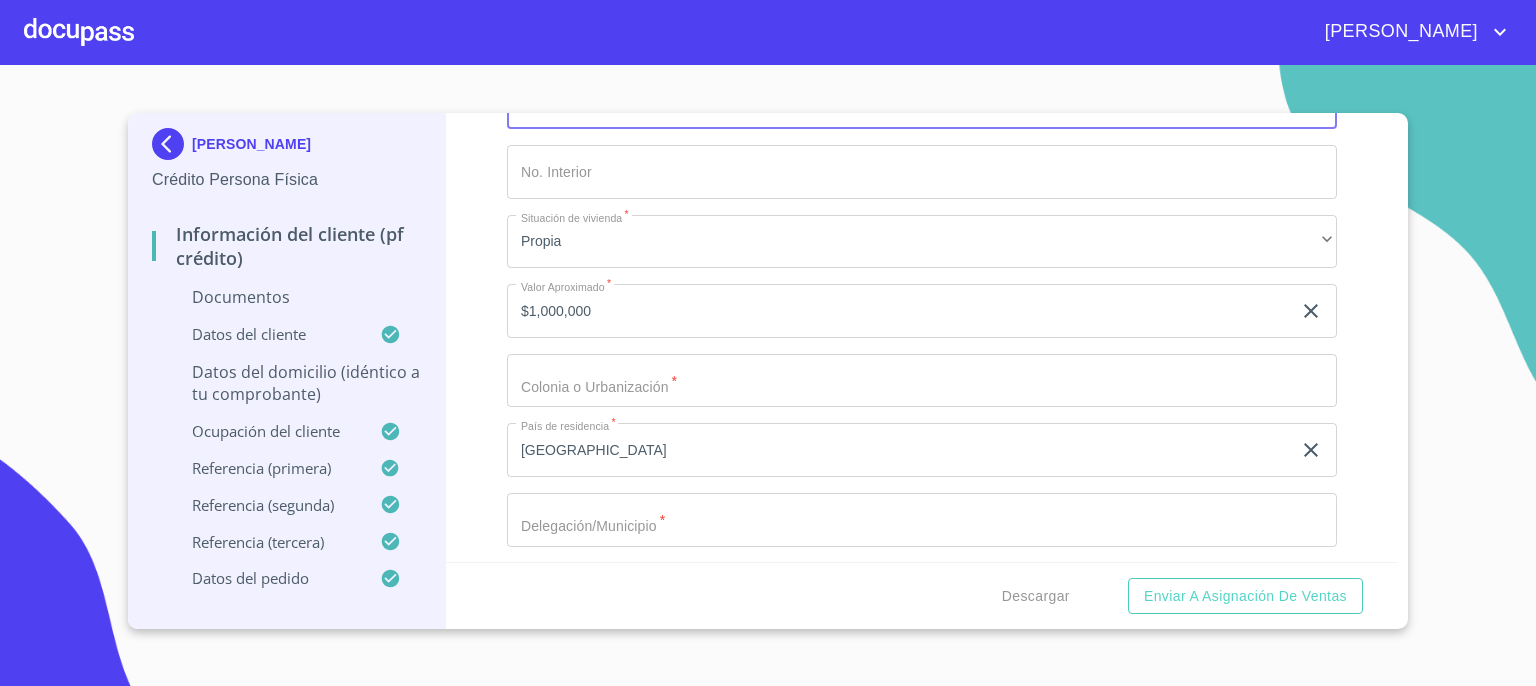 click on "Documento de identificación.   *" at bounding box center [899, -1172] 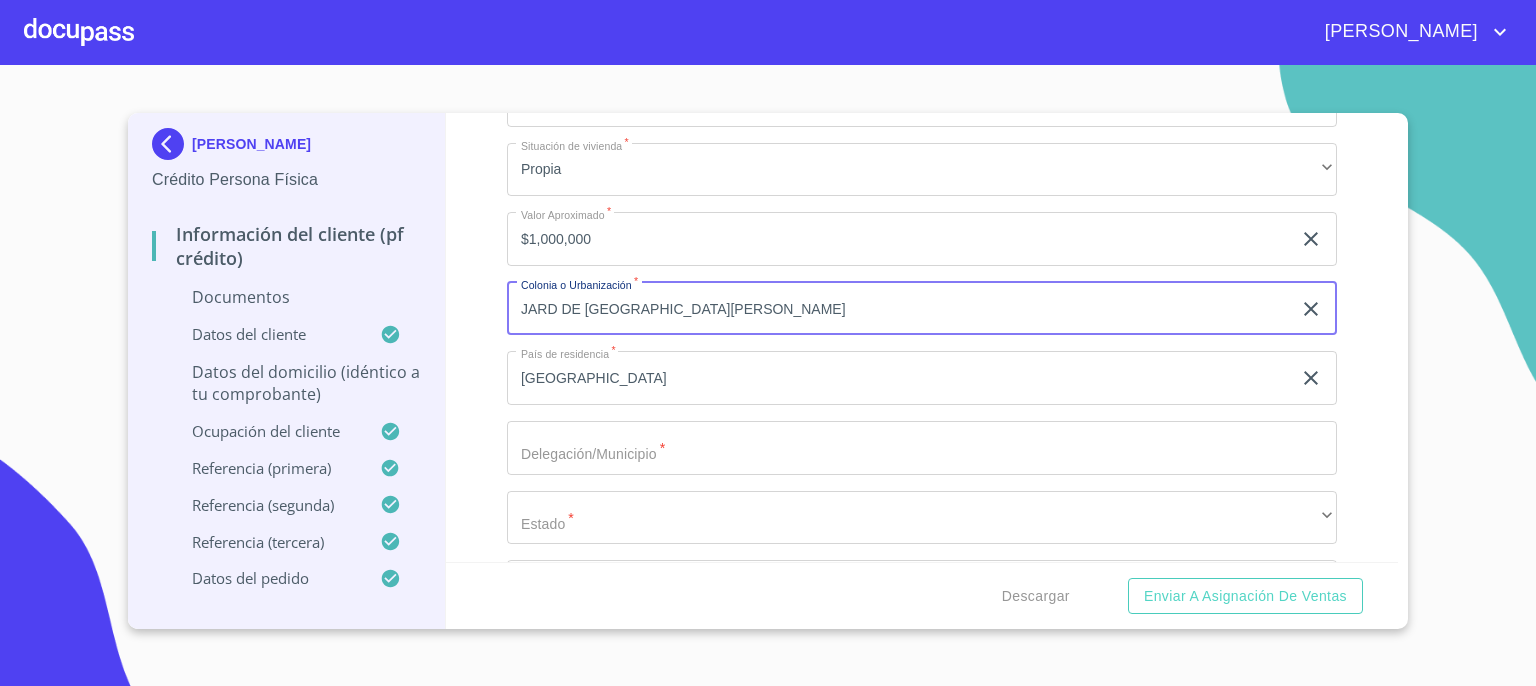 scroll, scrollTop: 7286, scrollLeft: 0, axis: vertical 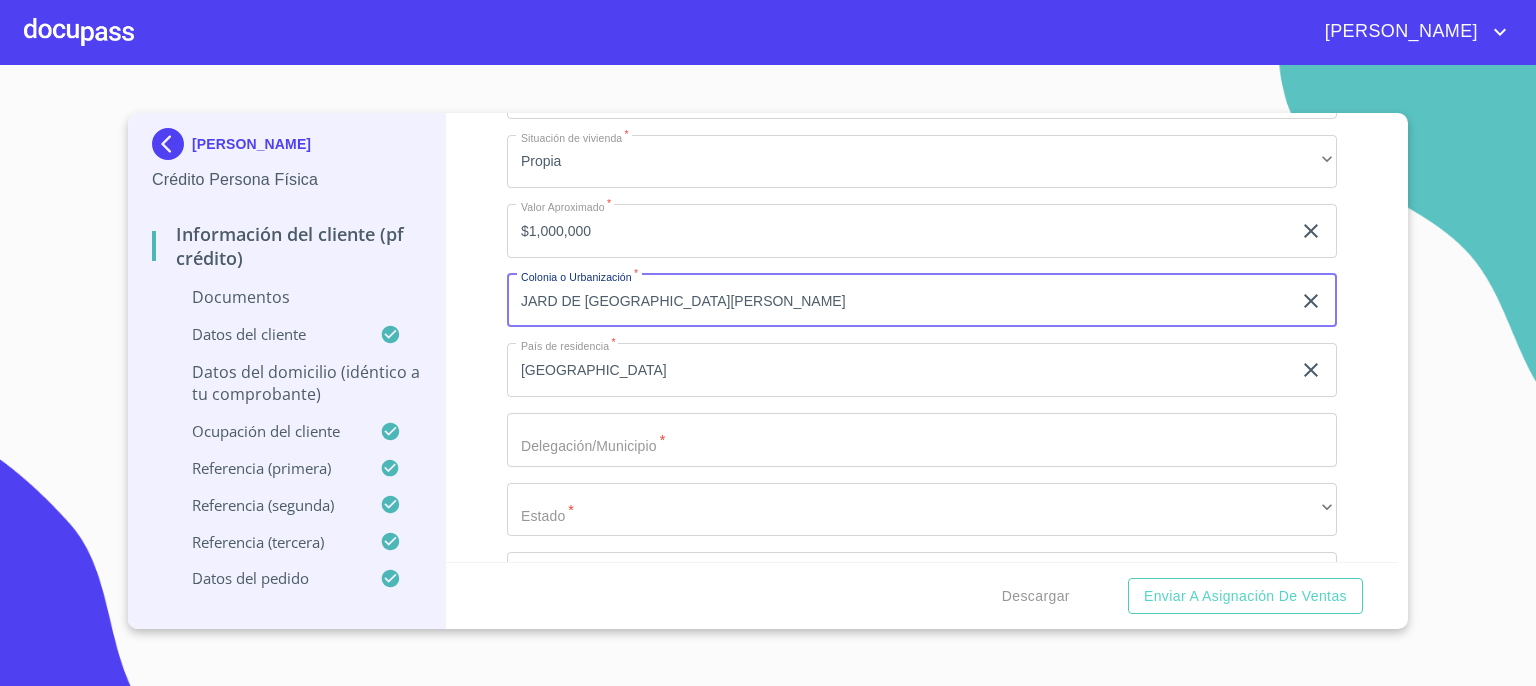 type on "JARD DE [GEOGRAPHIC_DATA][PERSON_NAME]" 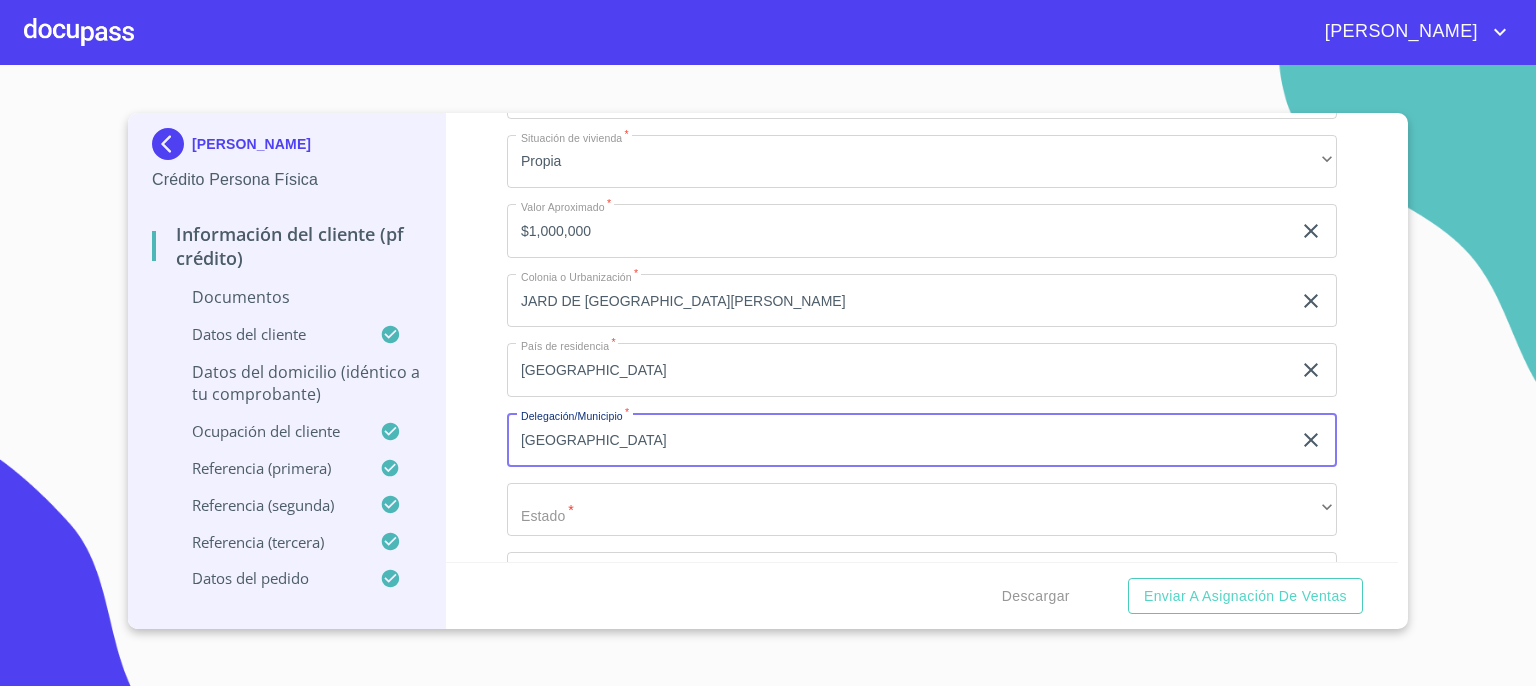 type on "[GEOGRAPHIC_DATA]" 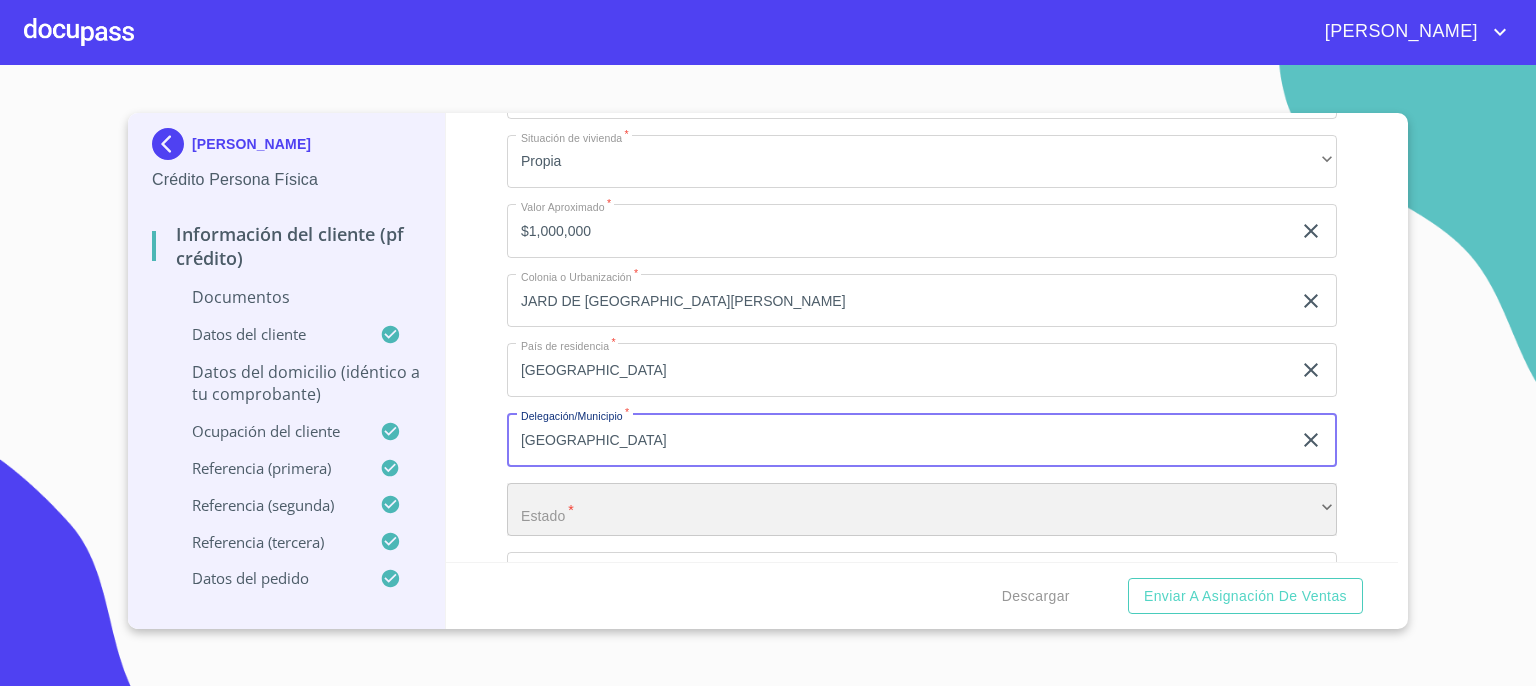 click on "​" at bounding box center [922, 510] 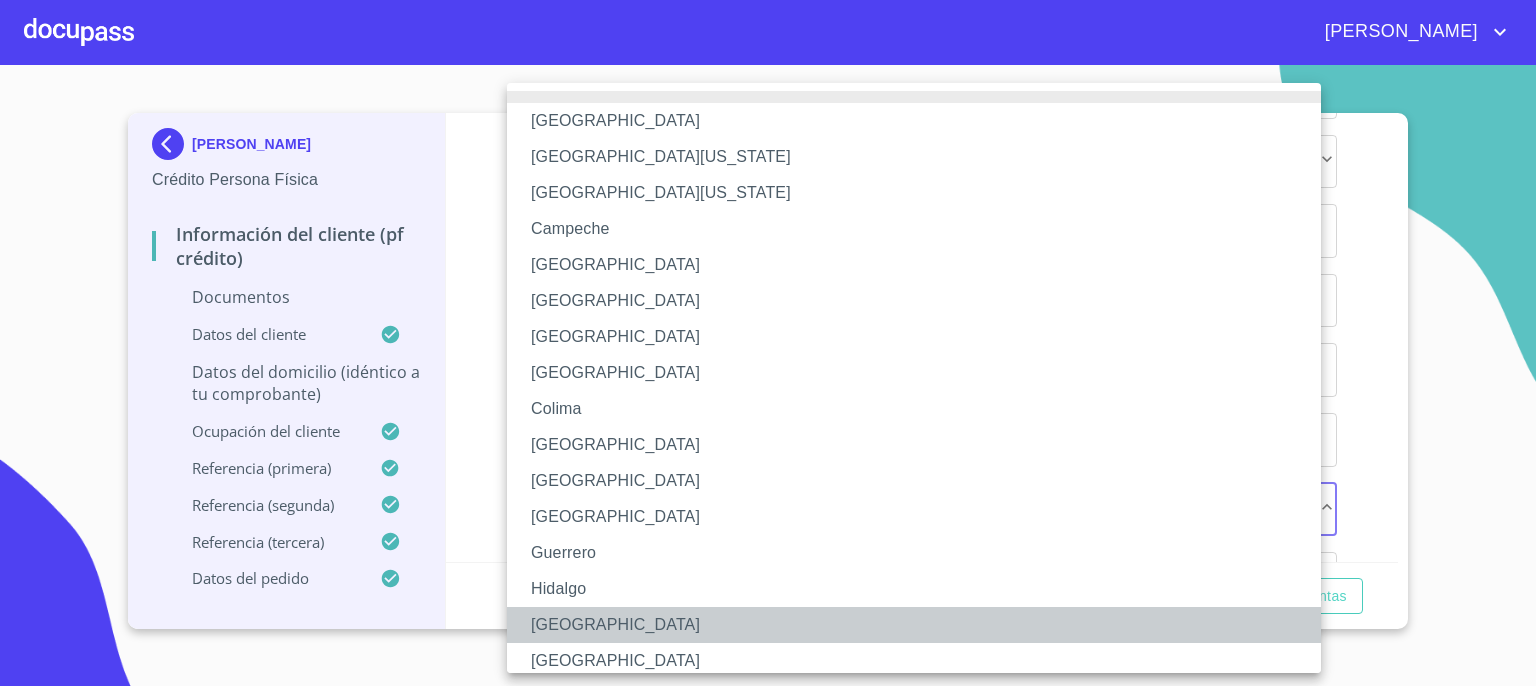 click on "[GEOGRAPHIC_DATA]" at bounding box center (921, 625) 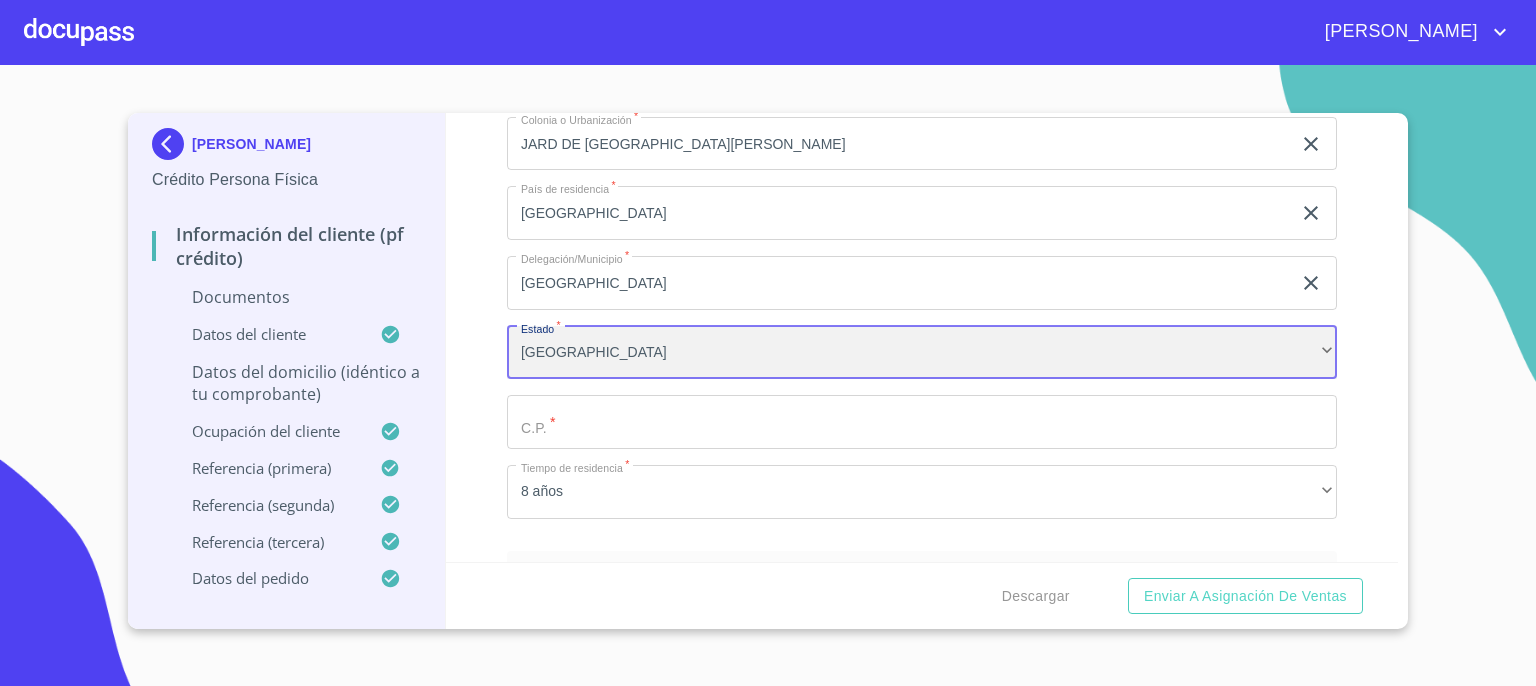 scroll, scrollTop: 7446, scrollLeft: 0, axis: vertical 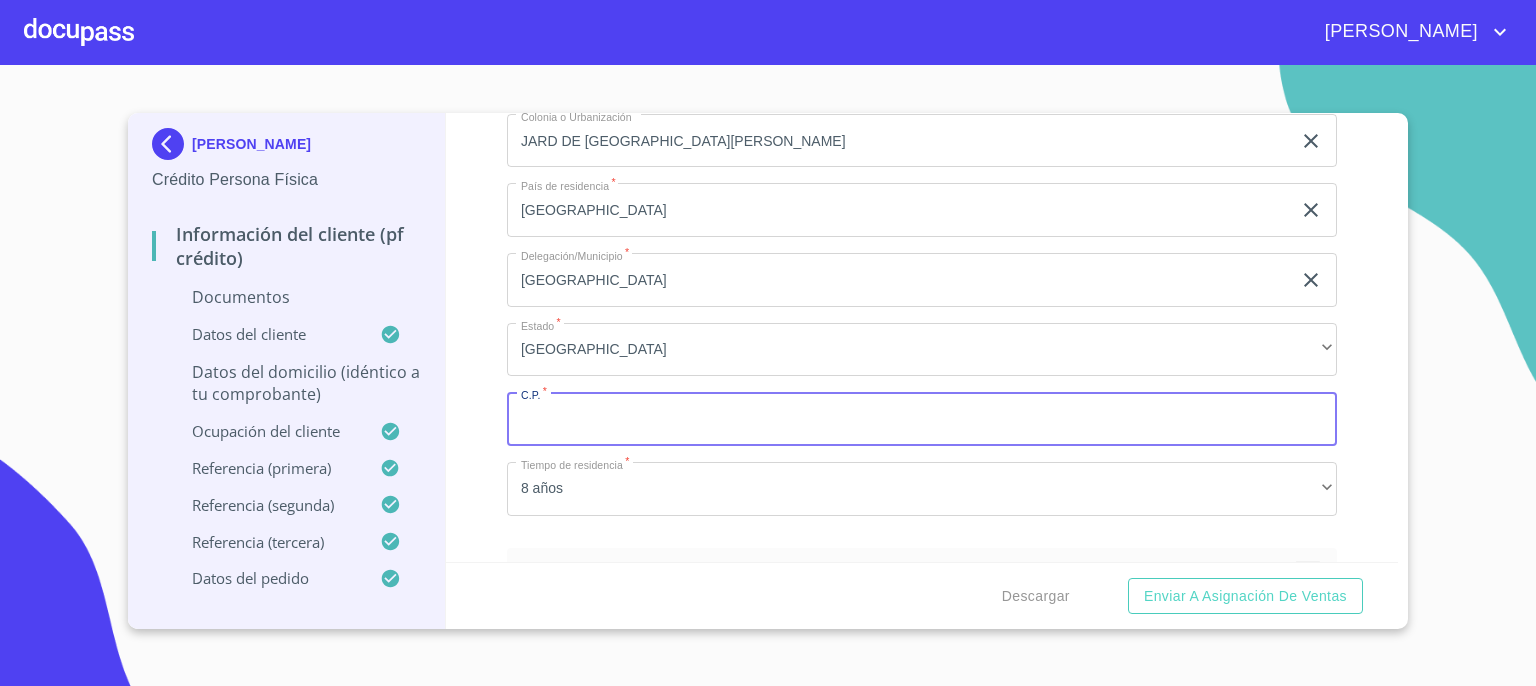 click on "Documento de identificación.   *" at bounding box center [922, 419] 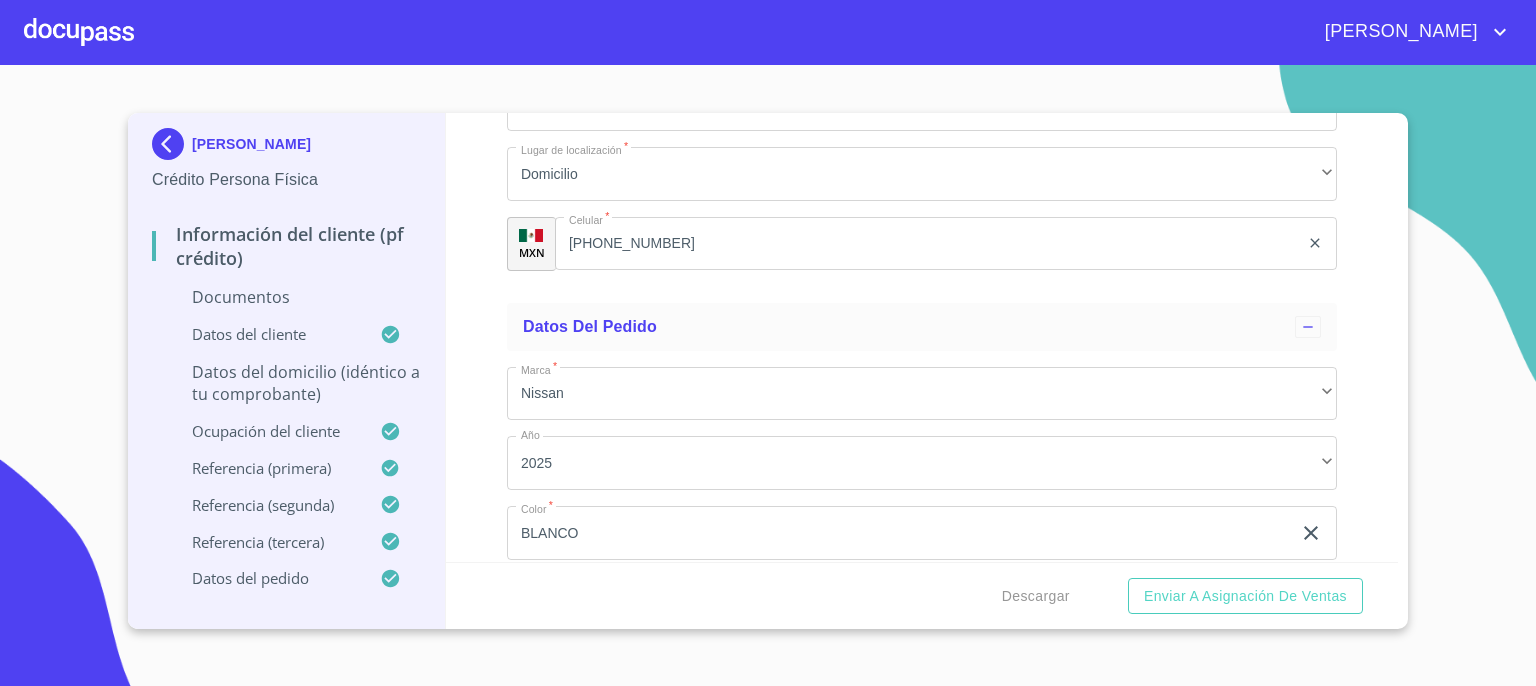scroll, scrollTop: 11087, scrollLeft: 0, axis: vertical 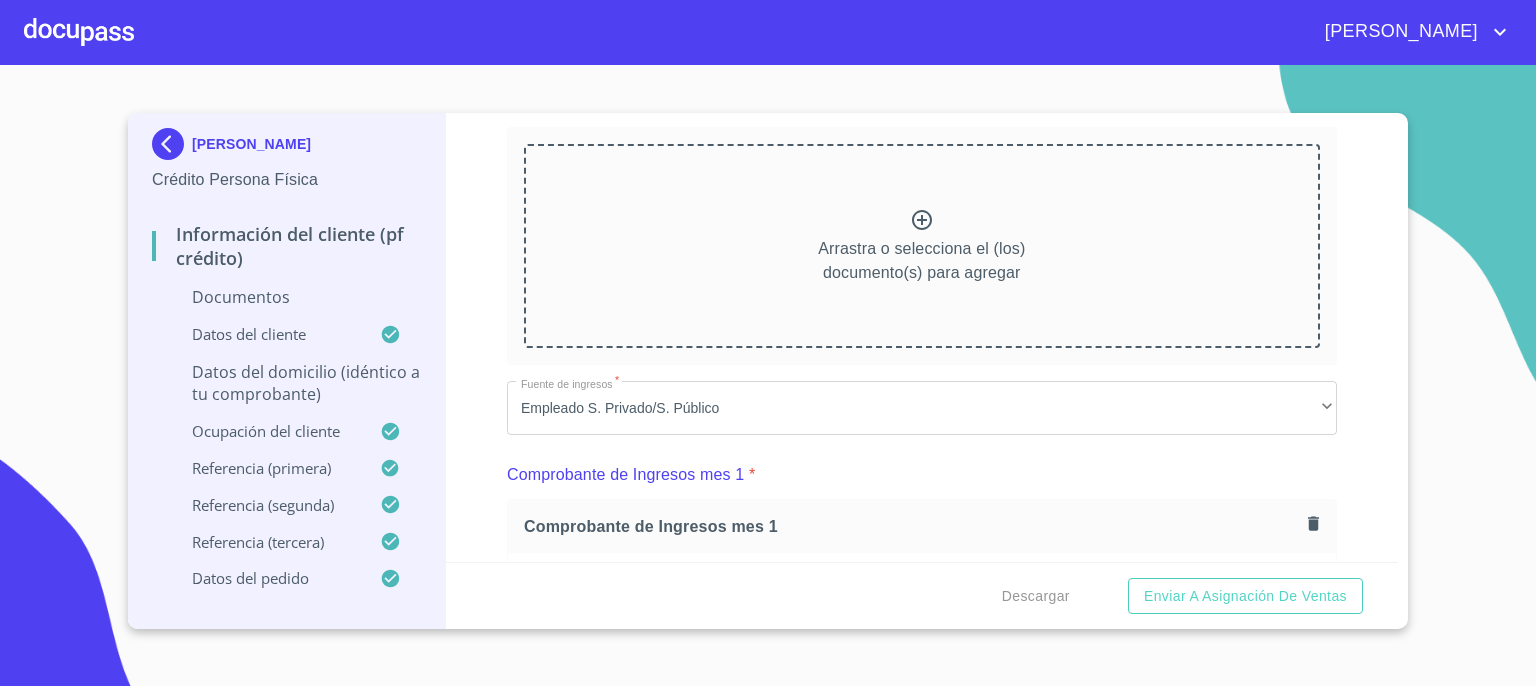 type on "44950" 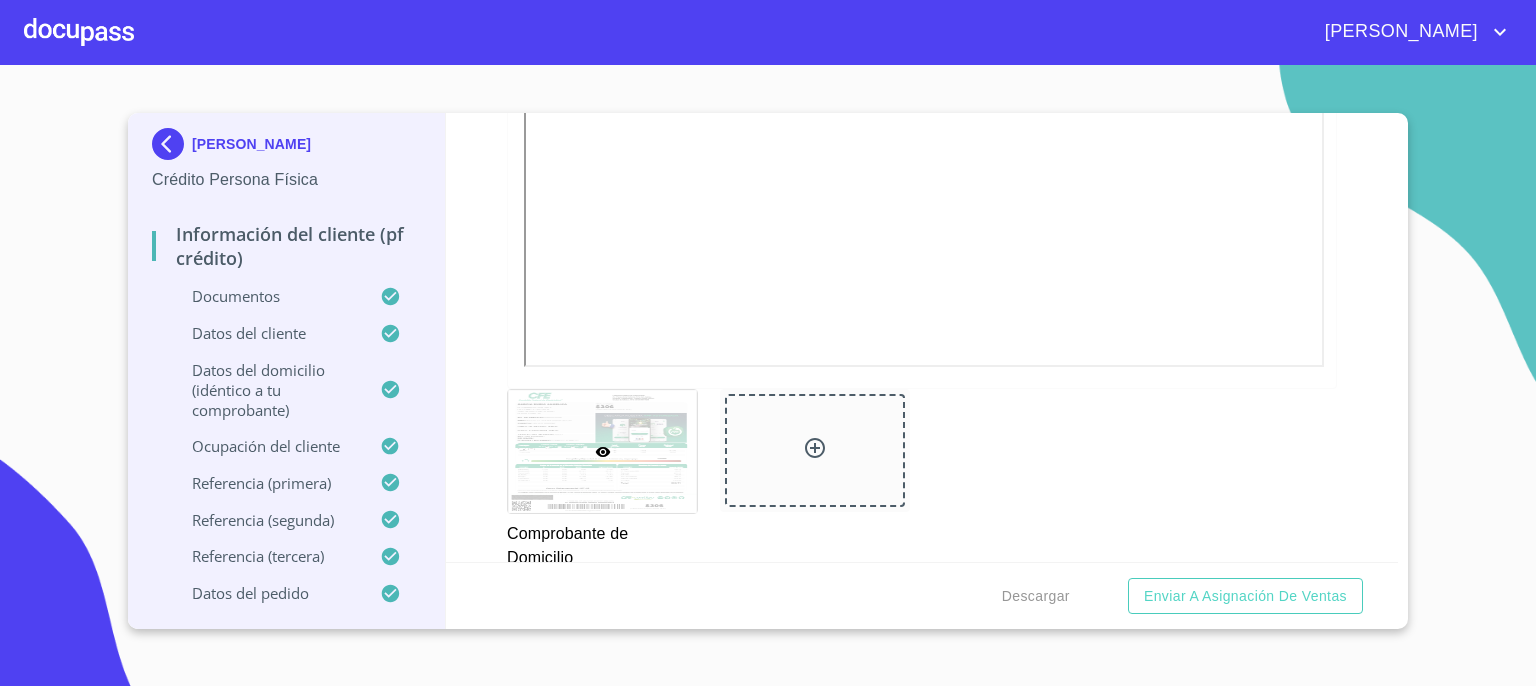scroll, scrollTop: 1626, scrollLeft: 0, axis: vertical 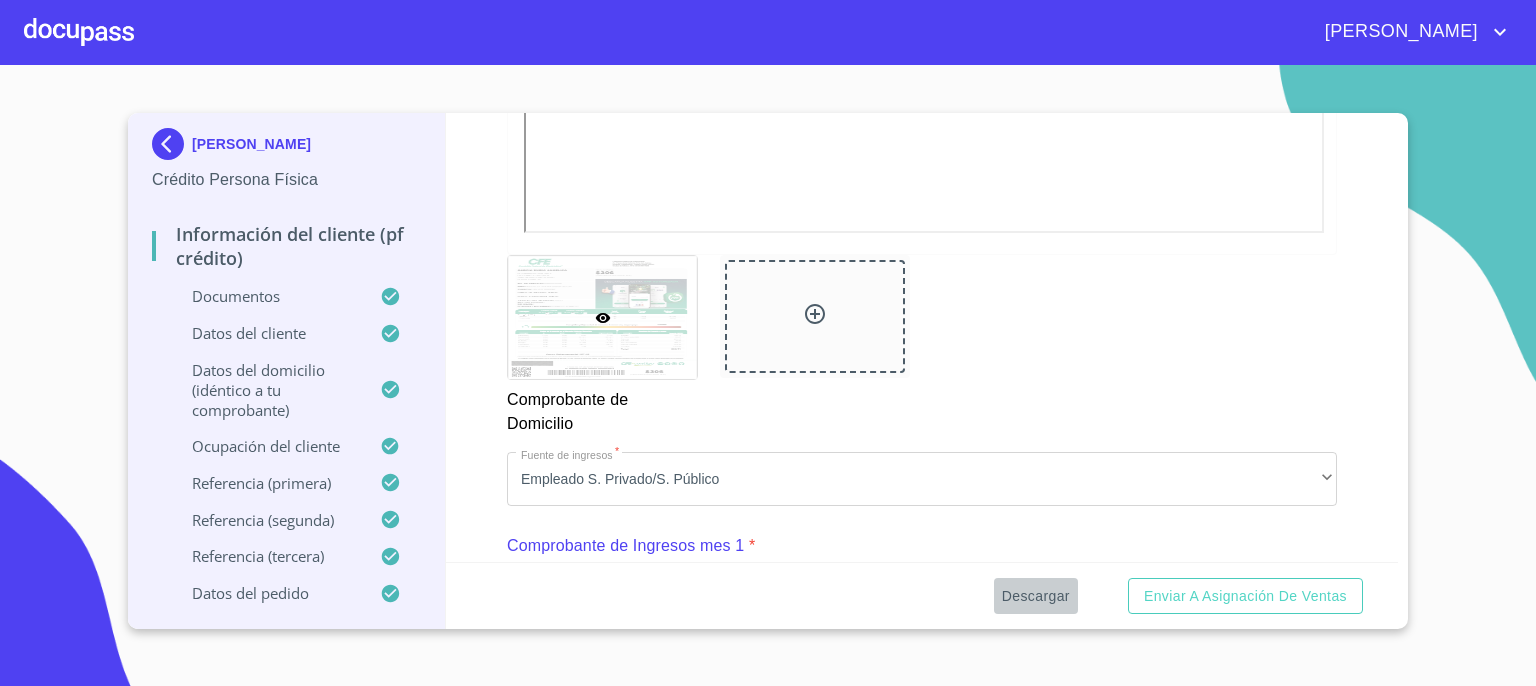 click on "Descargar" at bounding box center [1036, 596] 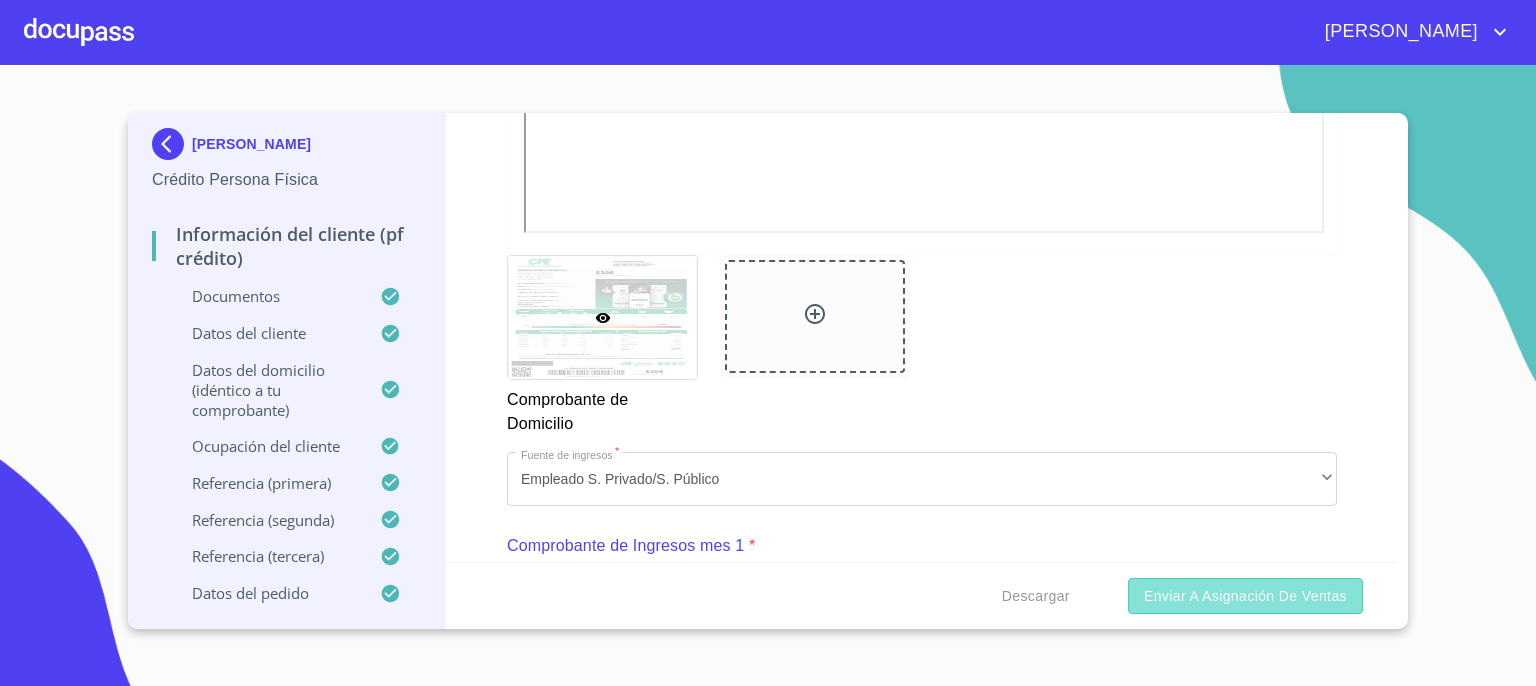 click on "Enviar a Asignación de Ventas" at bounding box center (1245, 596) 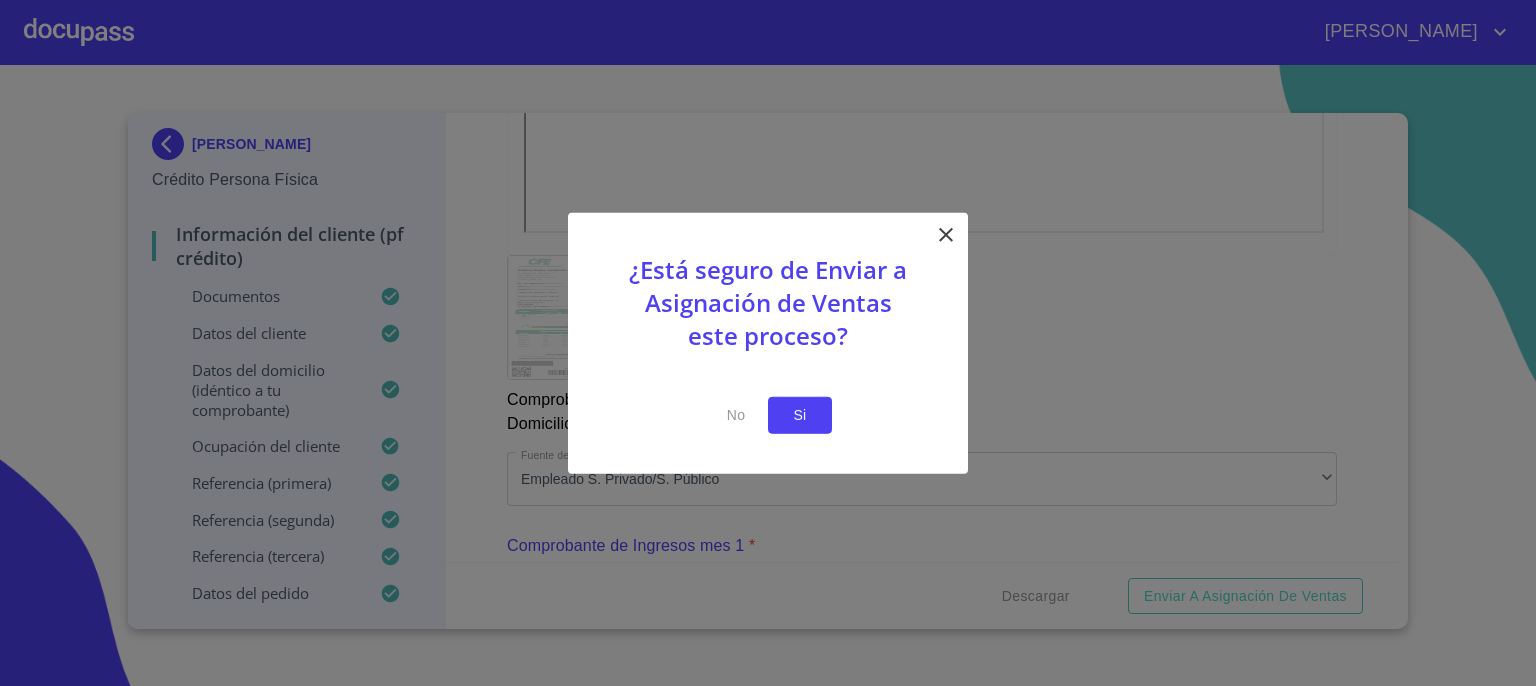 click on "Si" at bounding box center [800, 415] 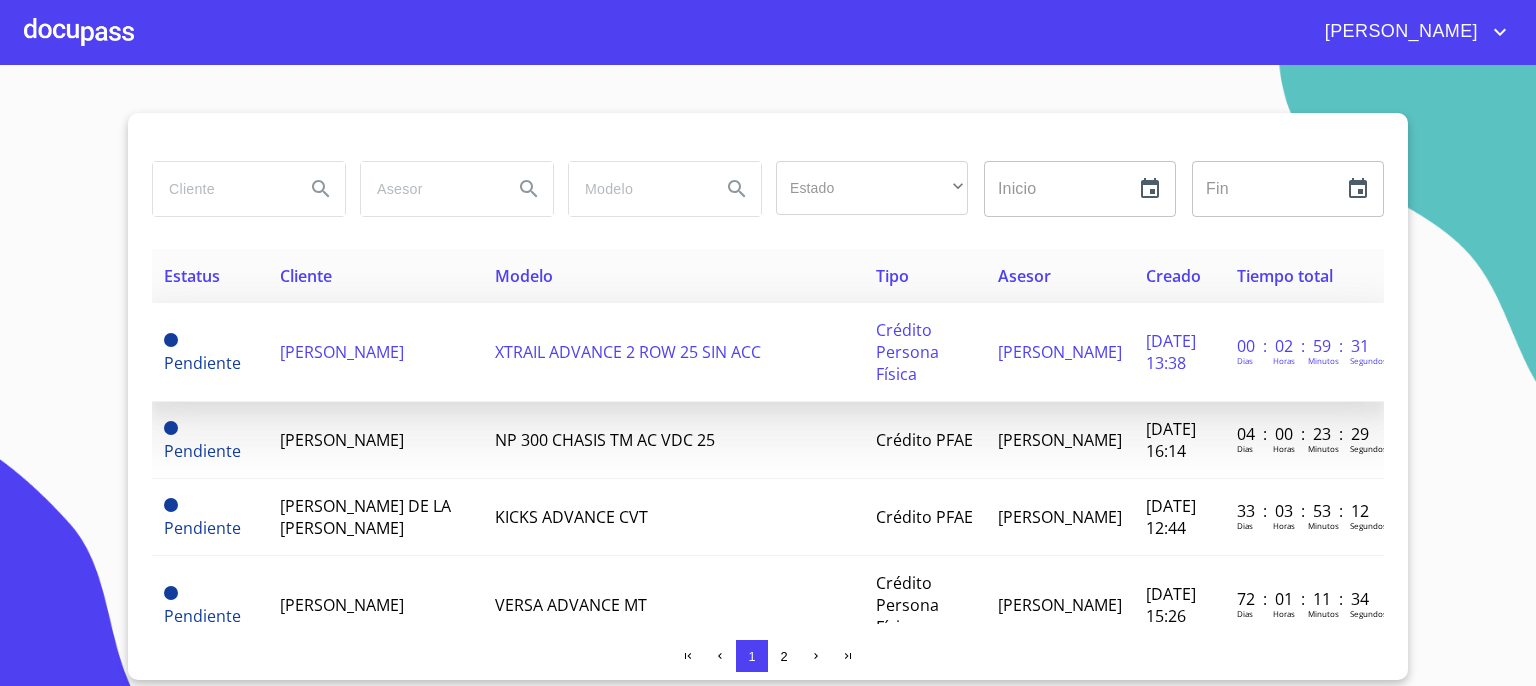 click on "[PERSON_NAME]" at bounding box center [342, 352] 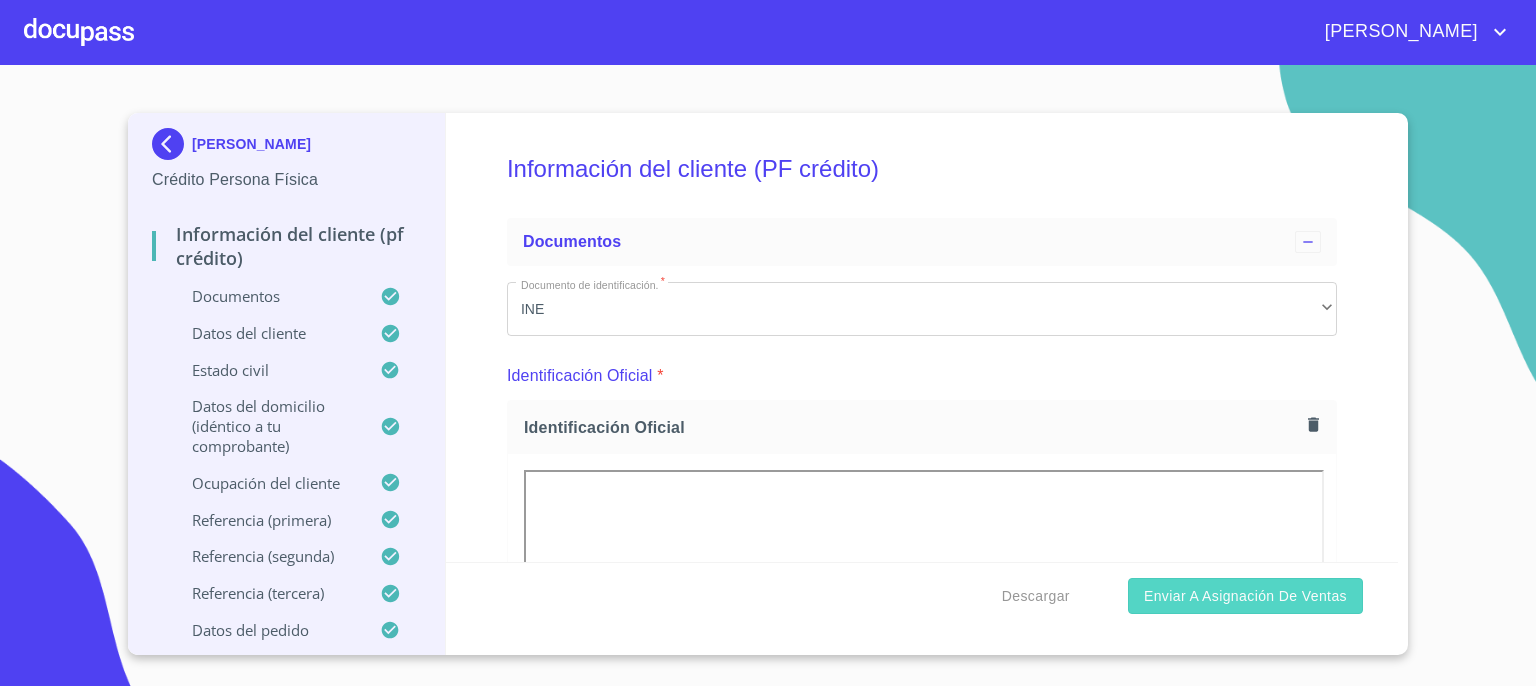 scroll, scrollTop: 0, scrollLeft: 0, axis: both 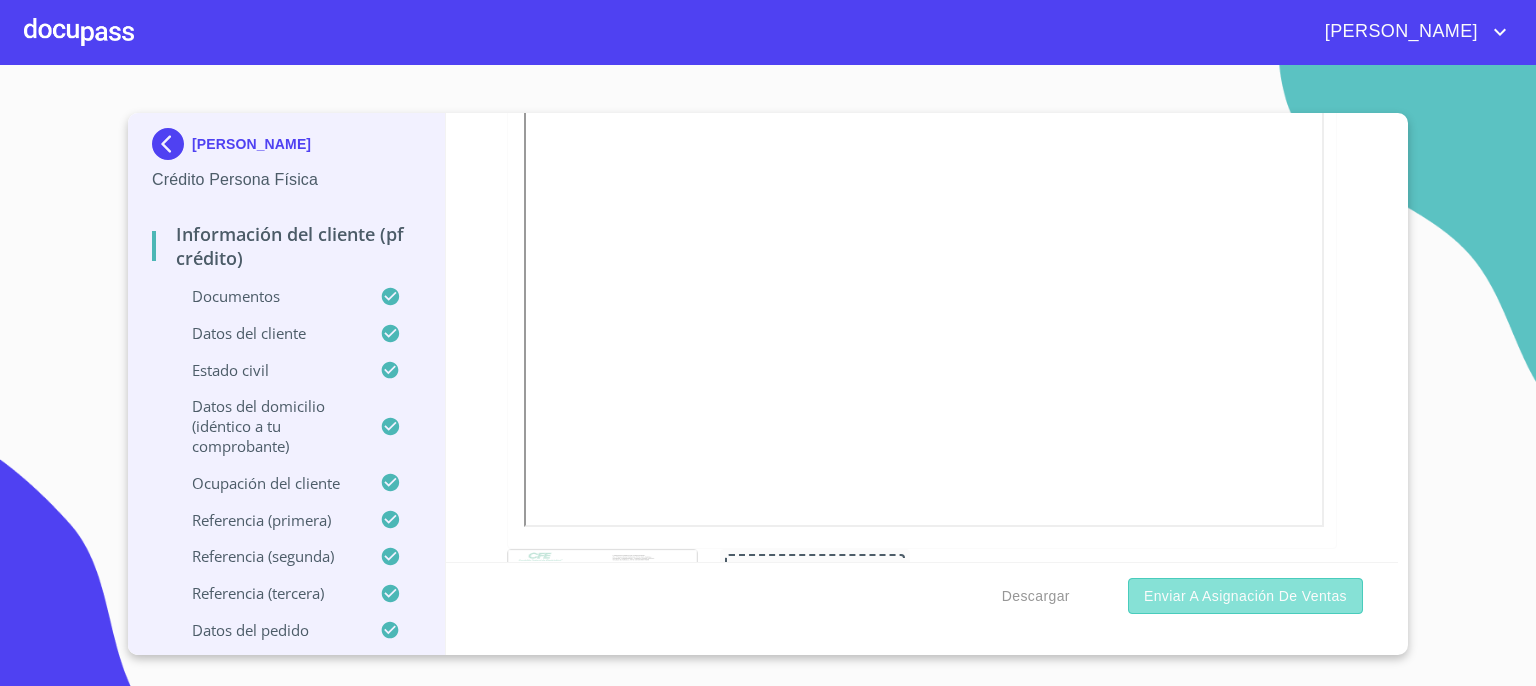 click on "Enviar a Asignación de Ventas" at bounding box center (1245, 596) 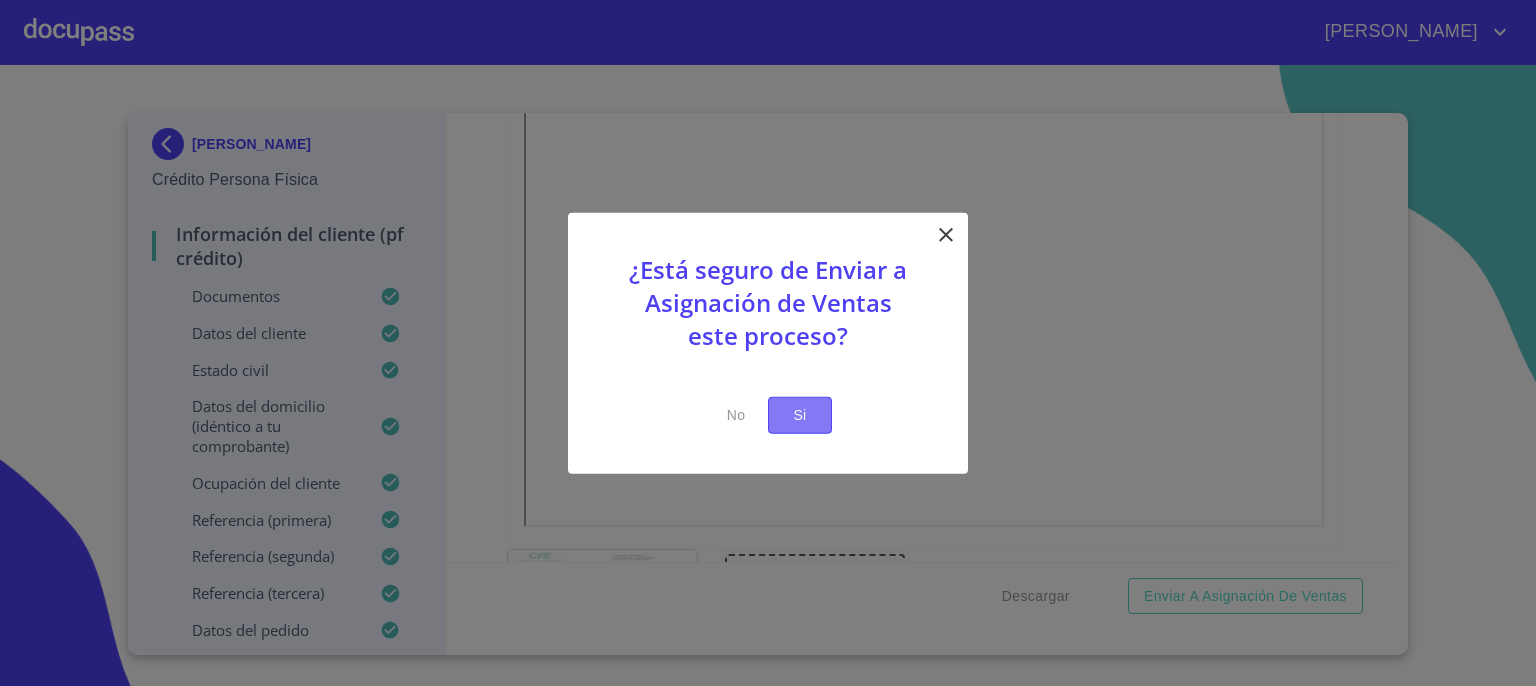 click on "Si" at bounding box center (800, 415) 